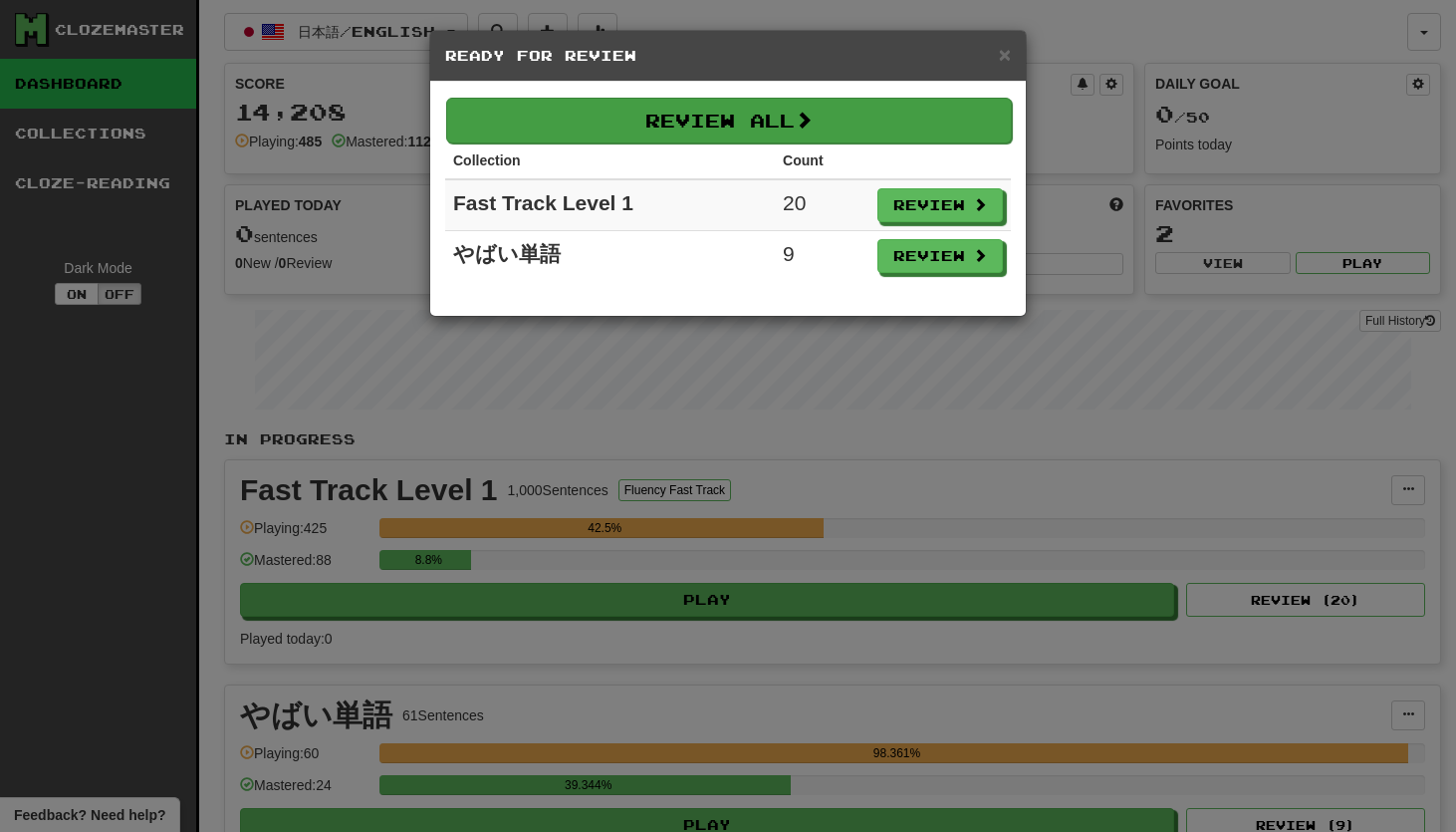 scroll, scrollTop: 0, scrollLeft: 0, axis: both 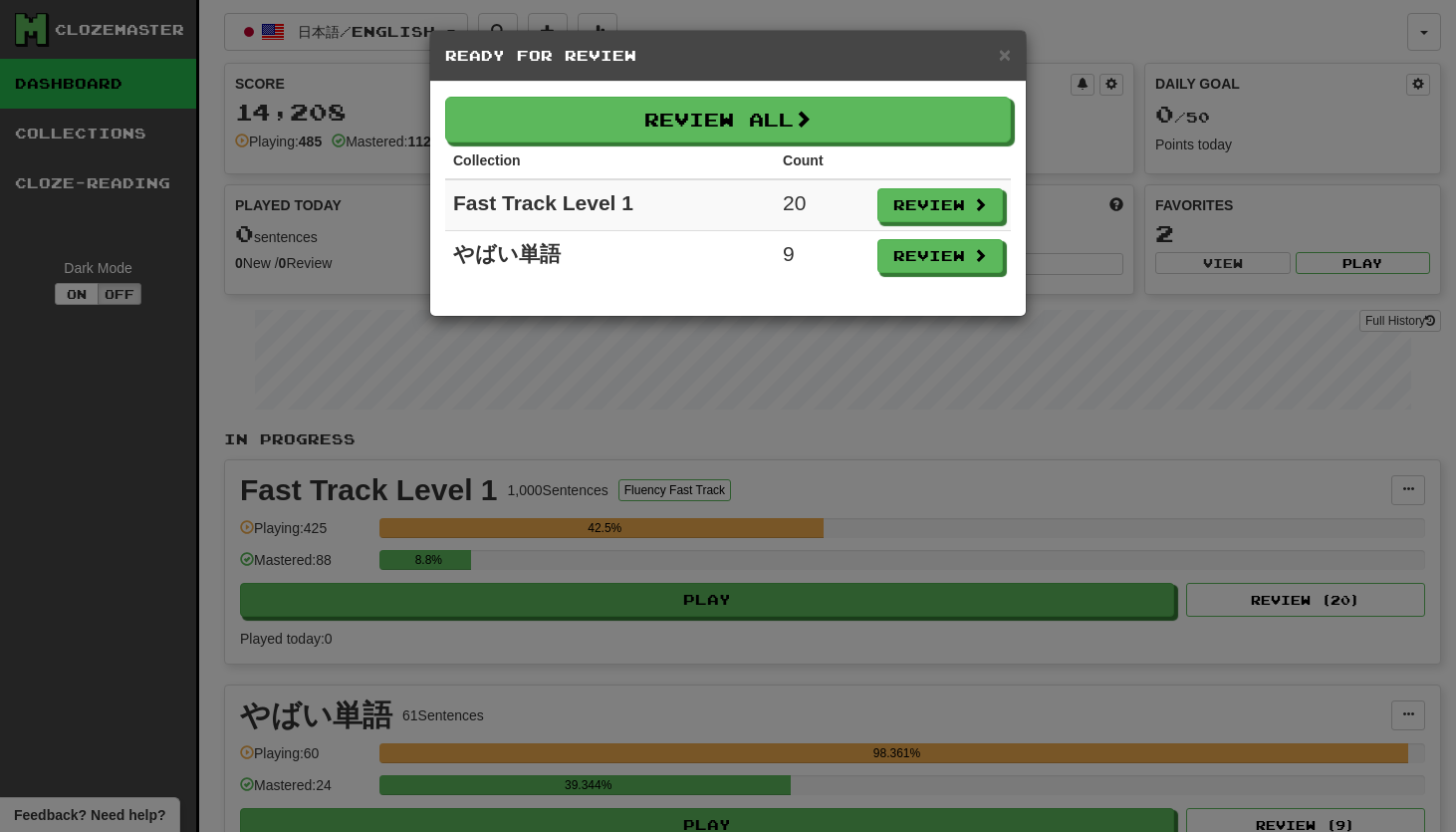 click on "× Ready for Review Review All  Collection Count Fast Track Level 1 20 Review やばい単語 9 Review" at bounding box center (728, 416) 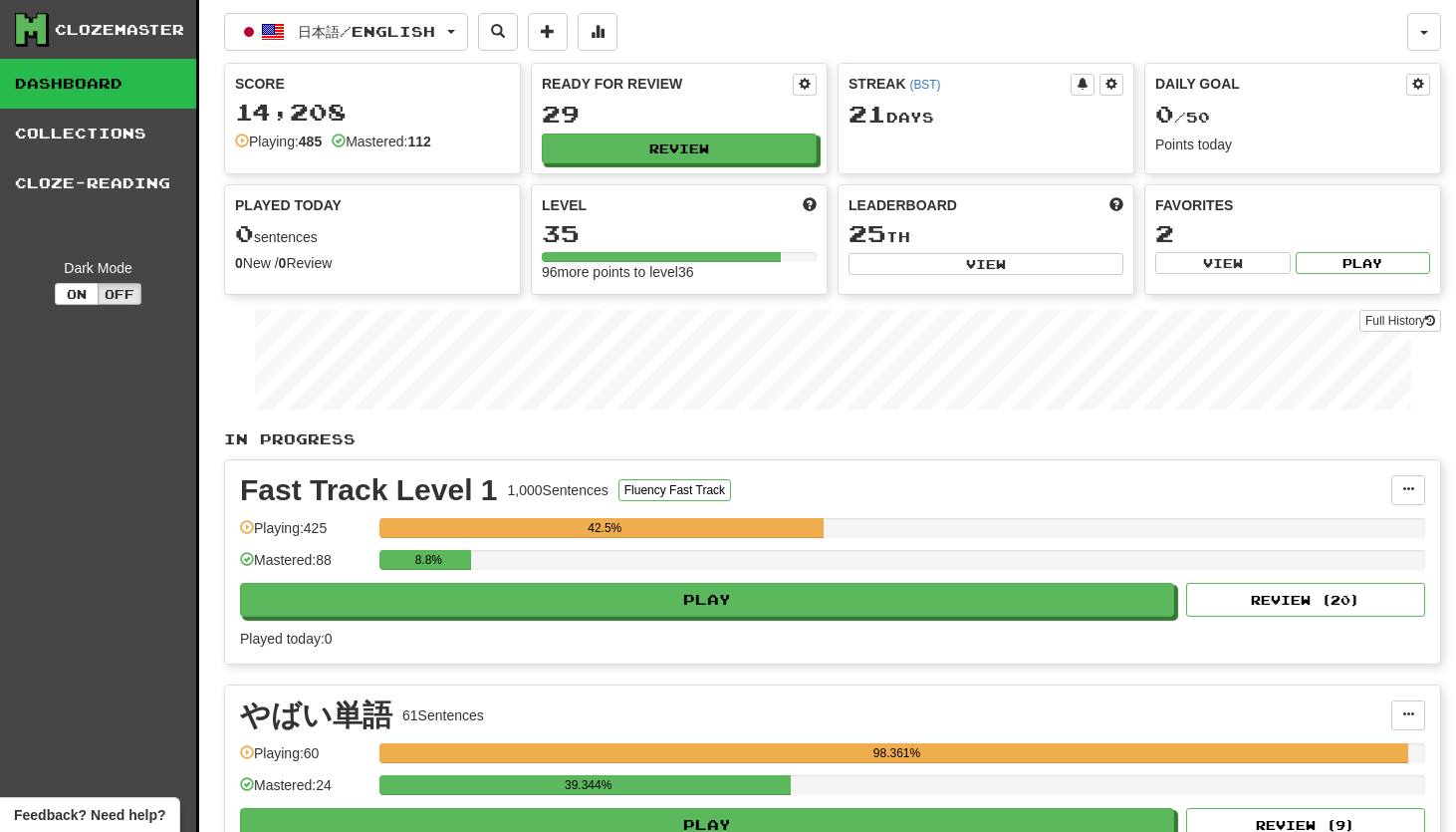 scroll, scrollTop: 0, scrollLeft: 0, axis: both 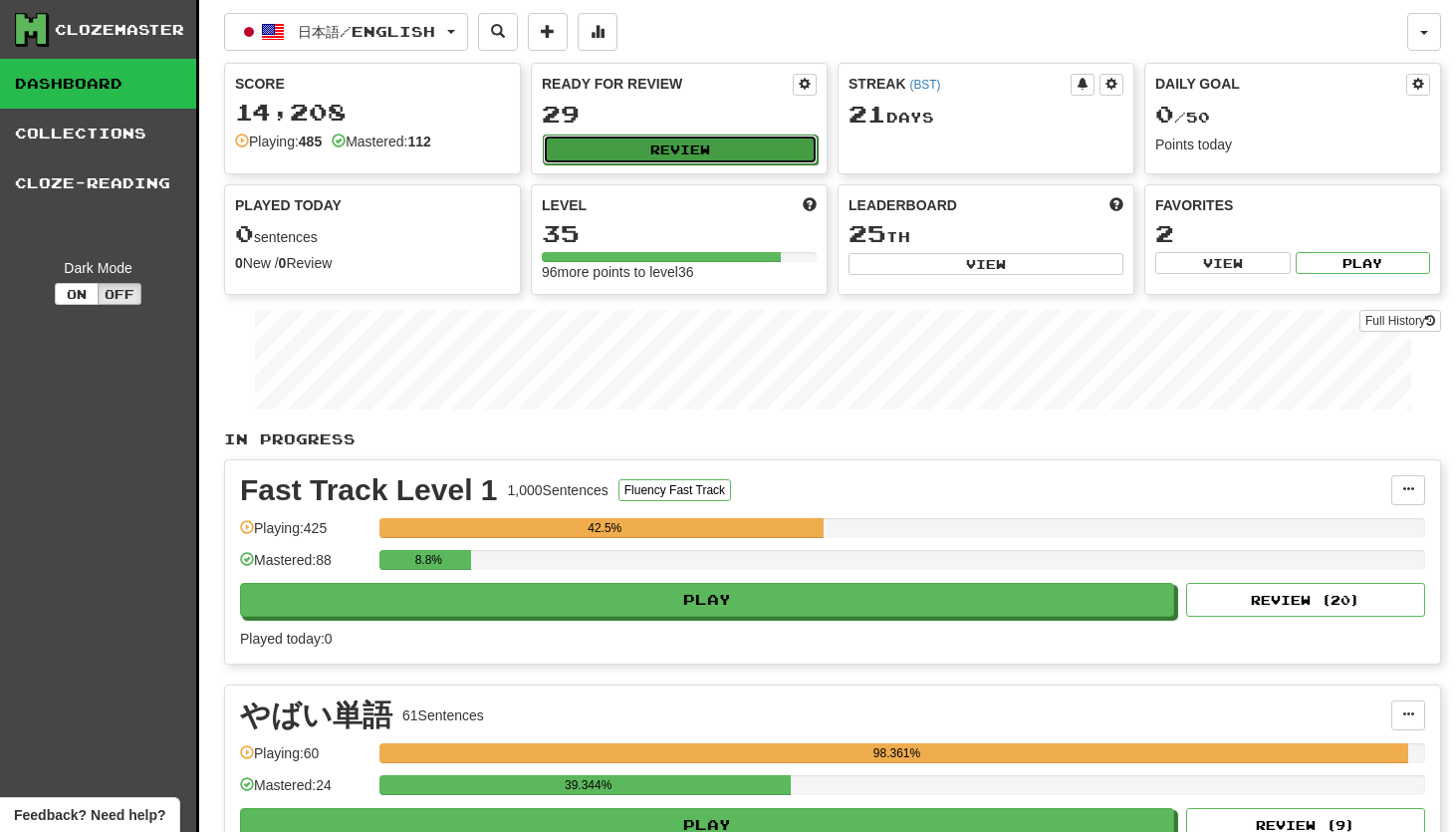 click on "Review" at bounding box center (680, 149) 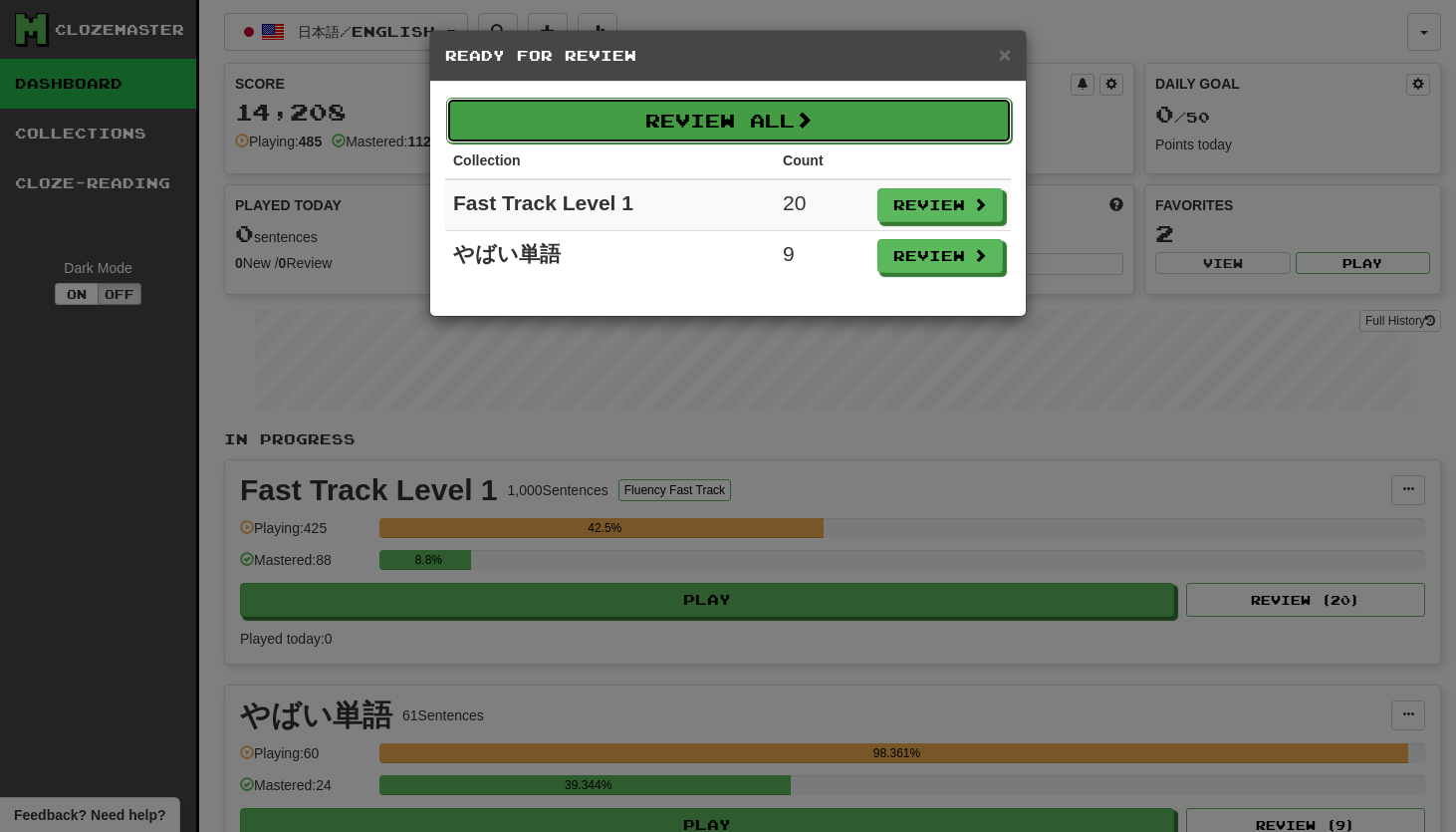 click on "Review All" at bounding box center (729, 121) 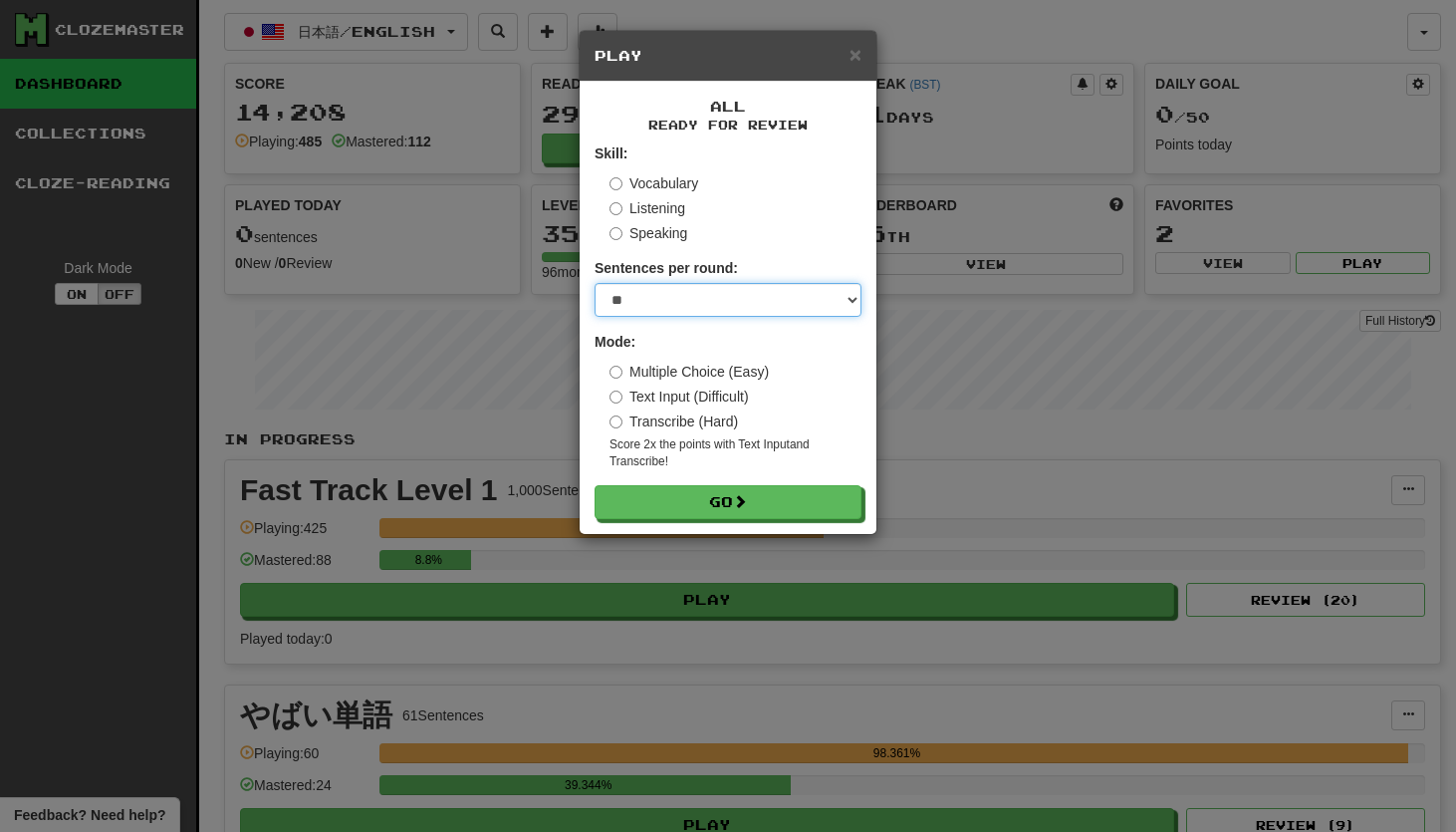 click on "* ** ** ** ** ** *** ********" at bounding box center [728, 300] 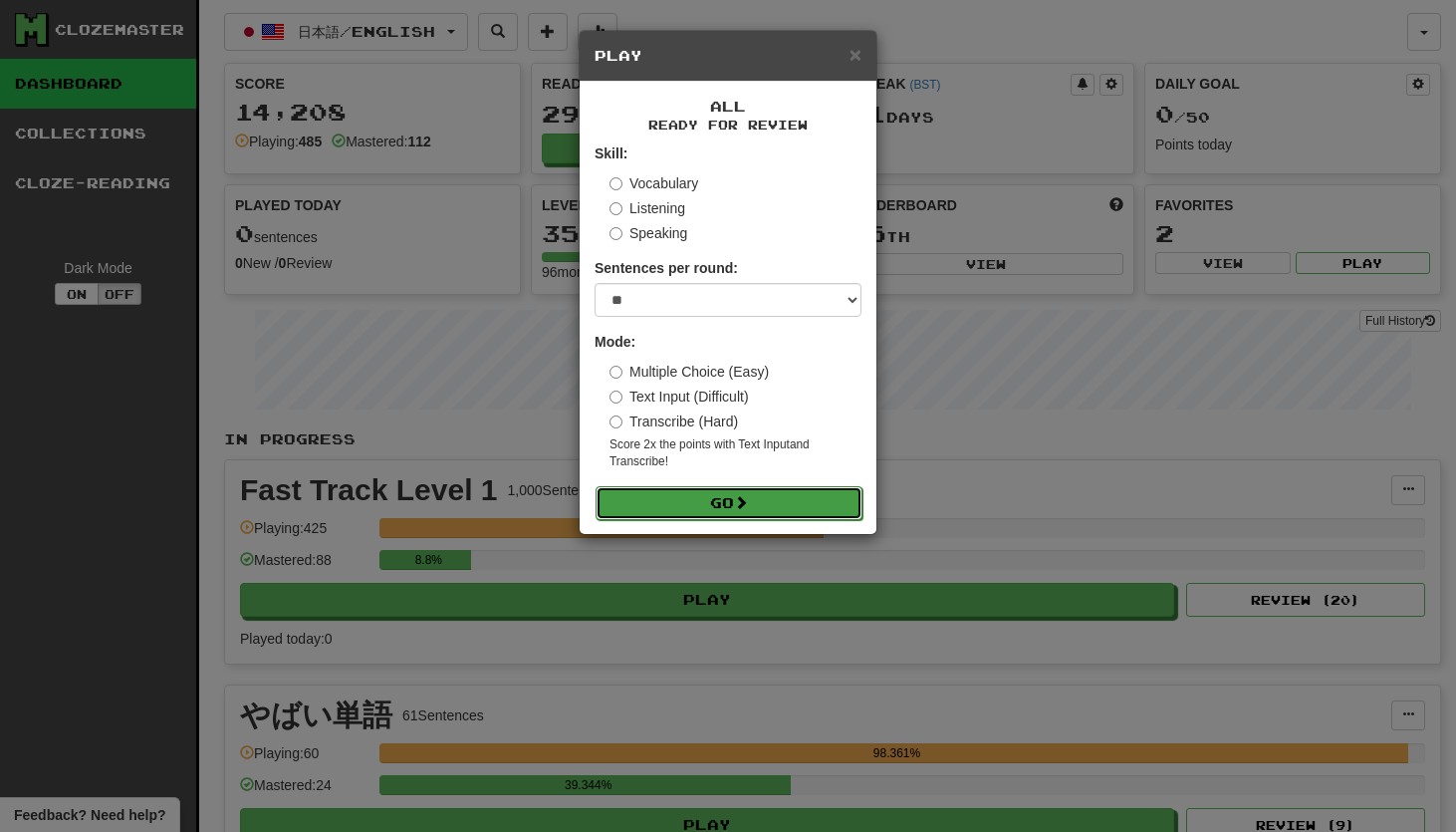 click on "Go" at bounding box center [729, 503] 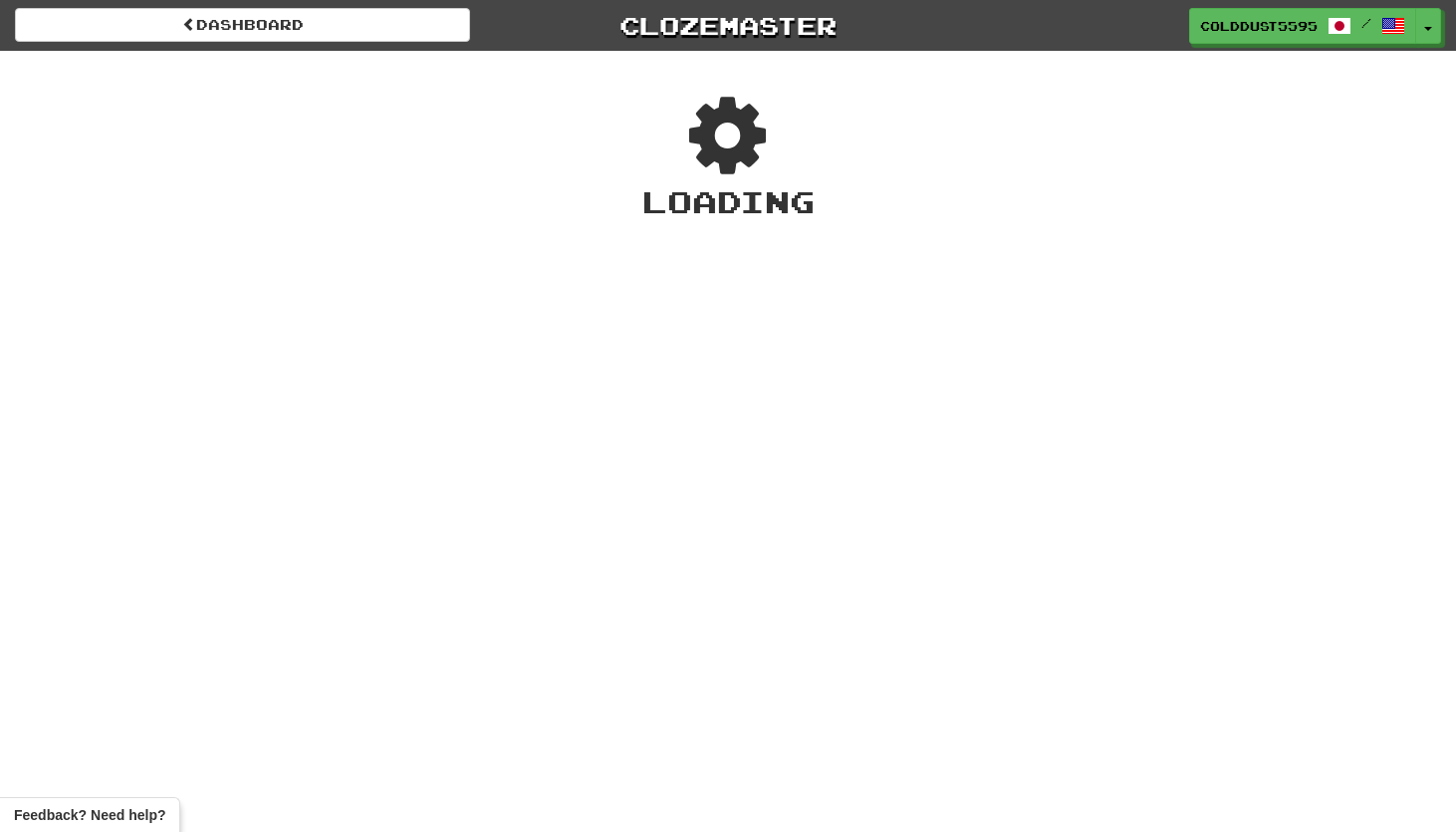 scroll, scrollTop: 0, scrollLeft: 0, axis: both 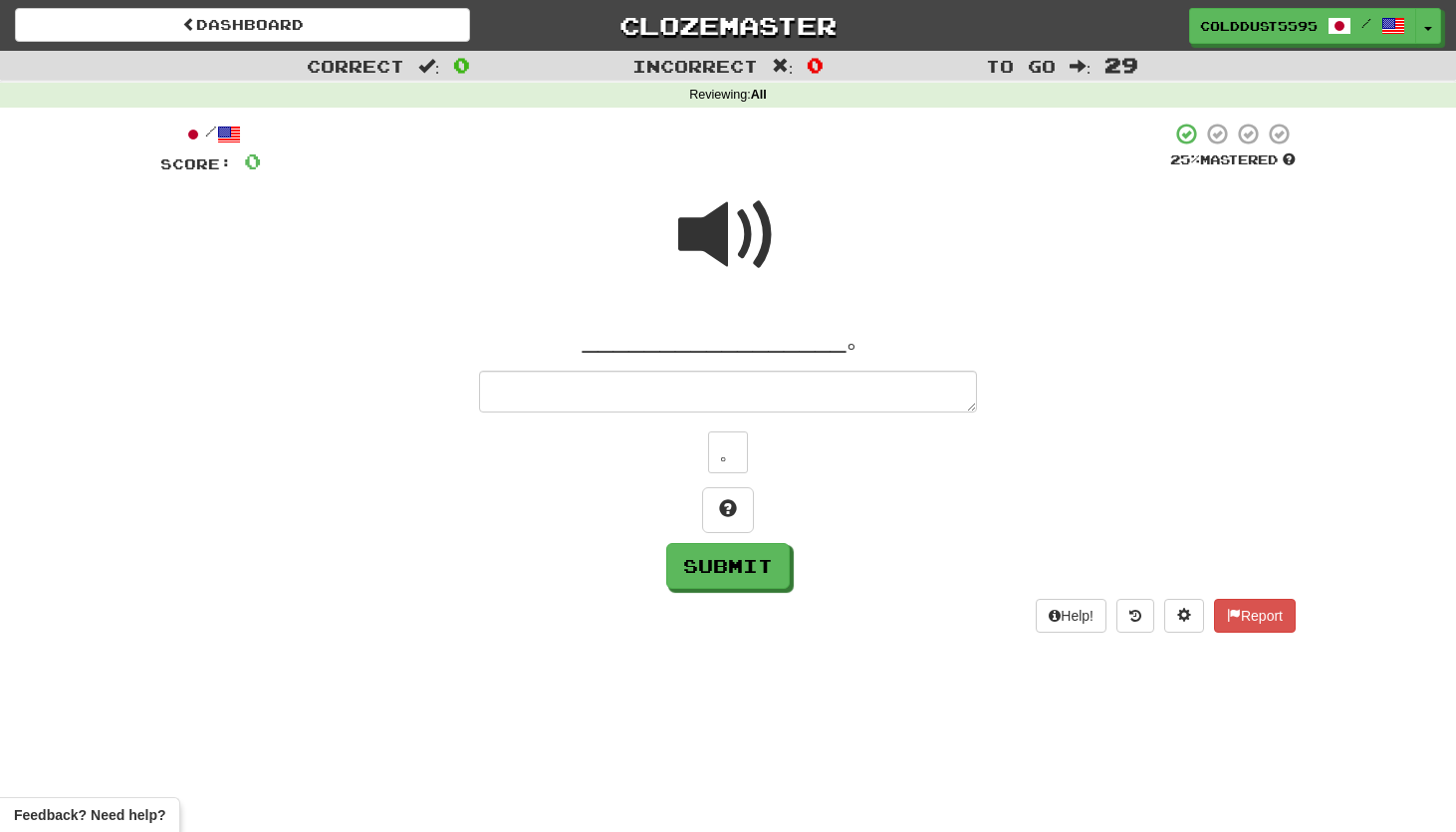 type on "*" 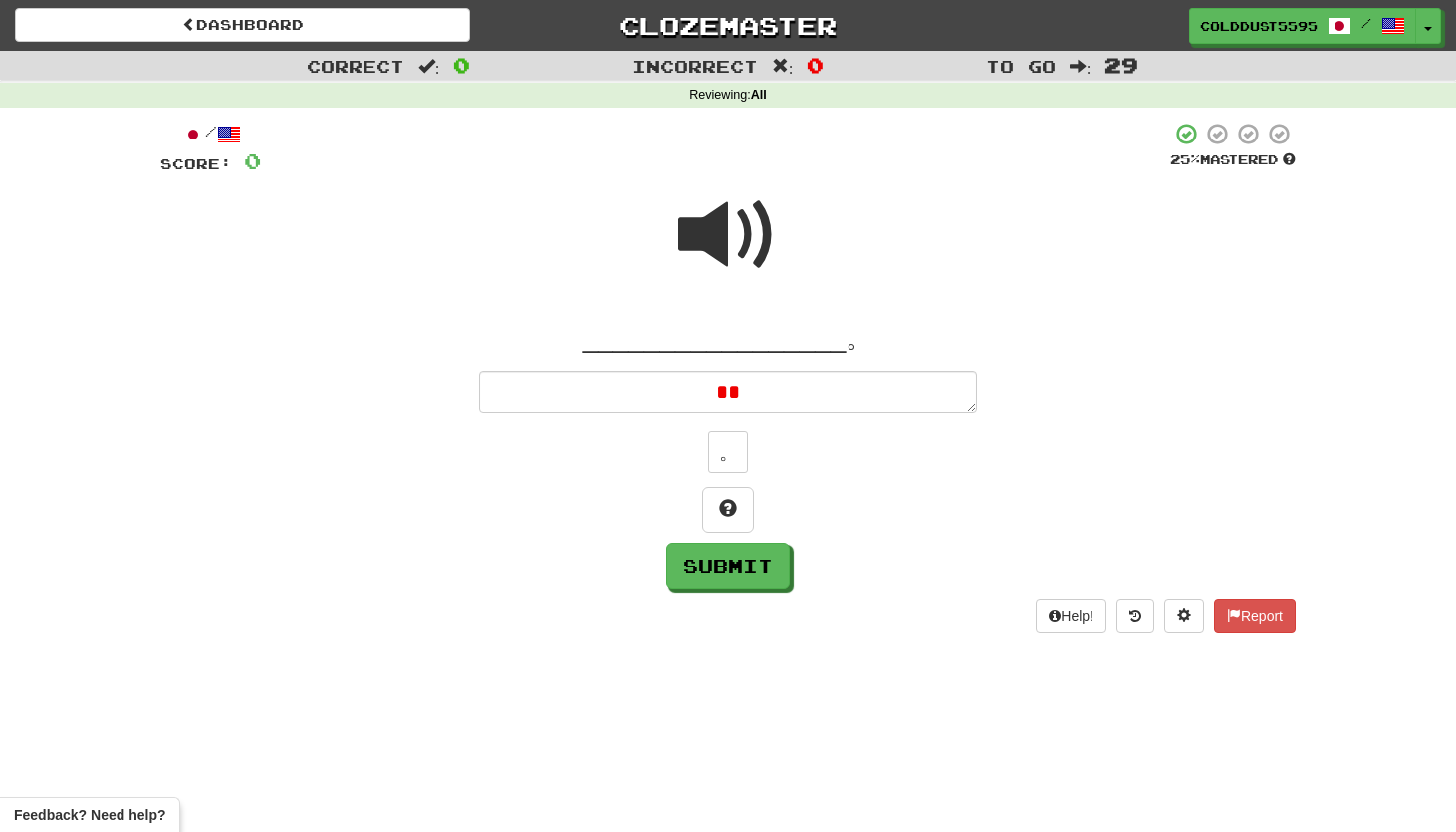 type on "*" 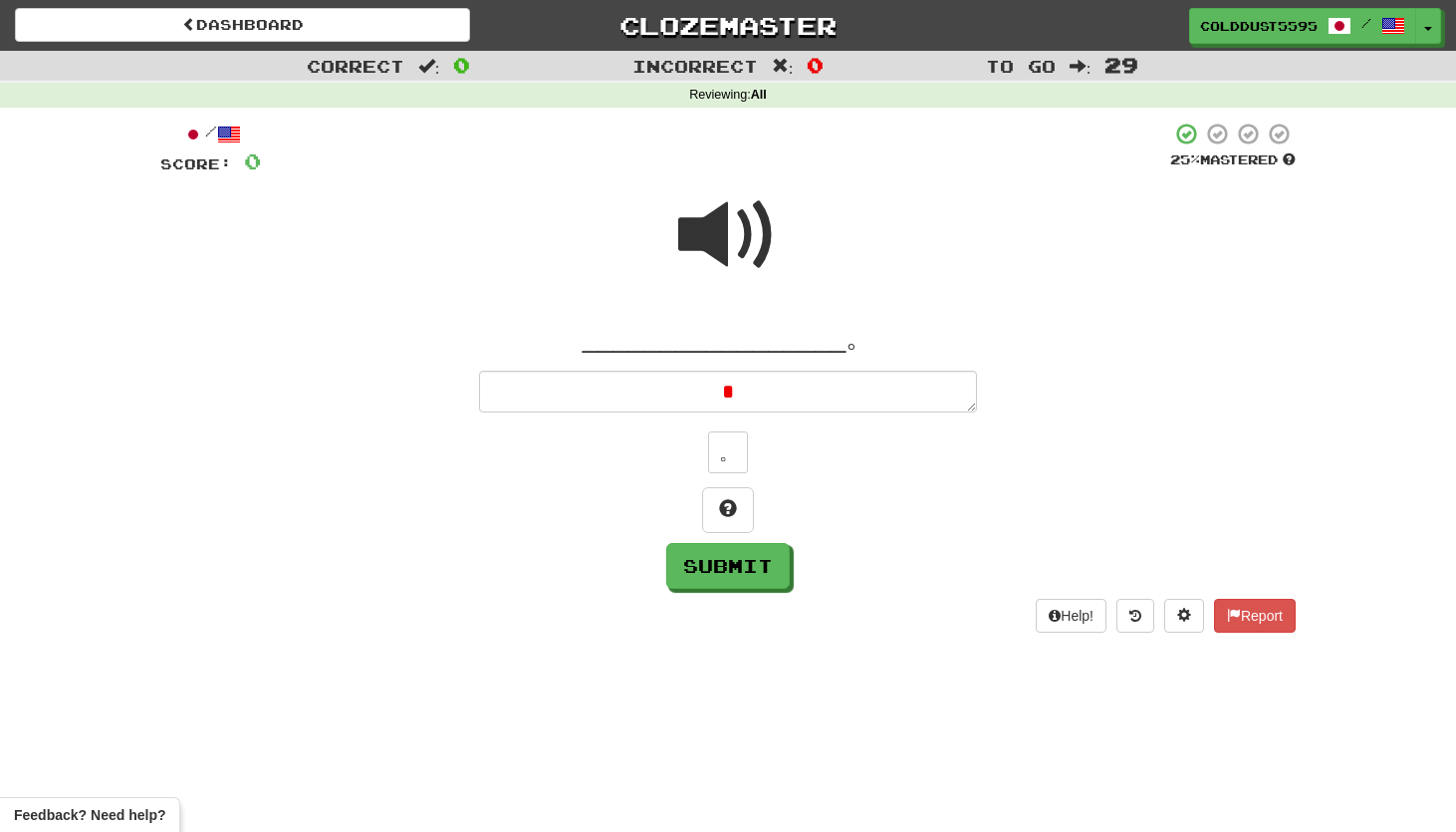 type on "**" 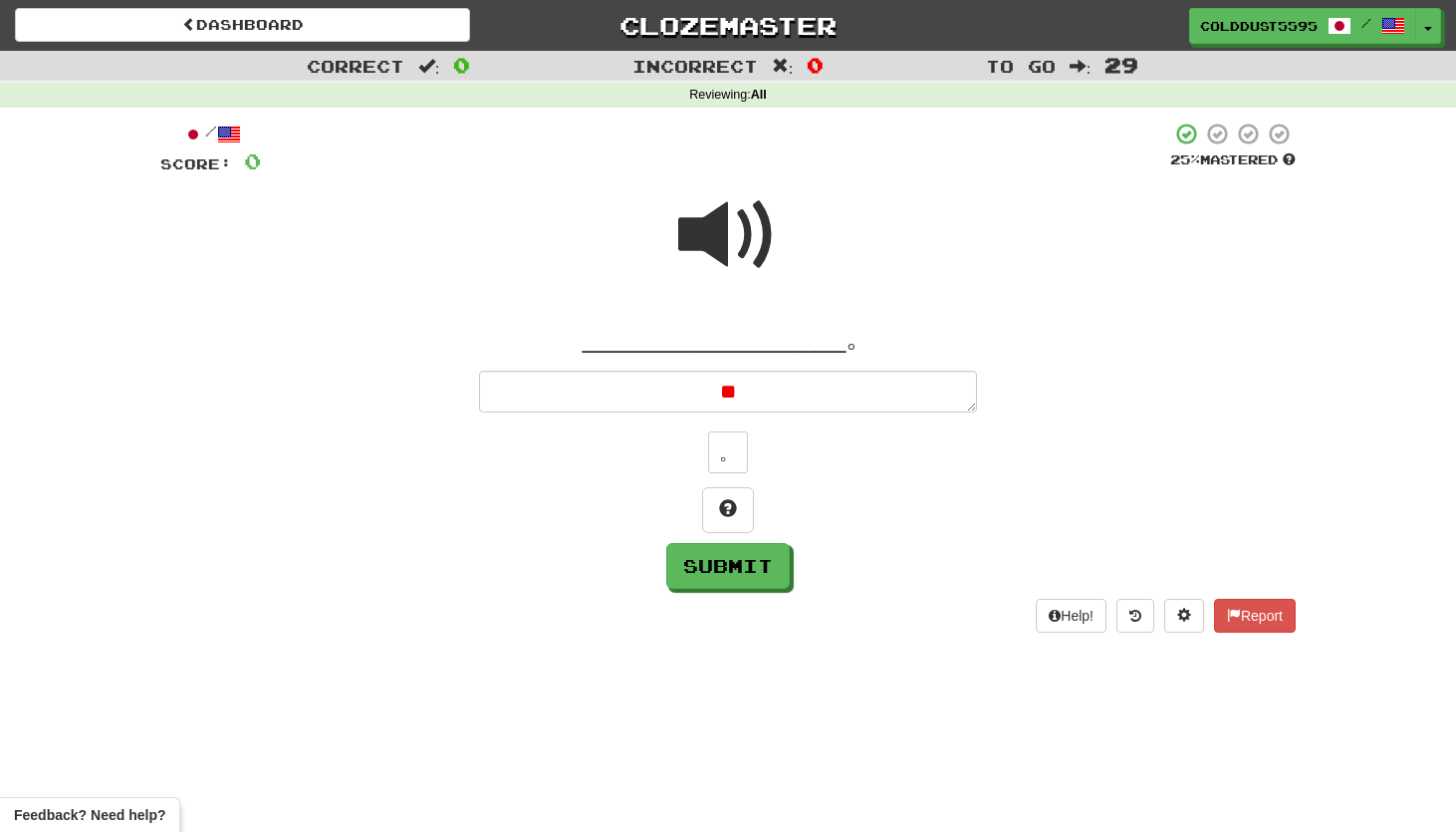 type on "*" 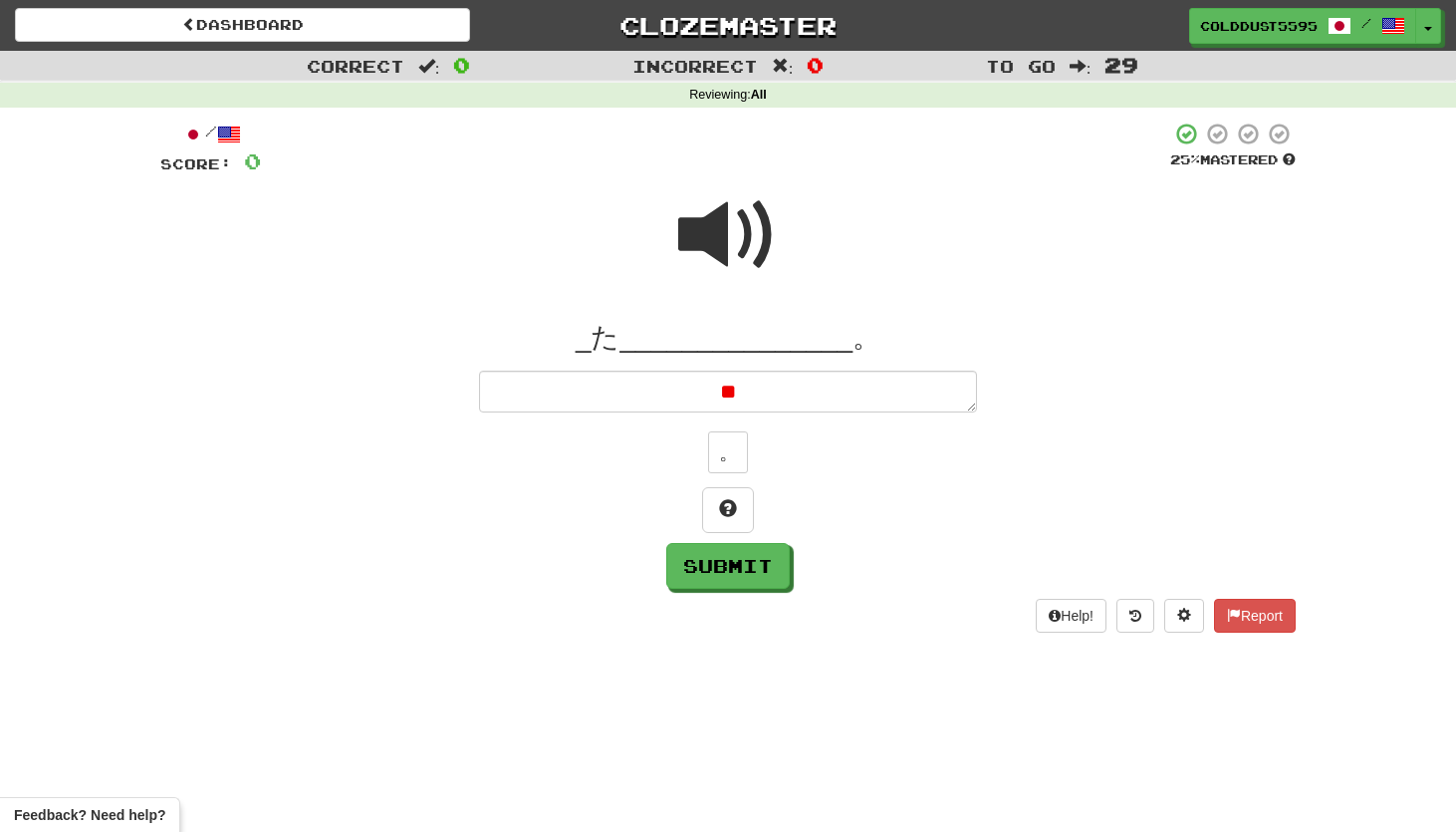 type on "*" 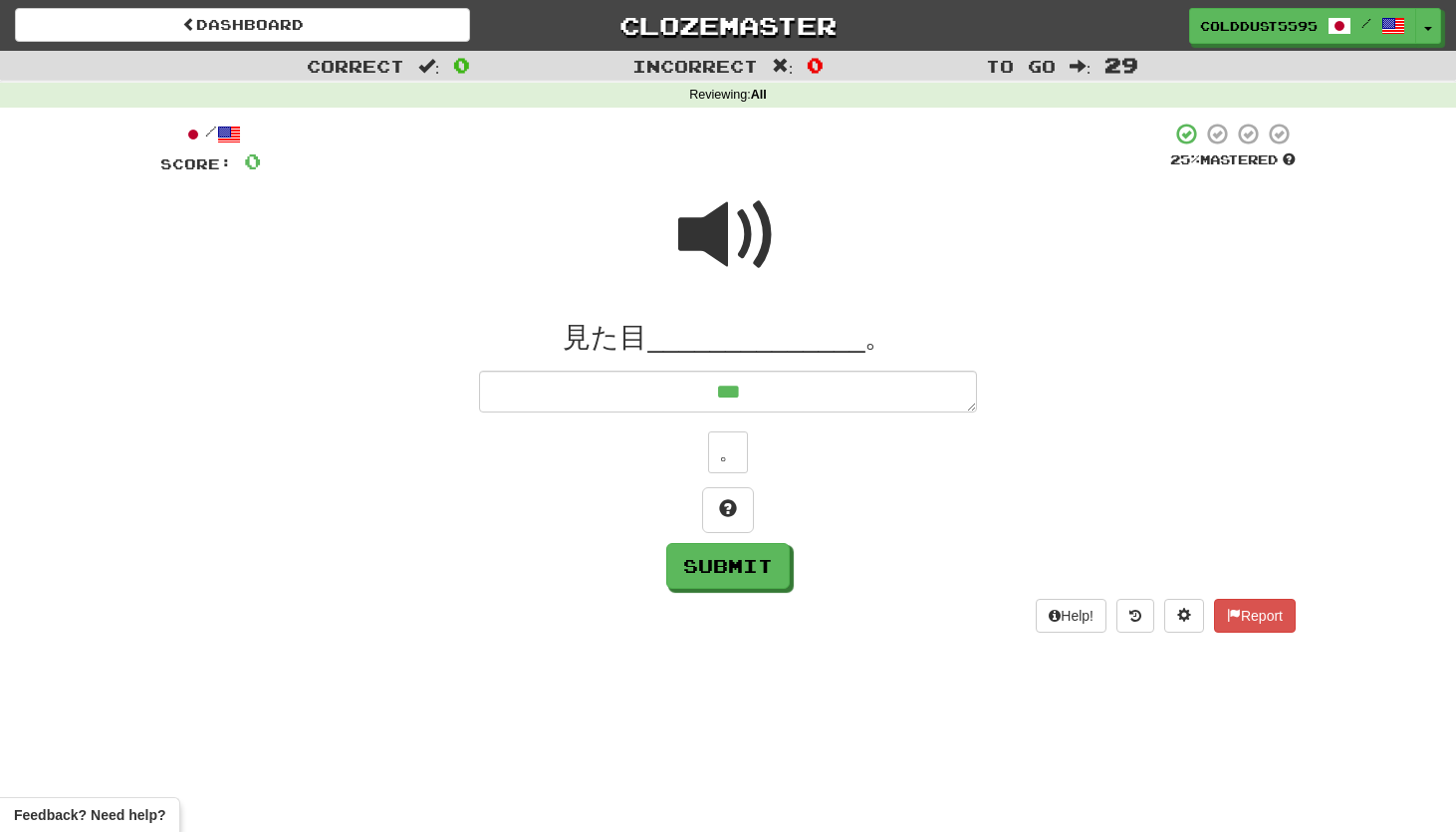 type on "*" 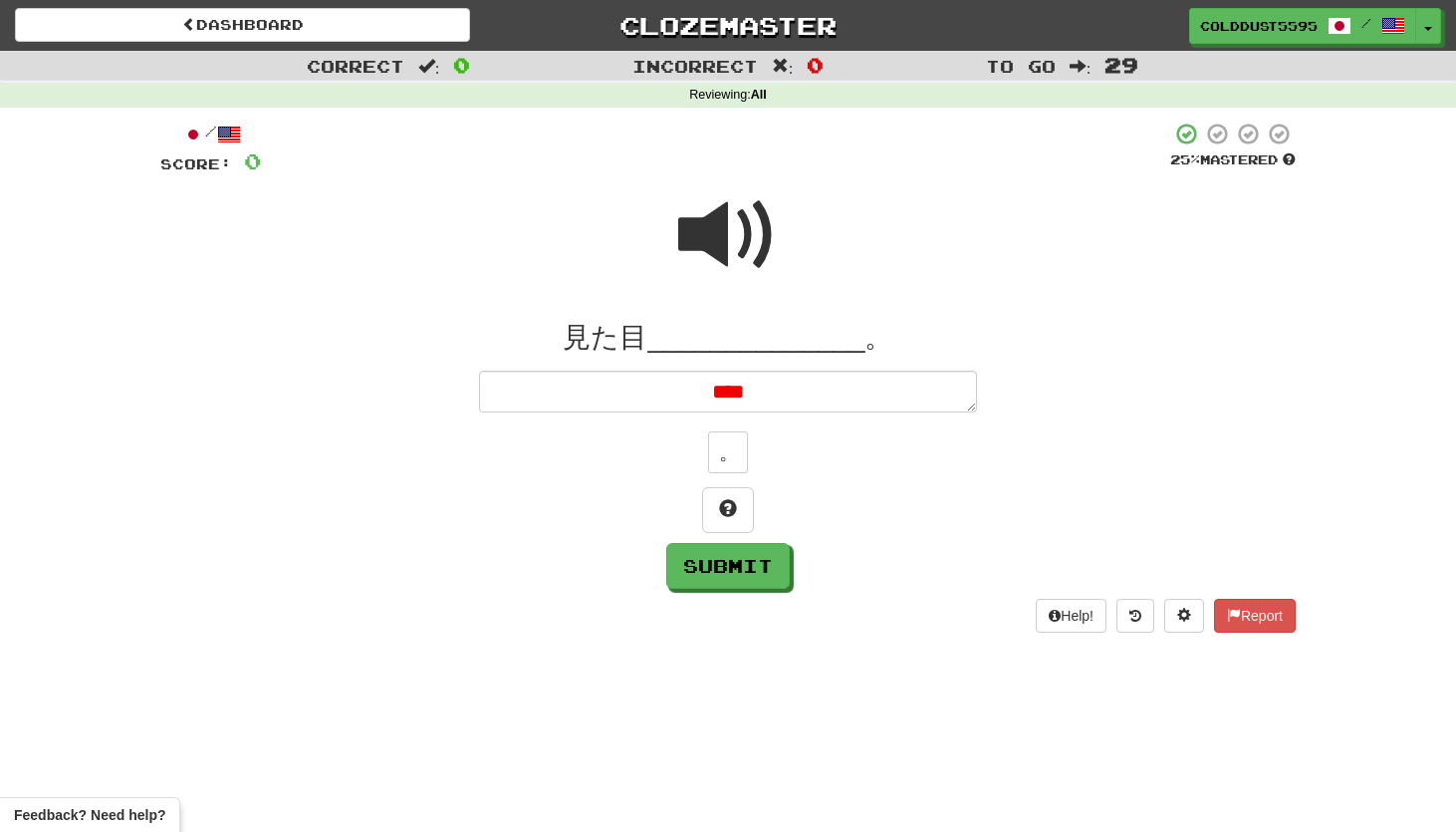type on "*" 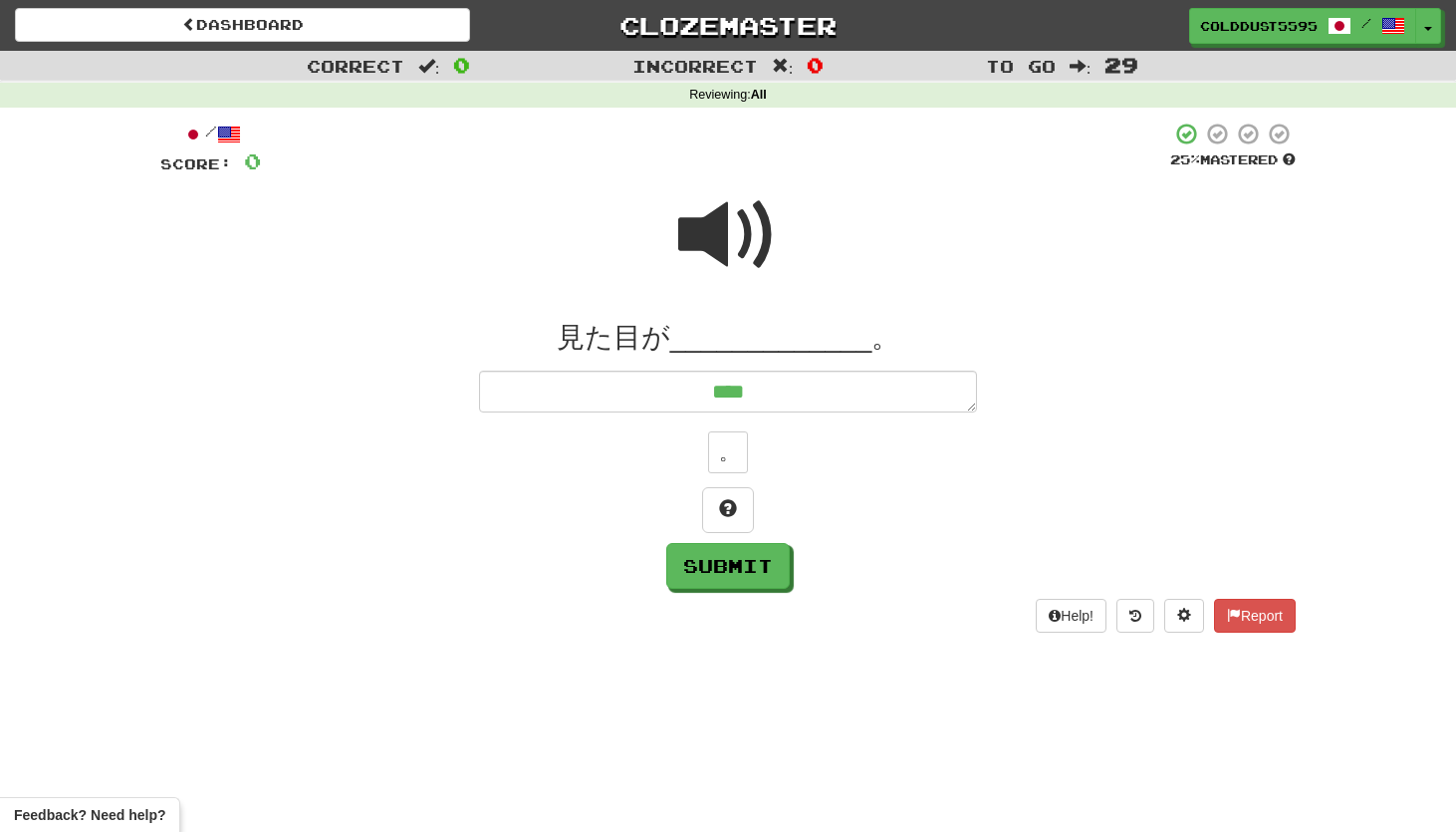 type on "*****" 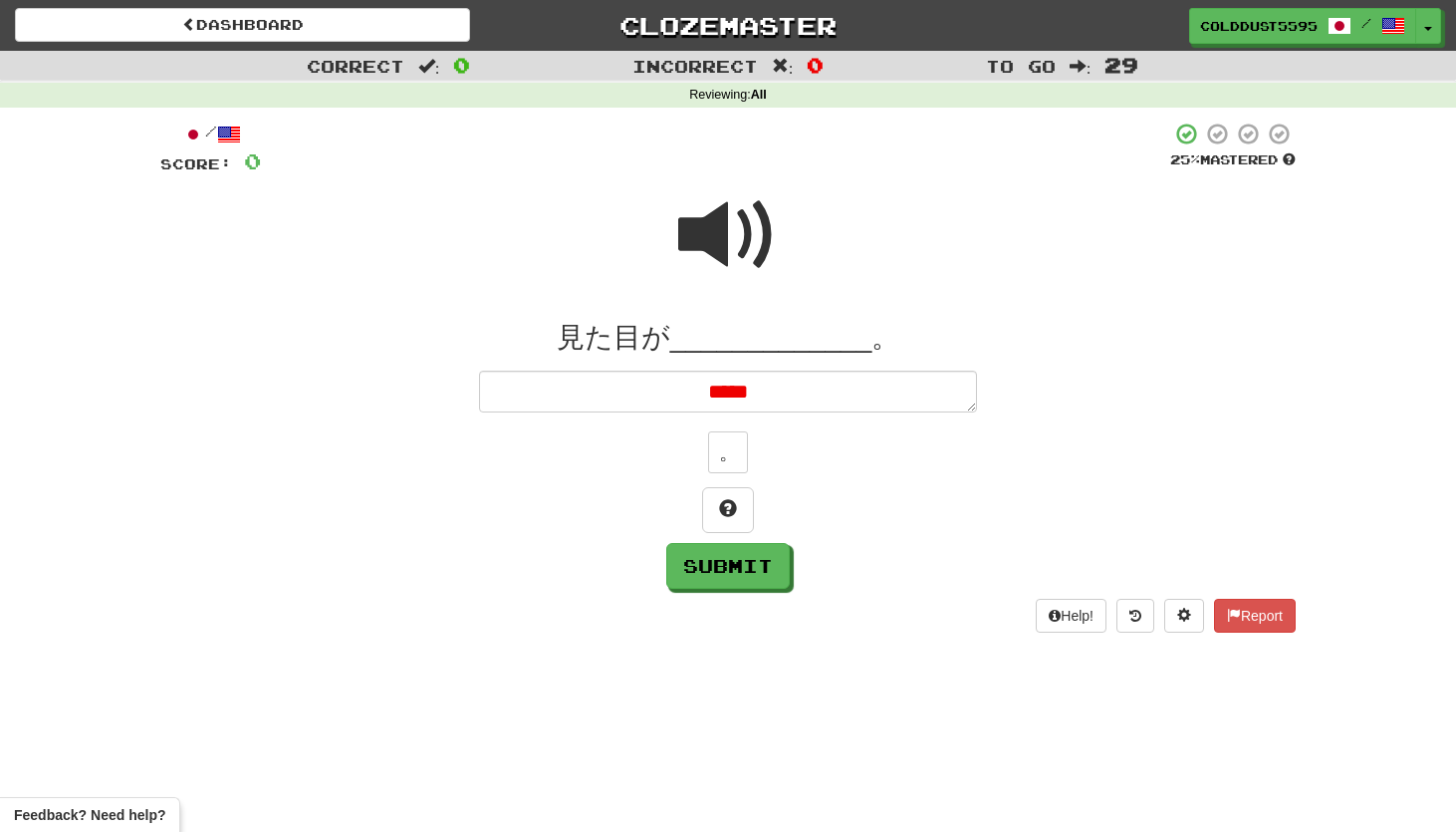 type on "*" 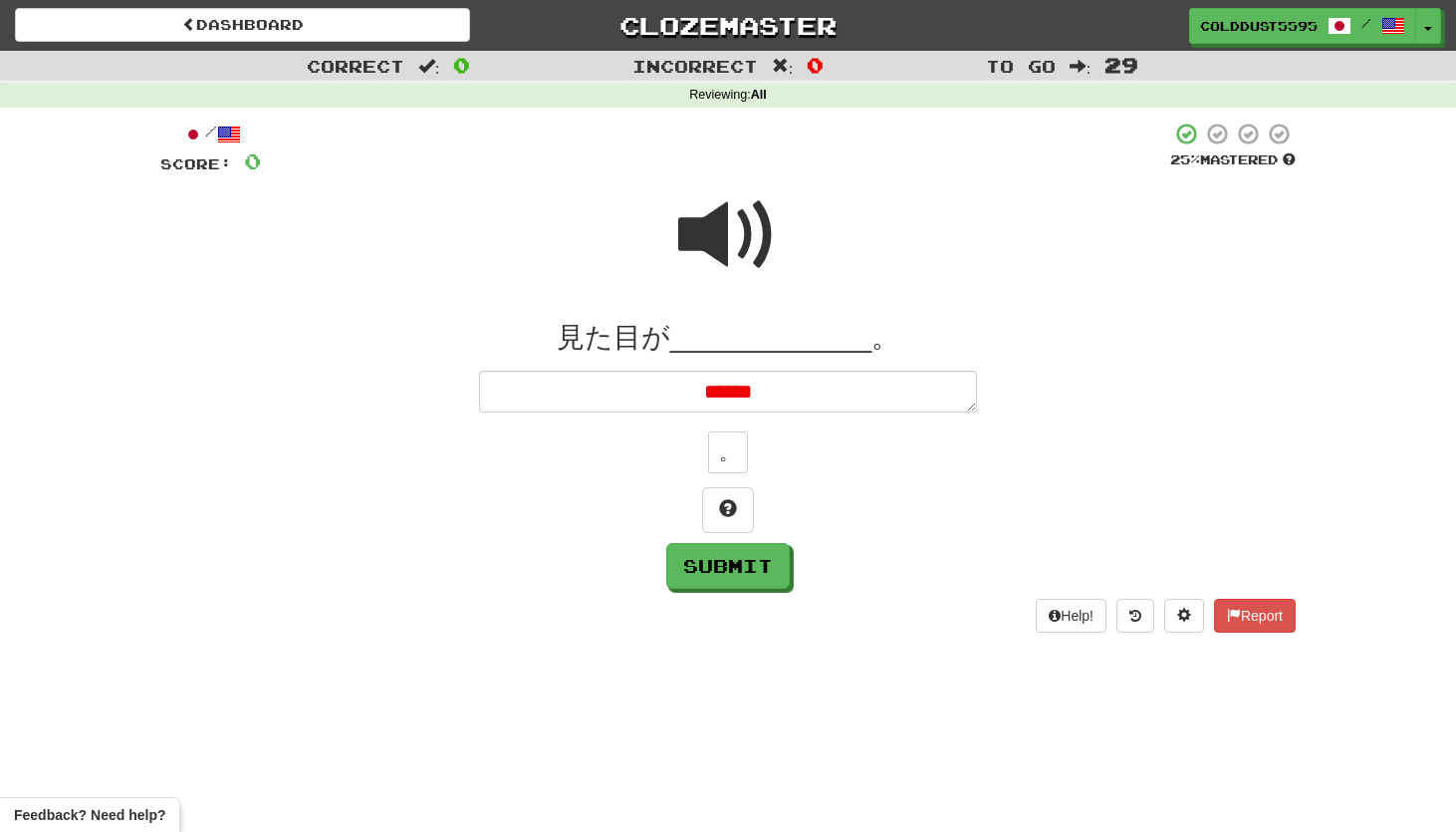type on "*" 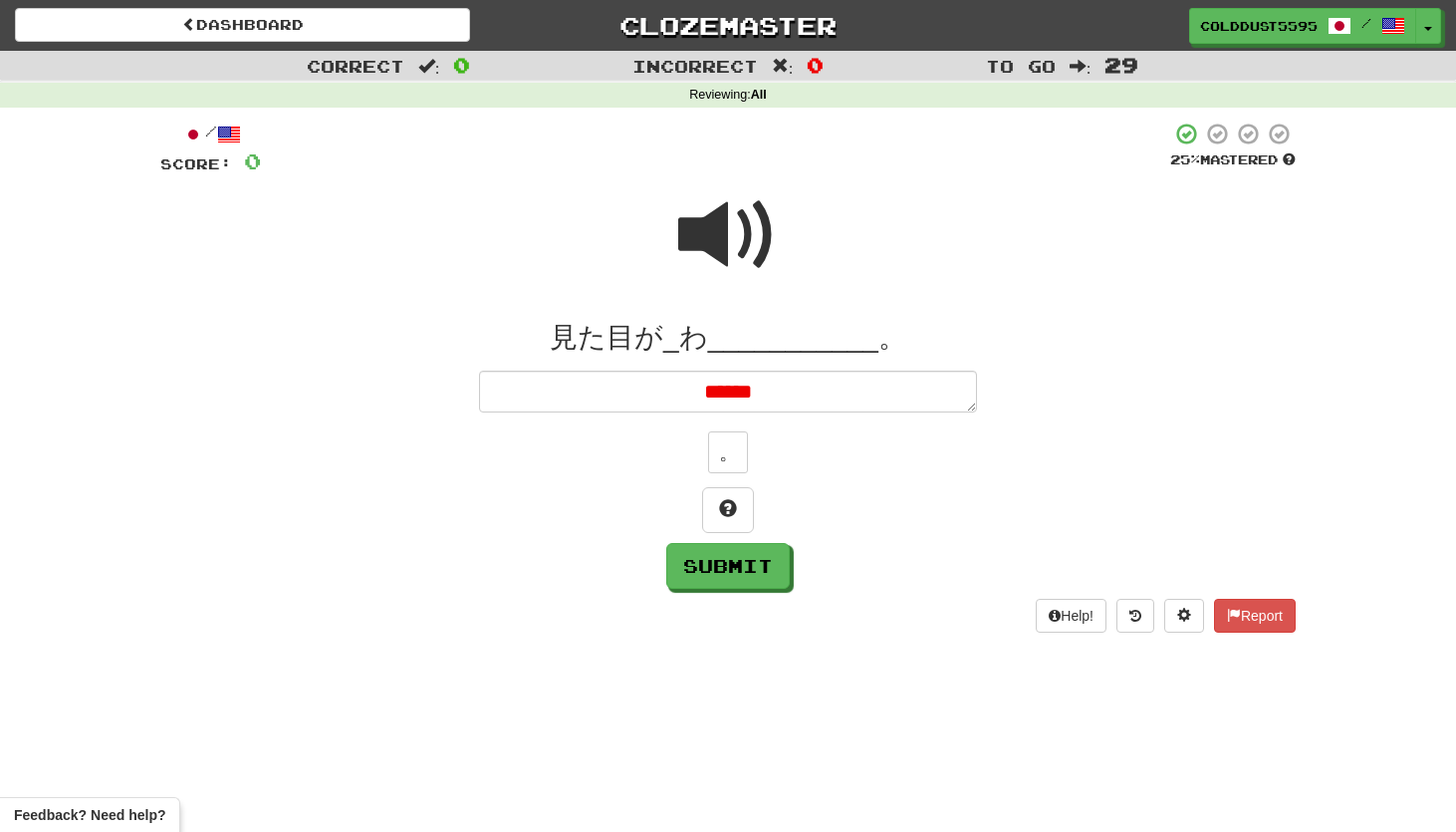type on "*******" 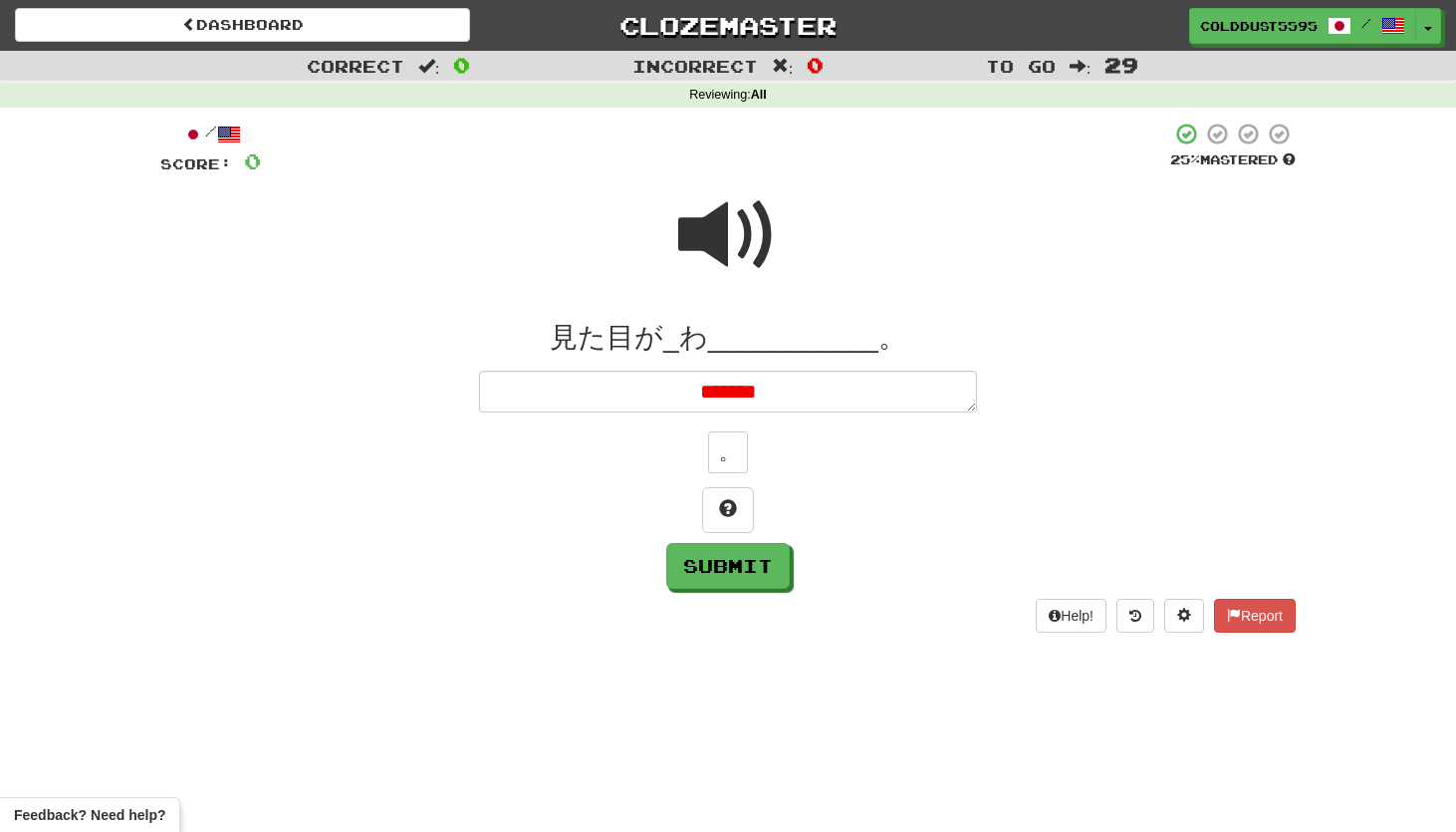 type on "*" 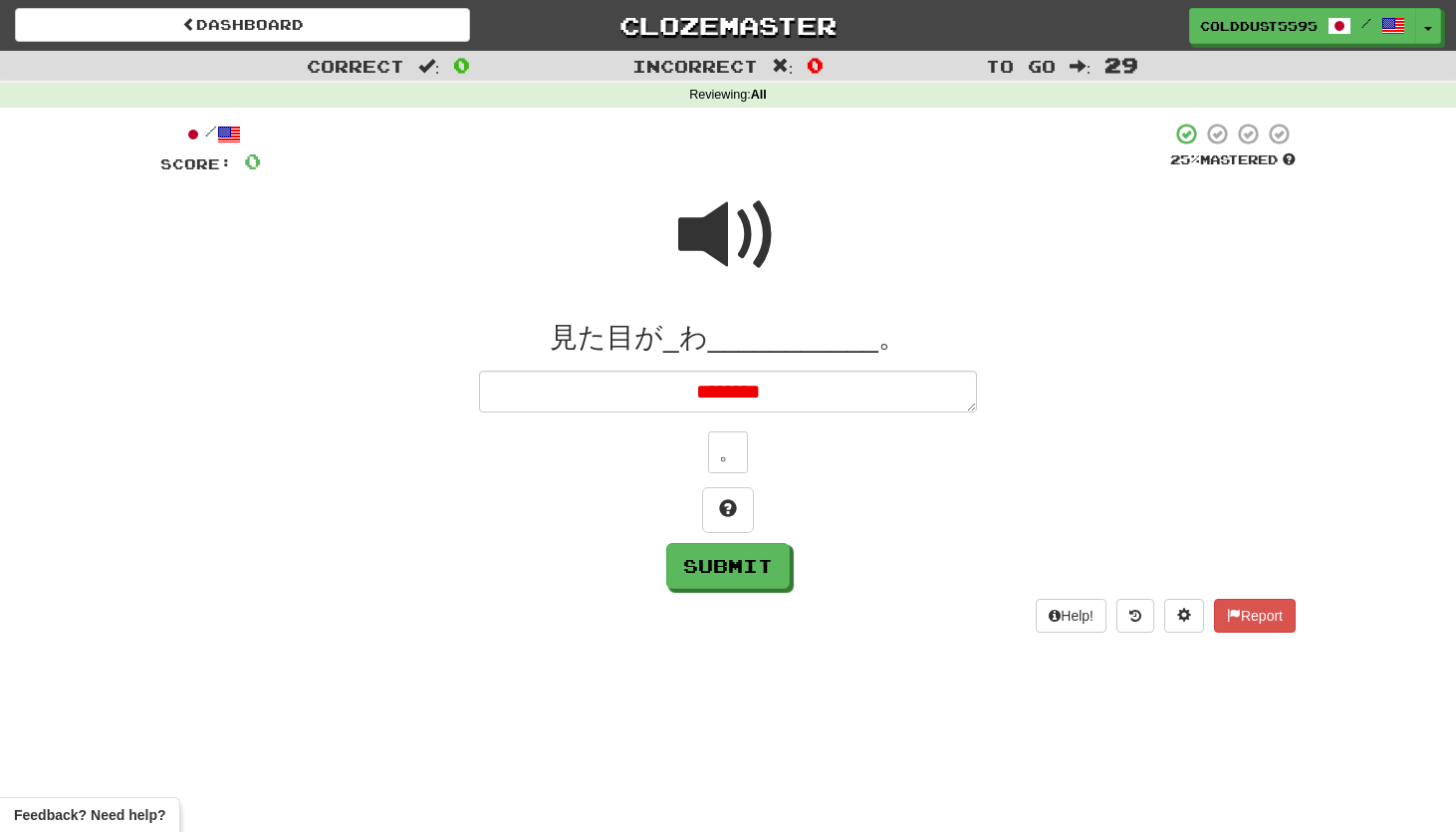 type on "*" 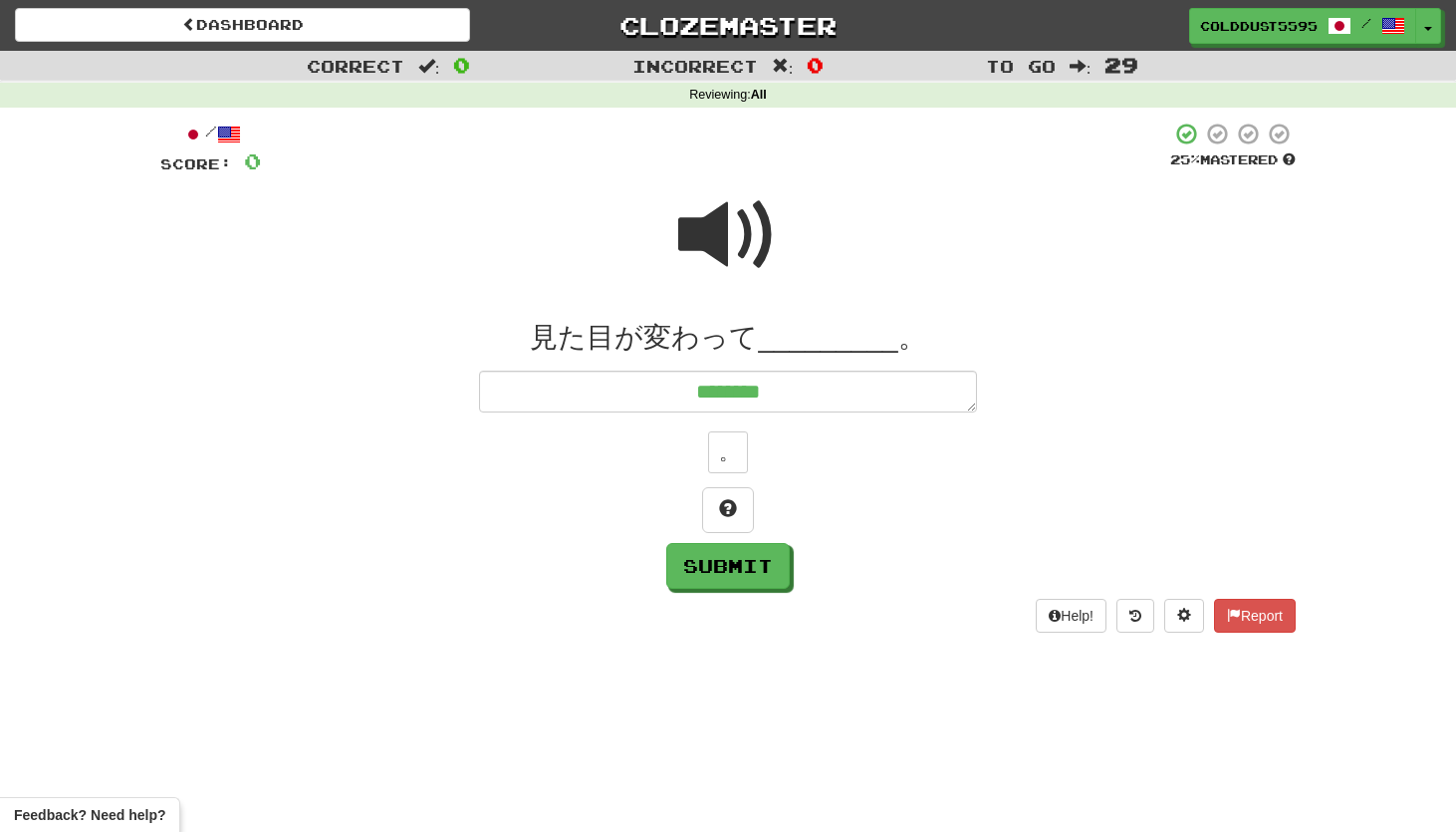 type on "*********" 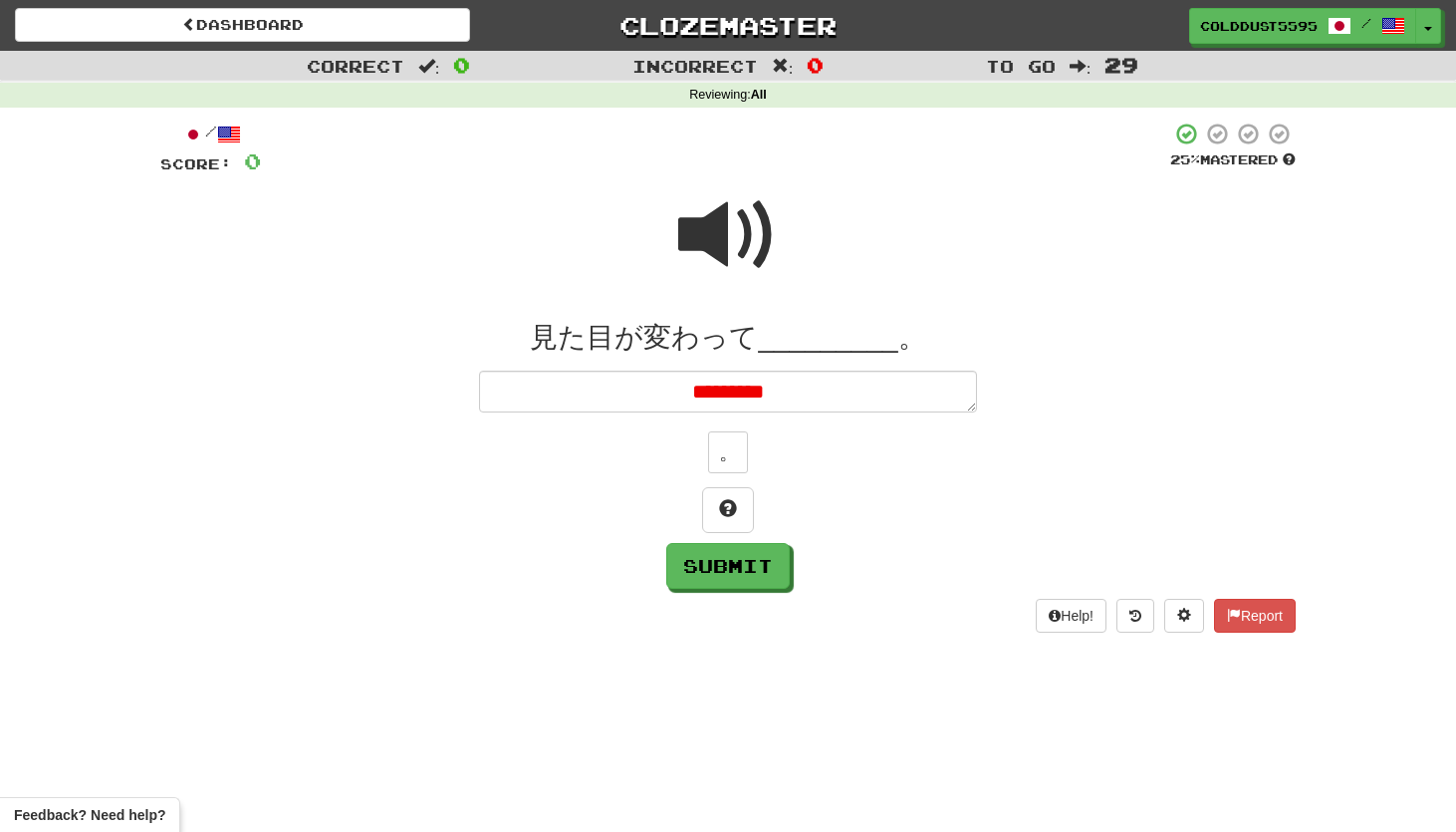 type on "*" 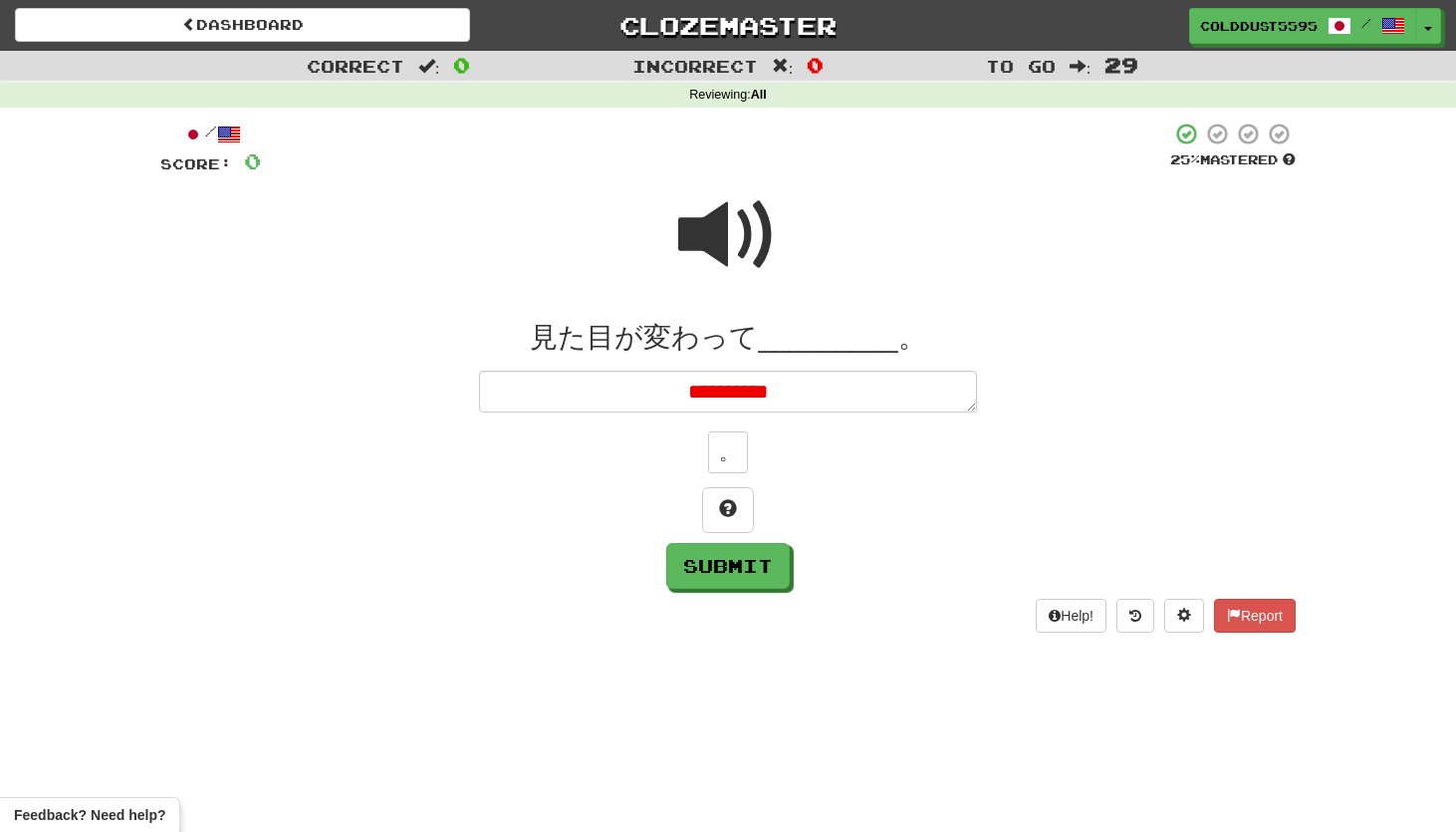 type on "*" 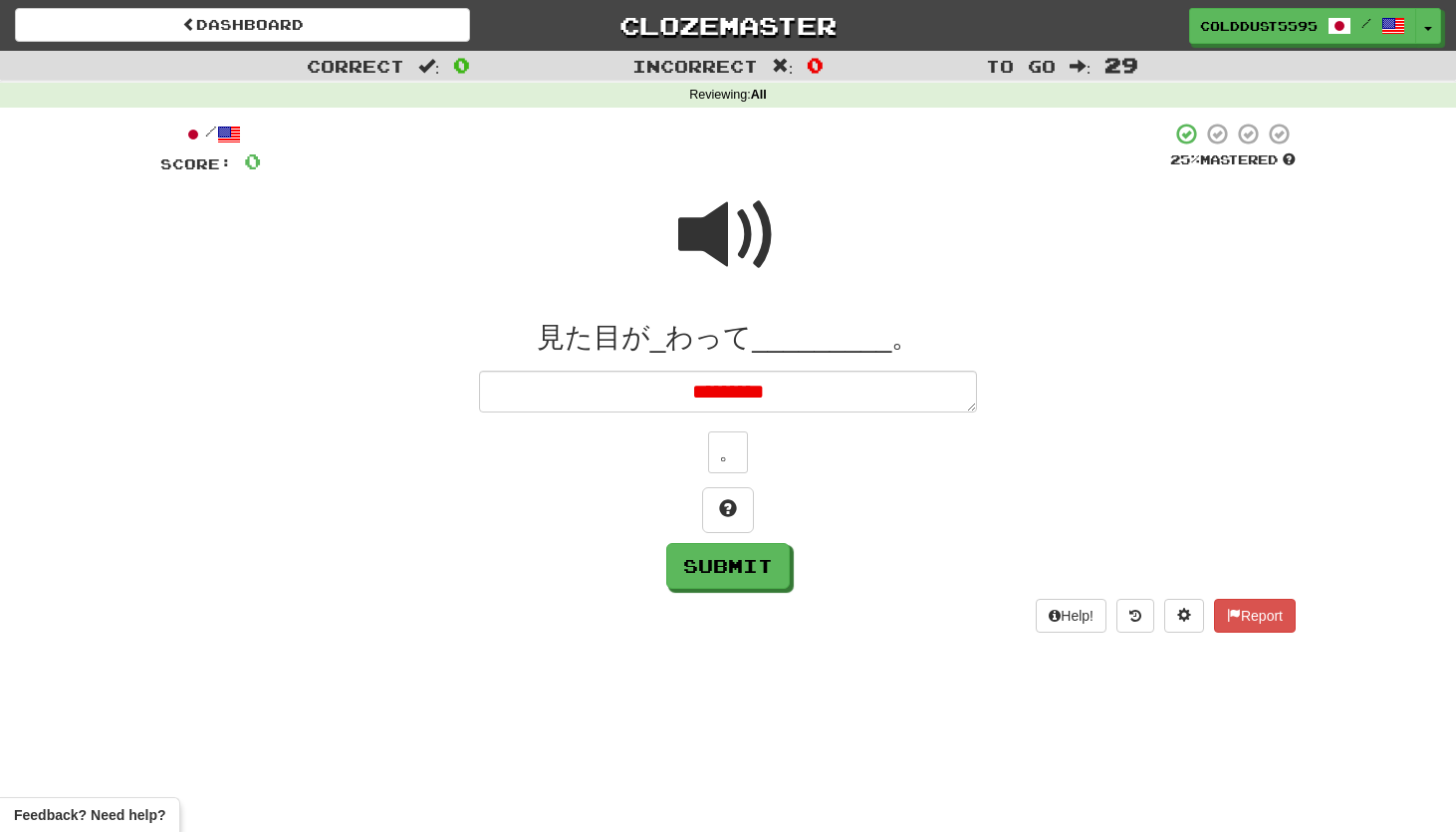 type on "*" 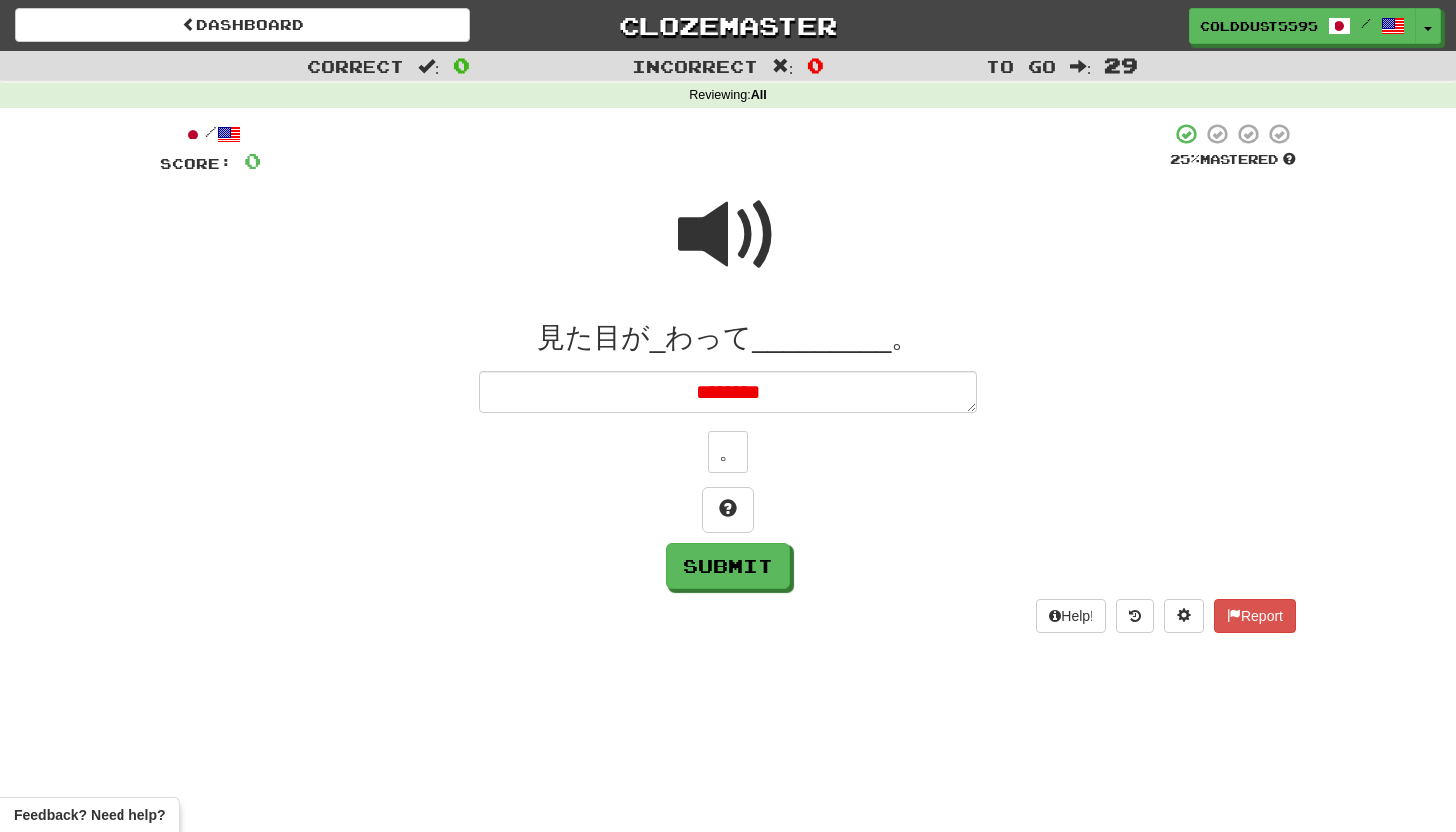 type on "*" 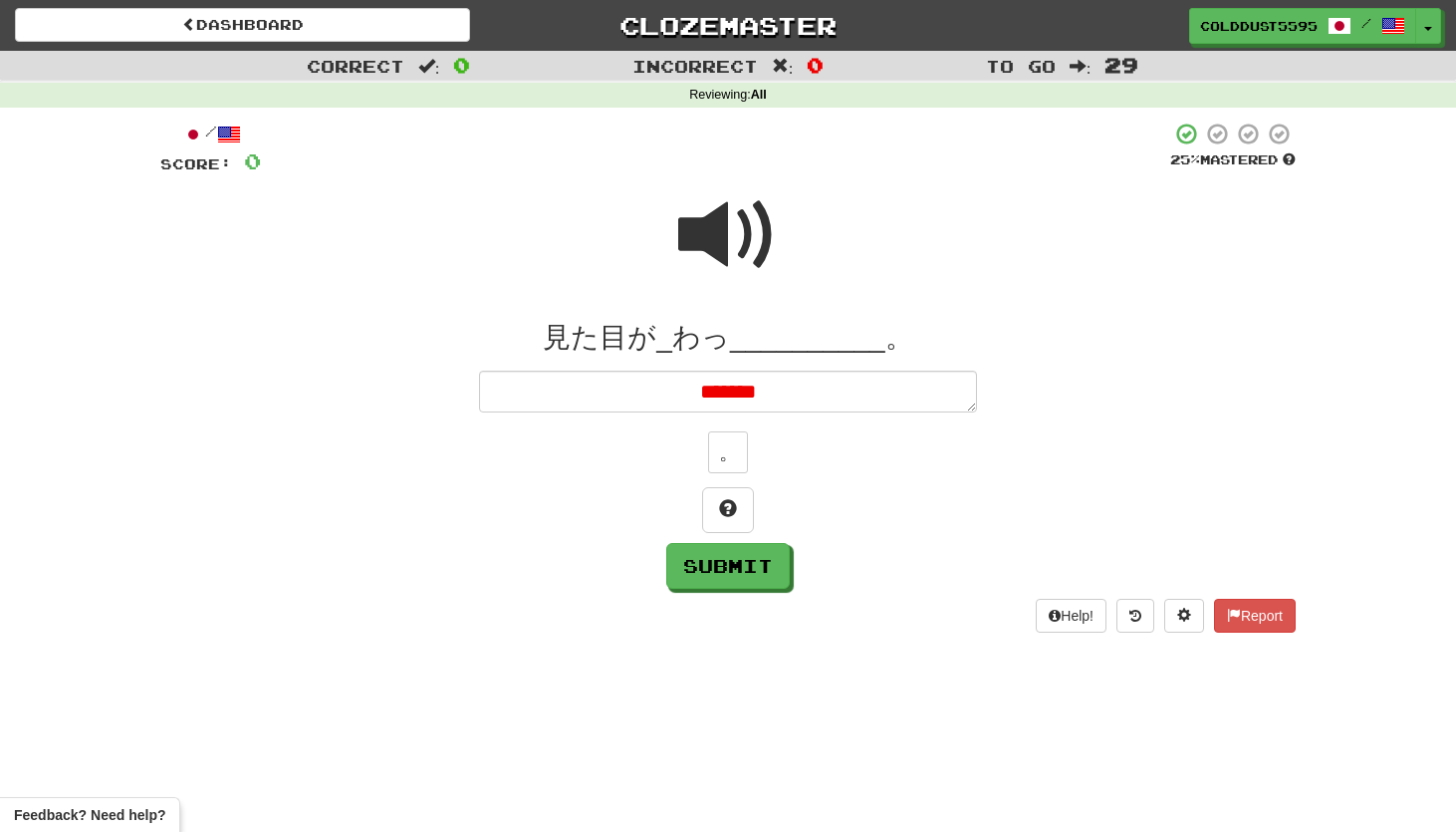 type on "*" 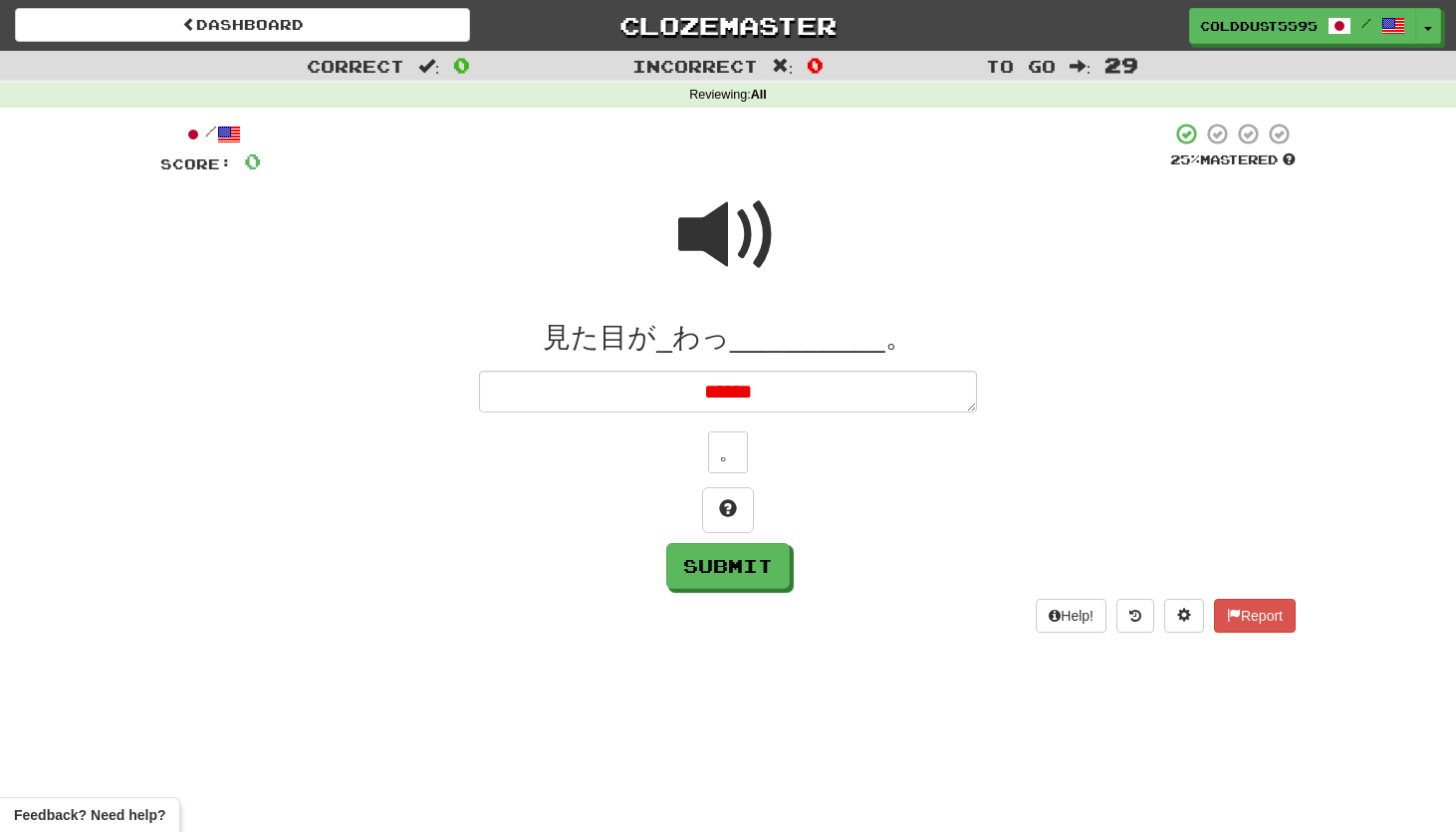 type on "*" 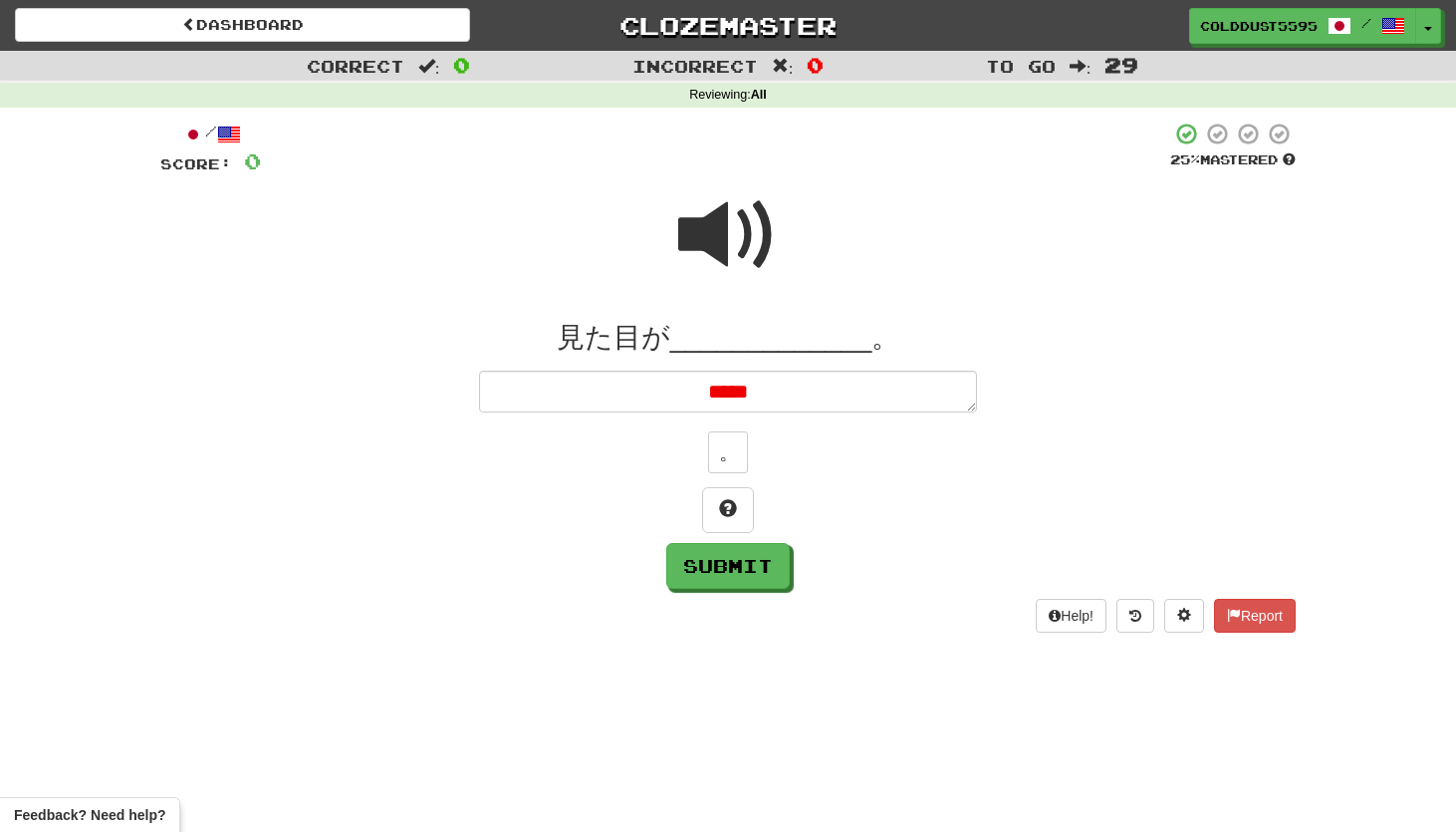 type on "*" 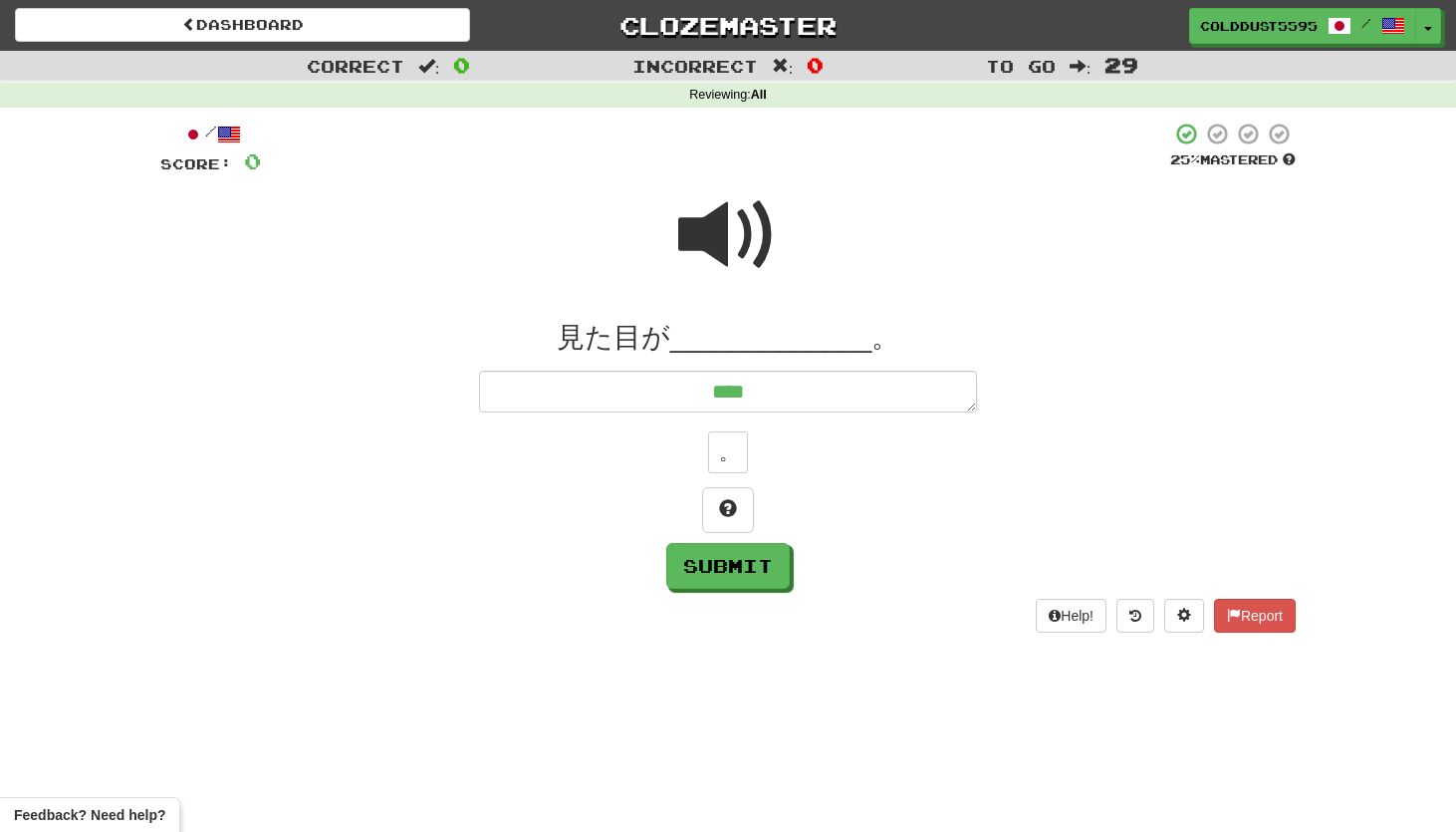 type on "*" 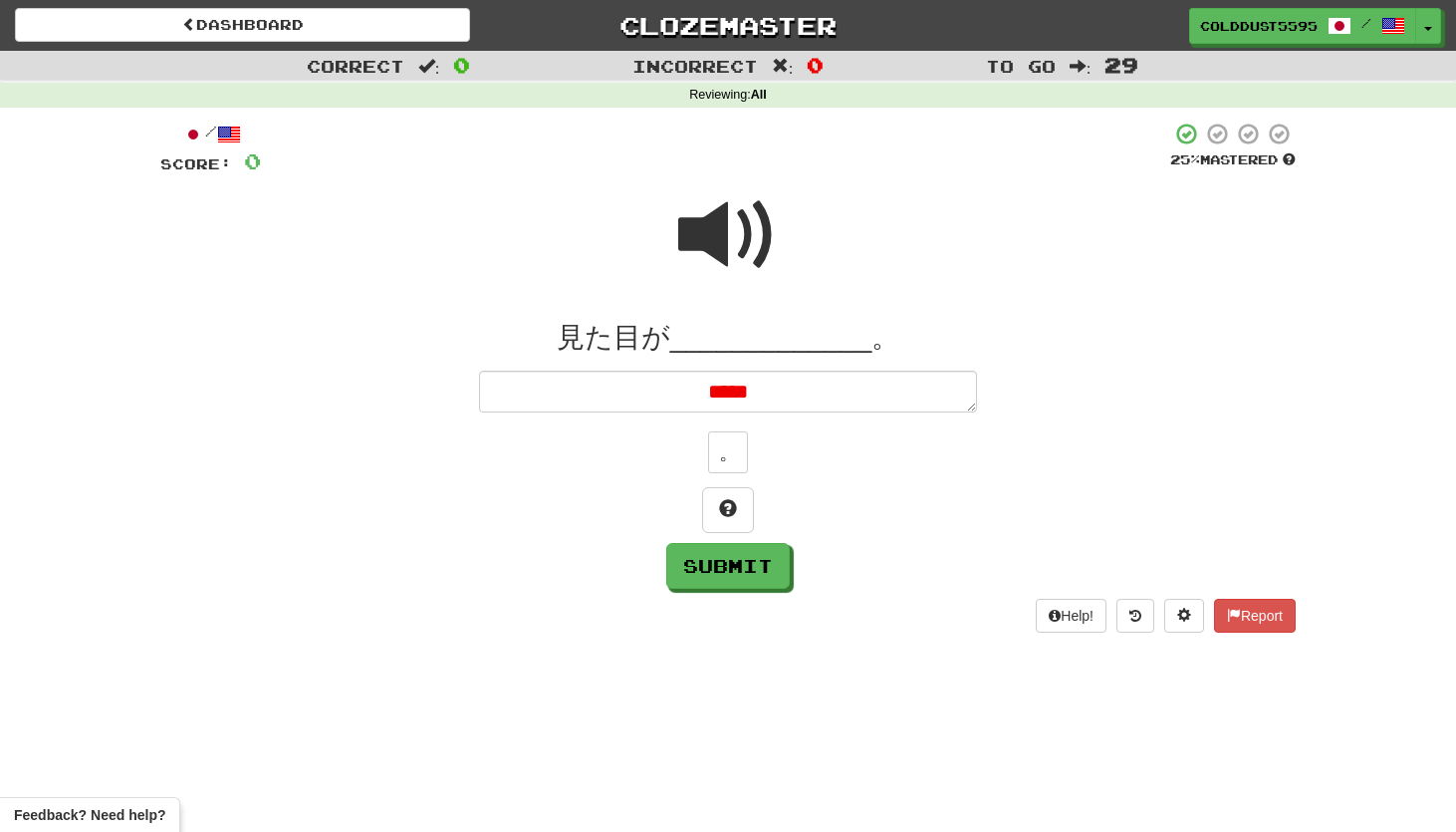 type on "*" 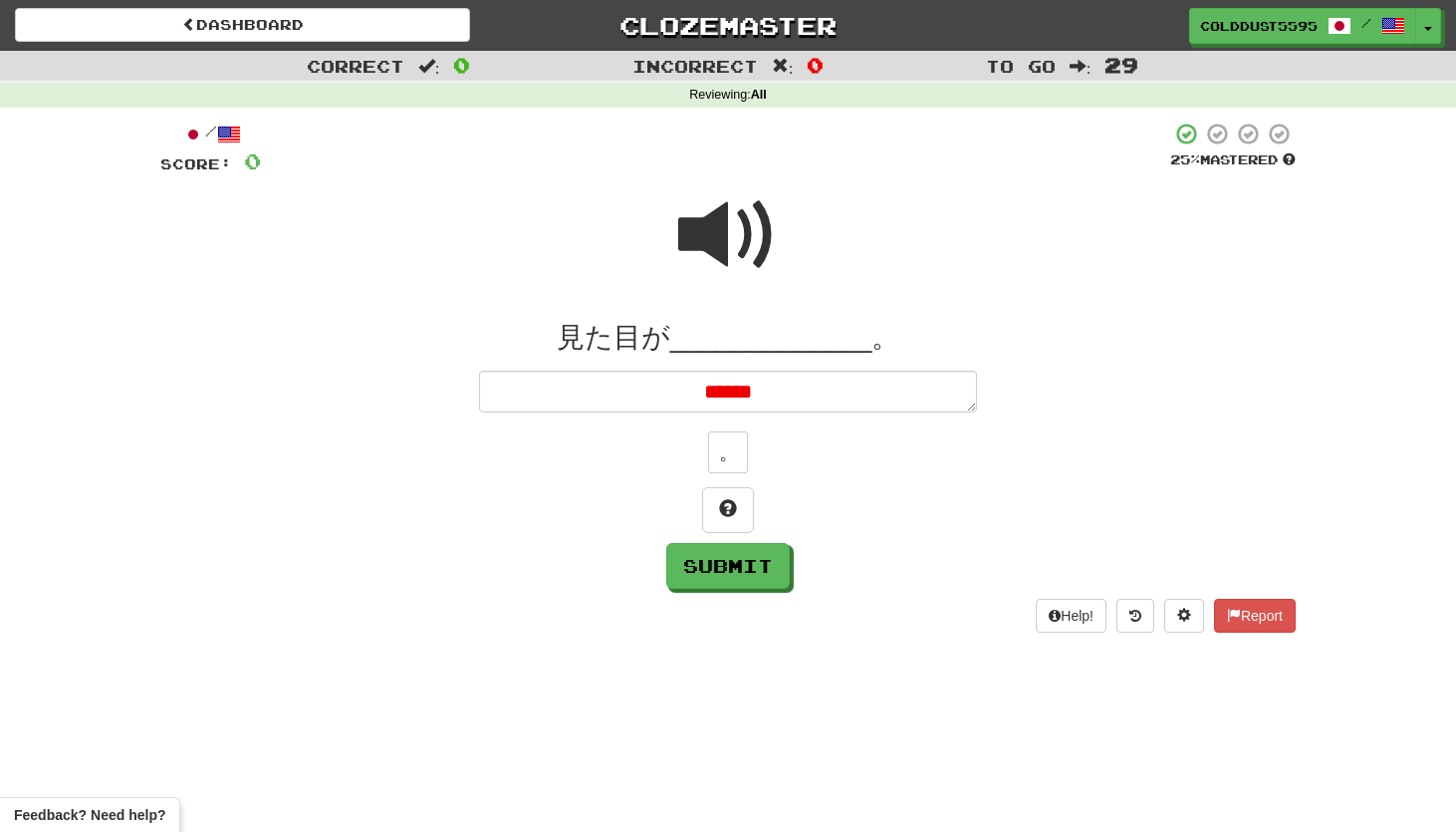 type on "******" 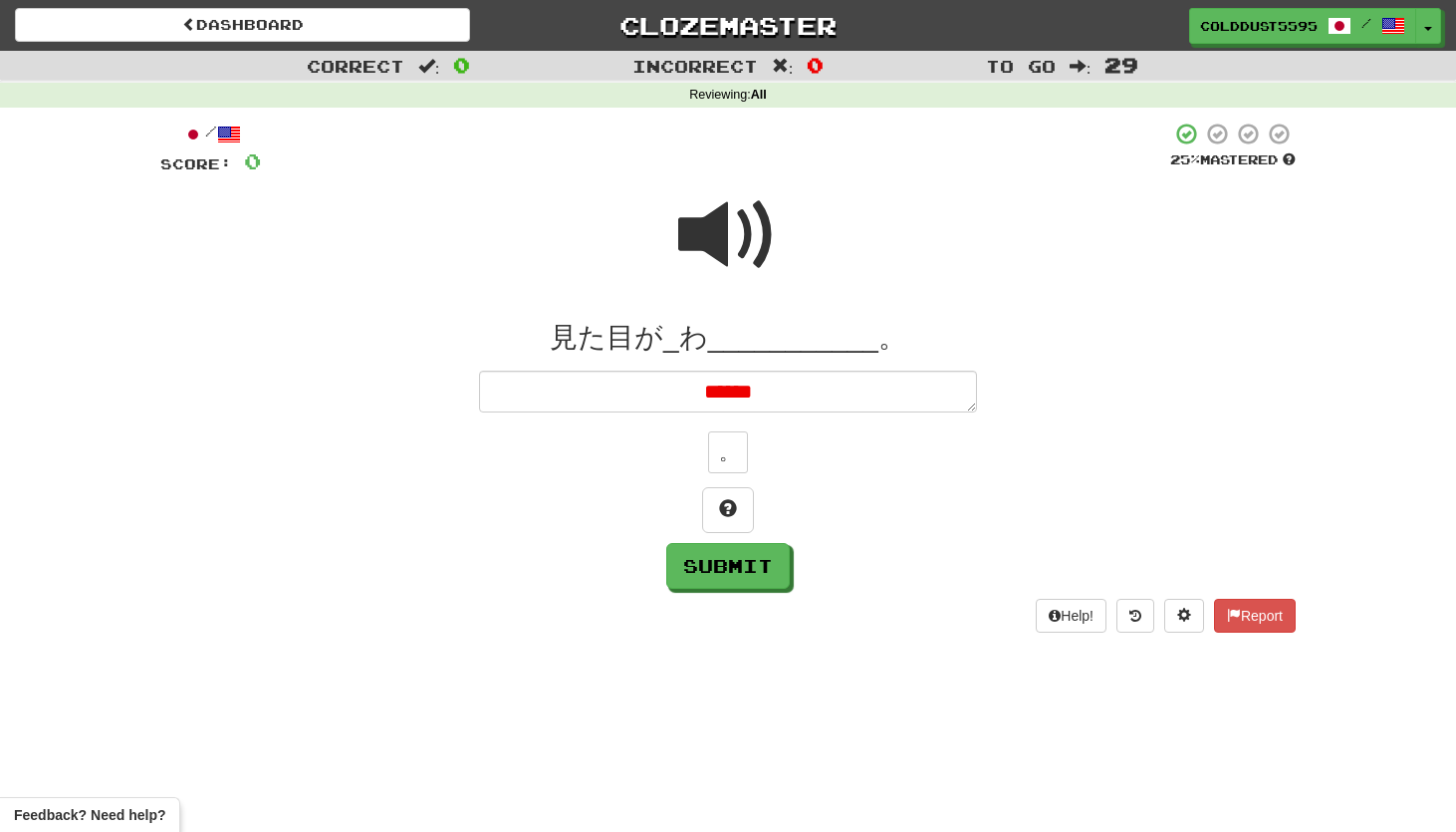 type on "*******" 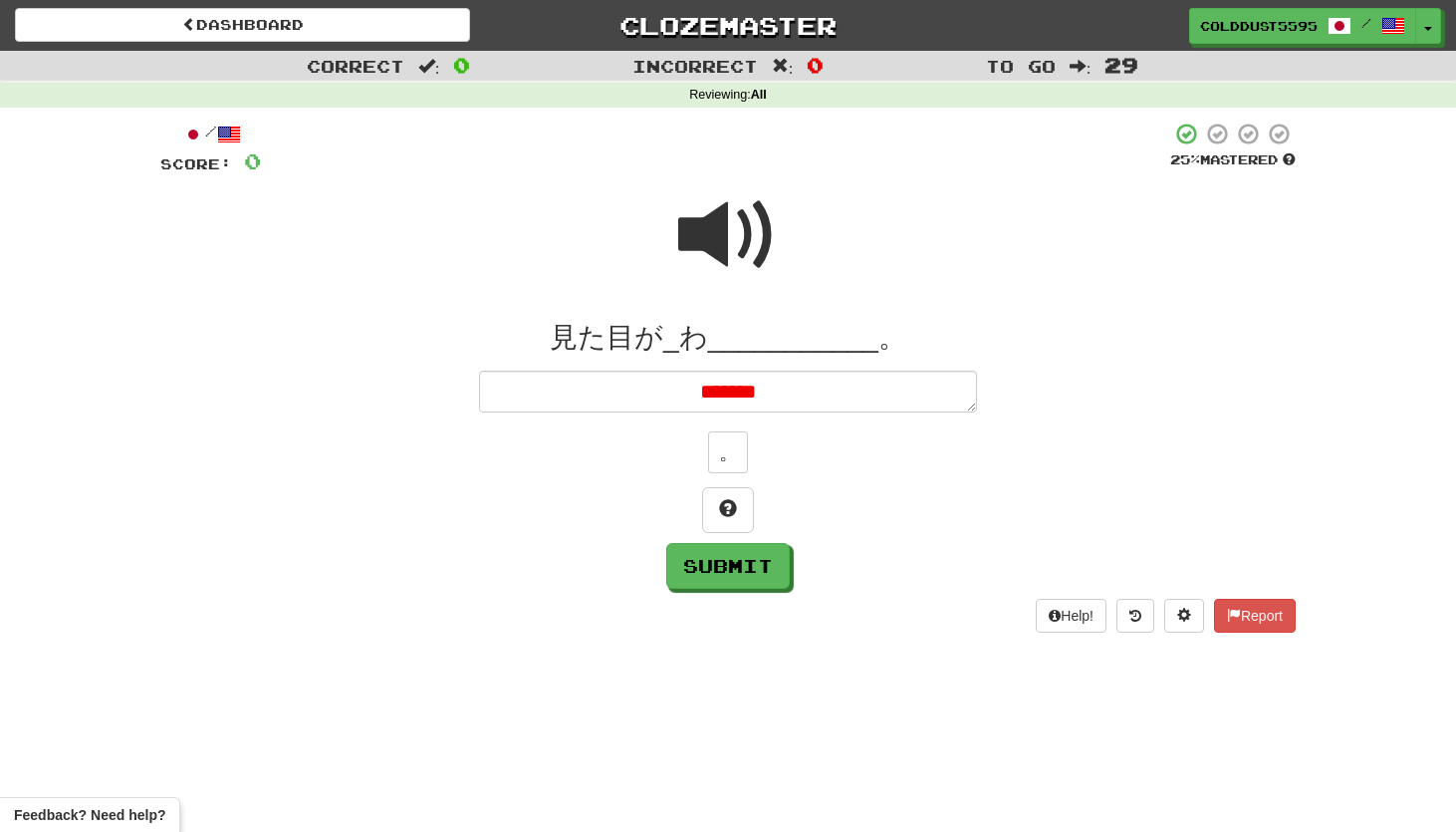 type on "*" 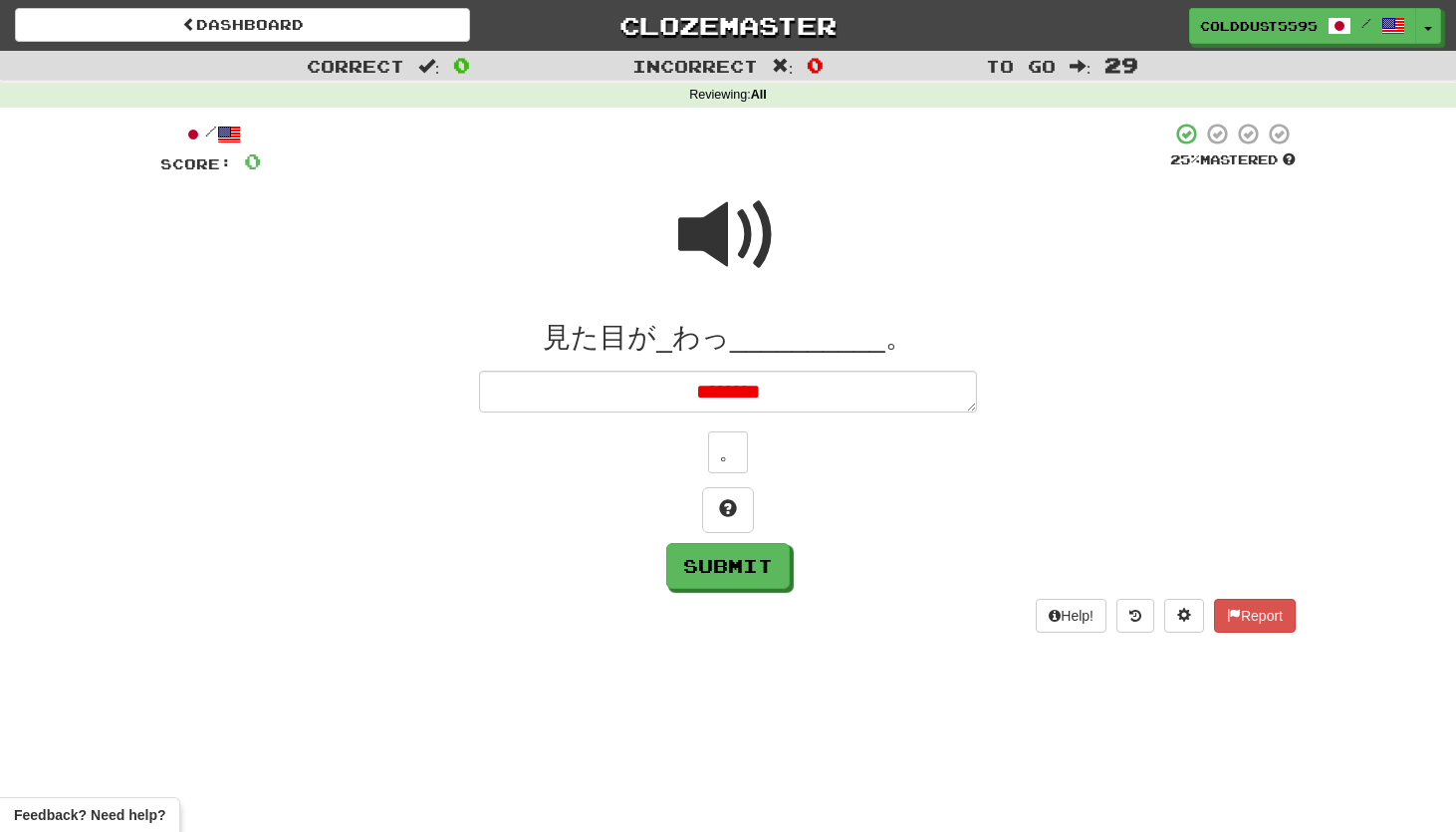 type on "*" 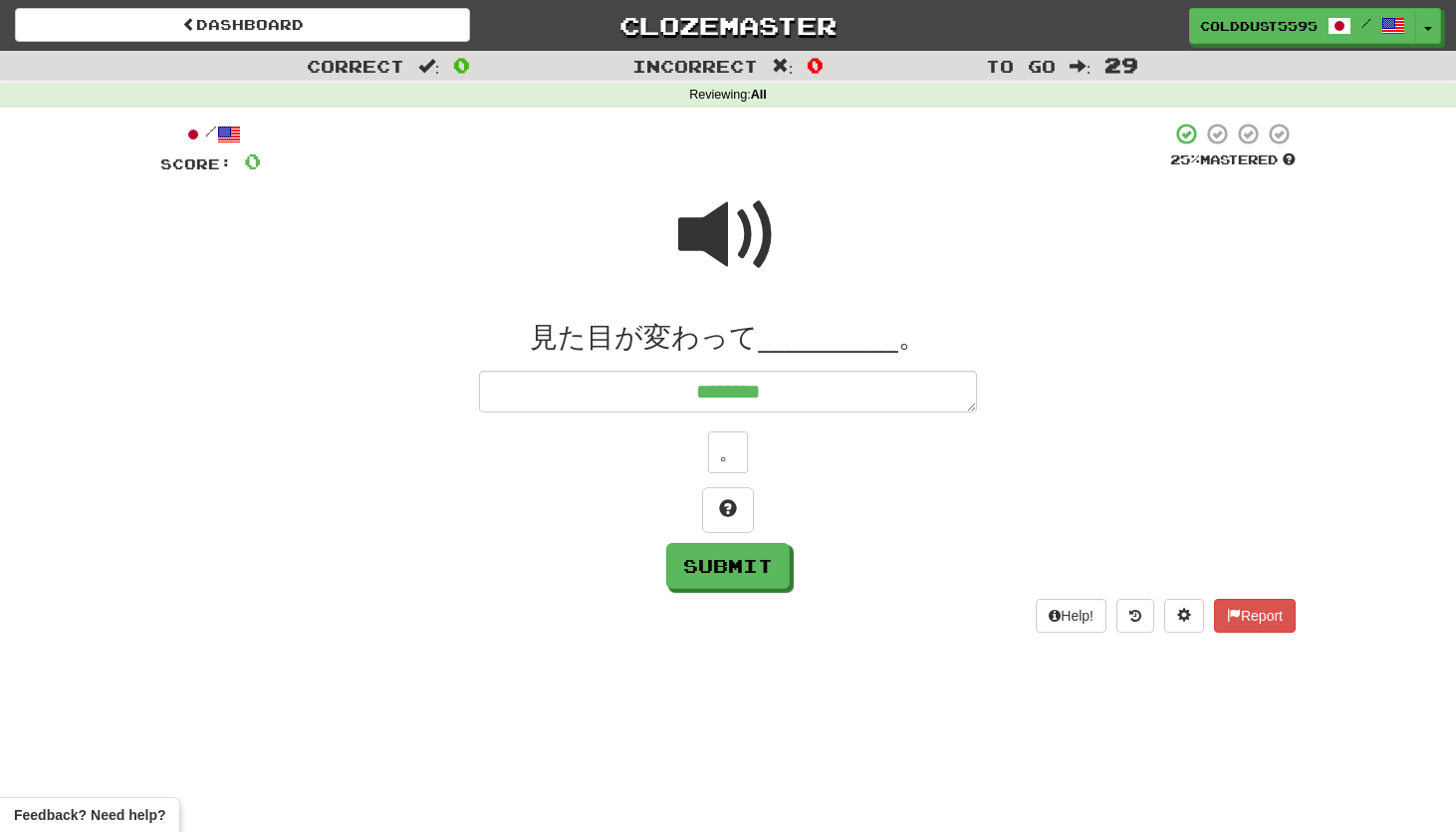 type on "*" 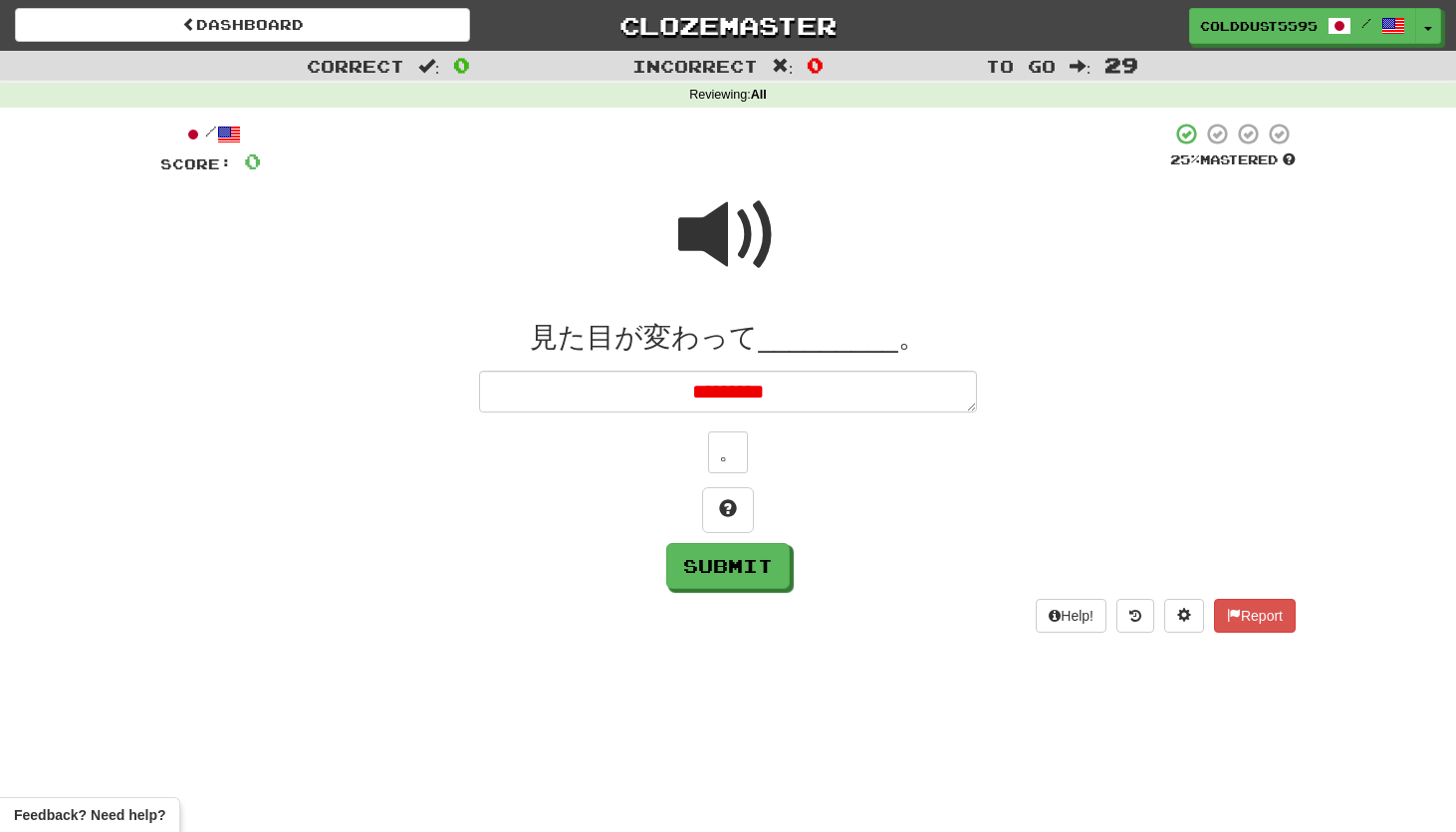 type on "*" 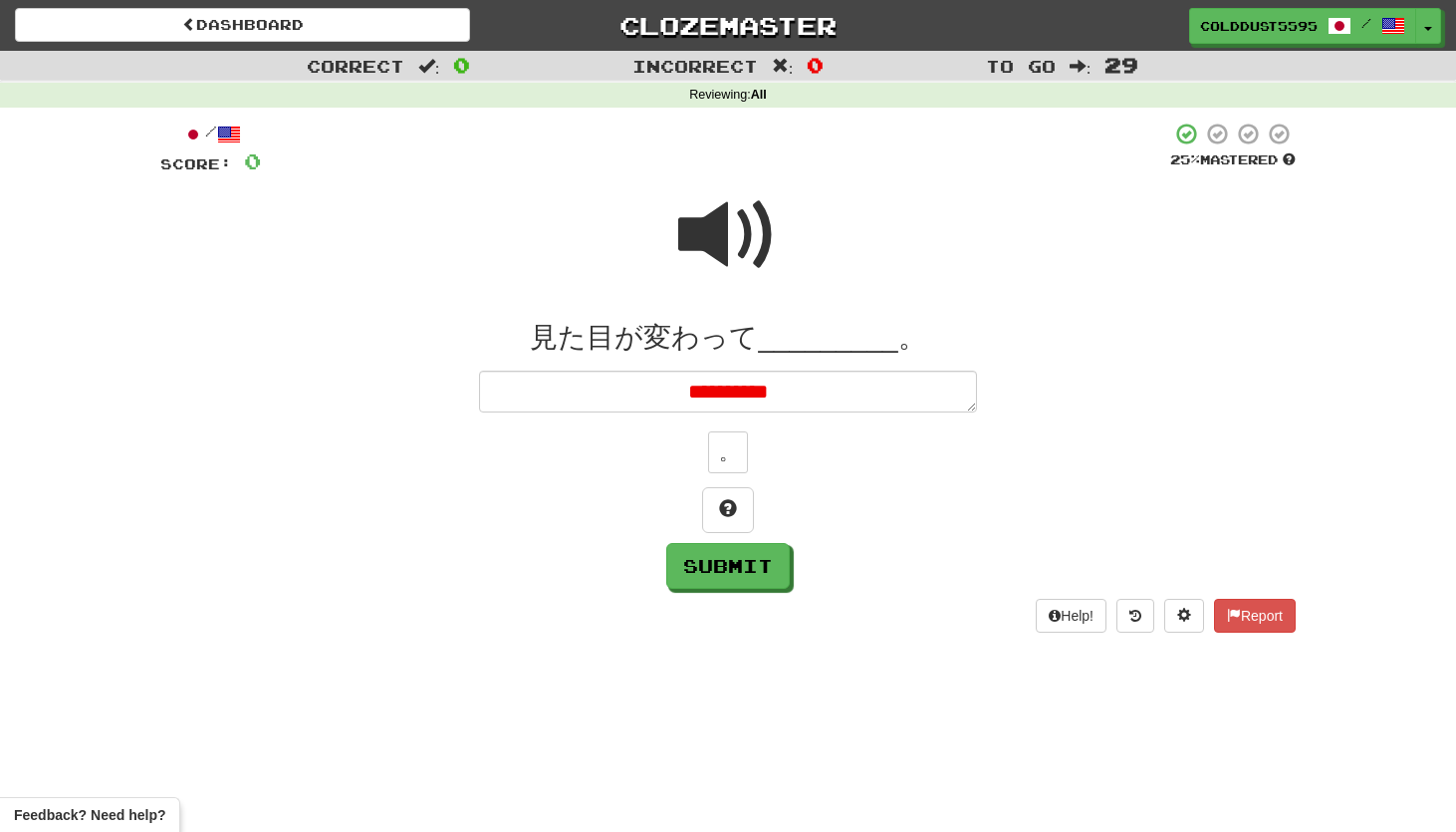 type on "*" 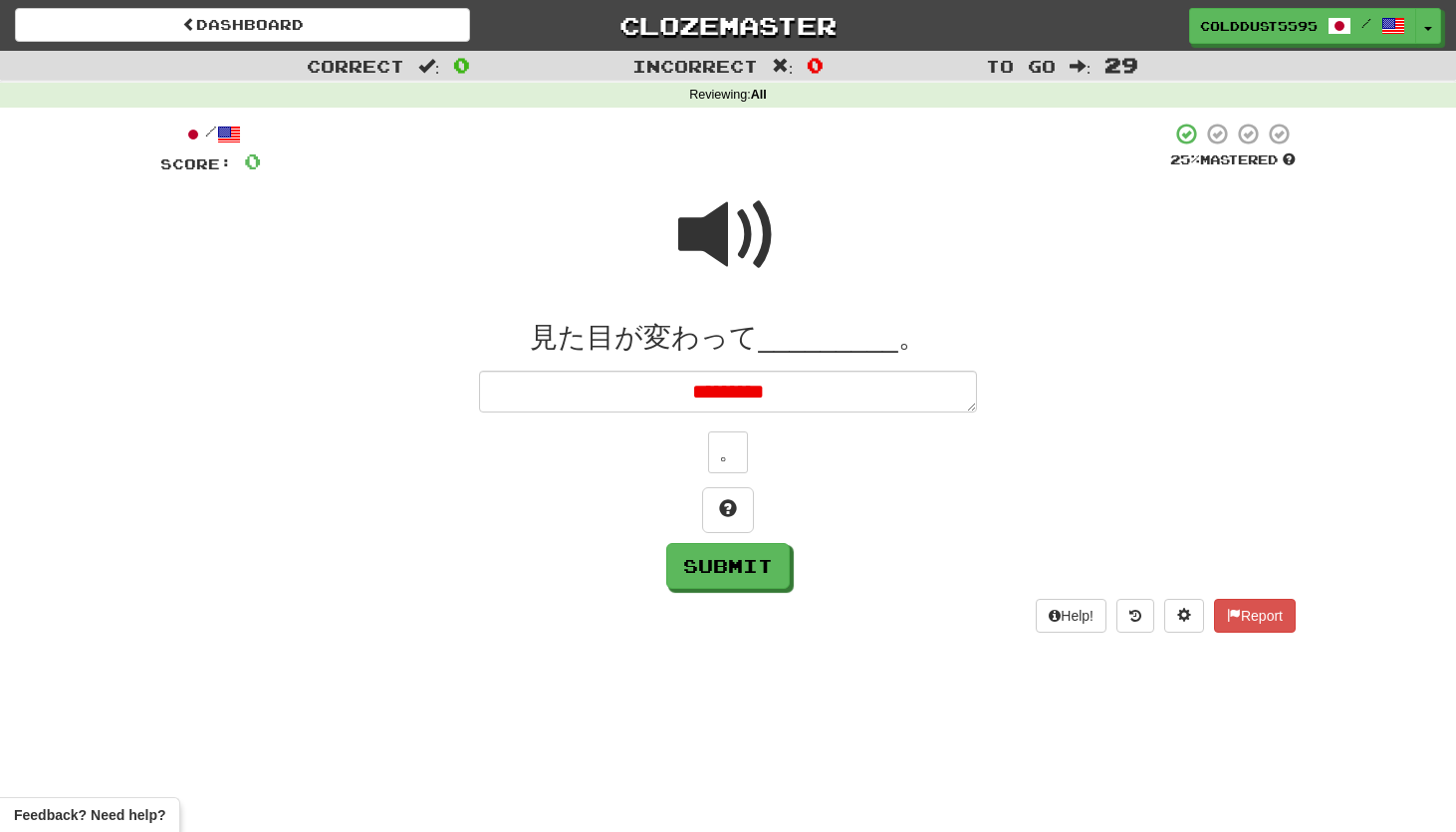 type on "*" 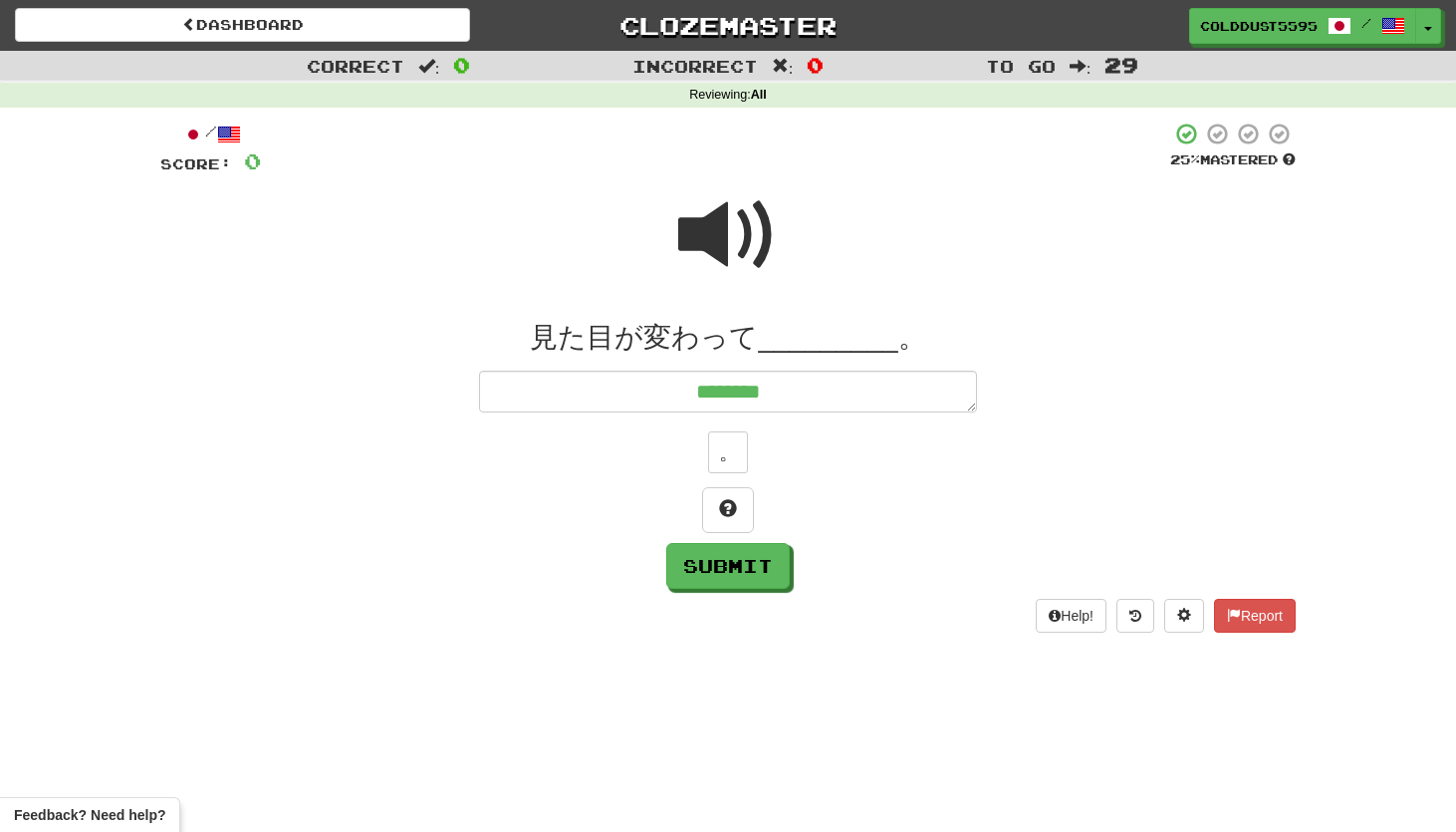 click at bounding box center [728, 235] 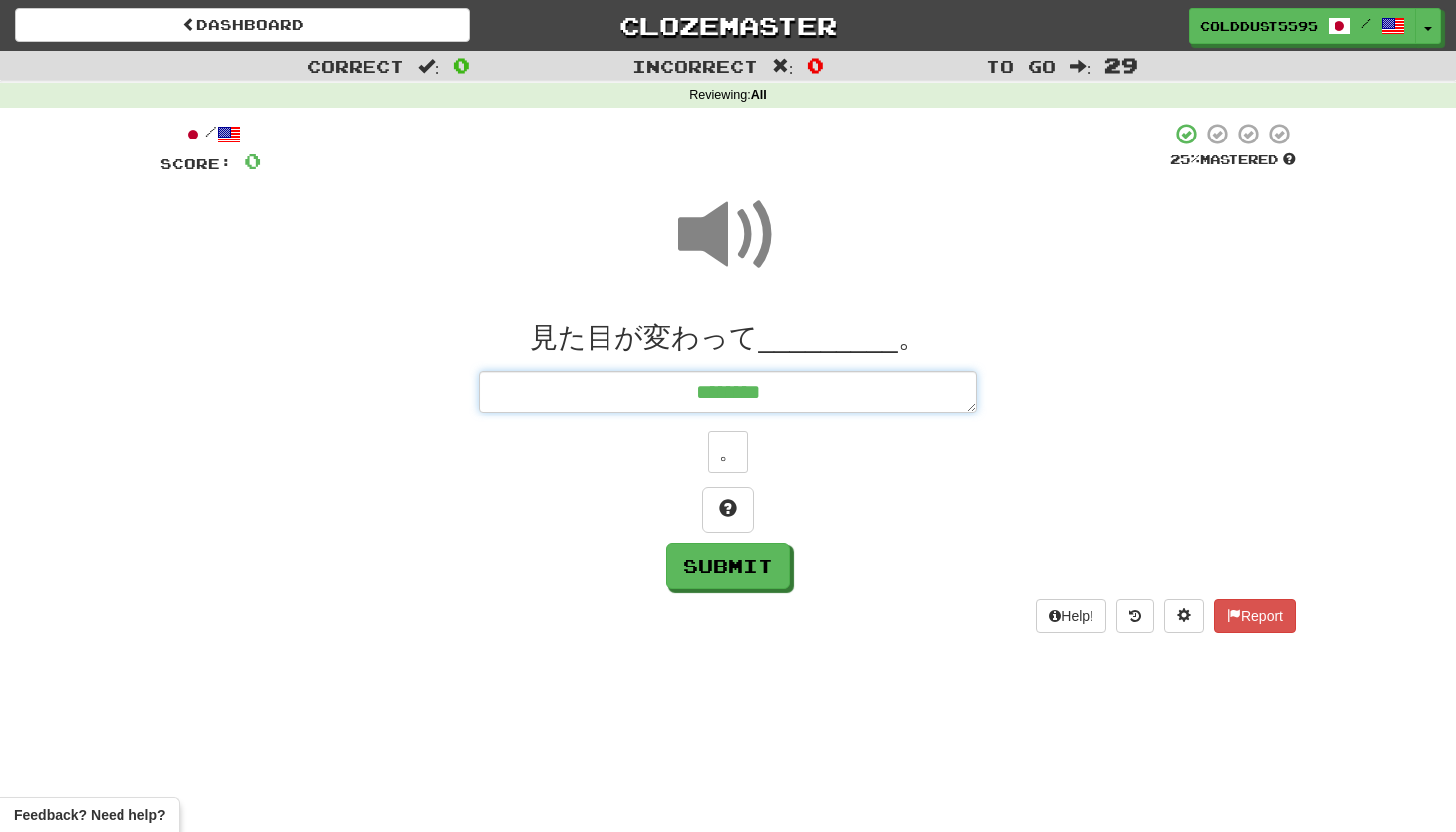 click on "********" at bounding box center [728, 392] 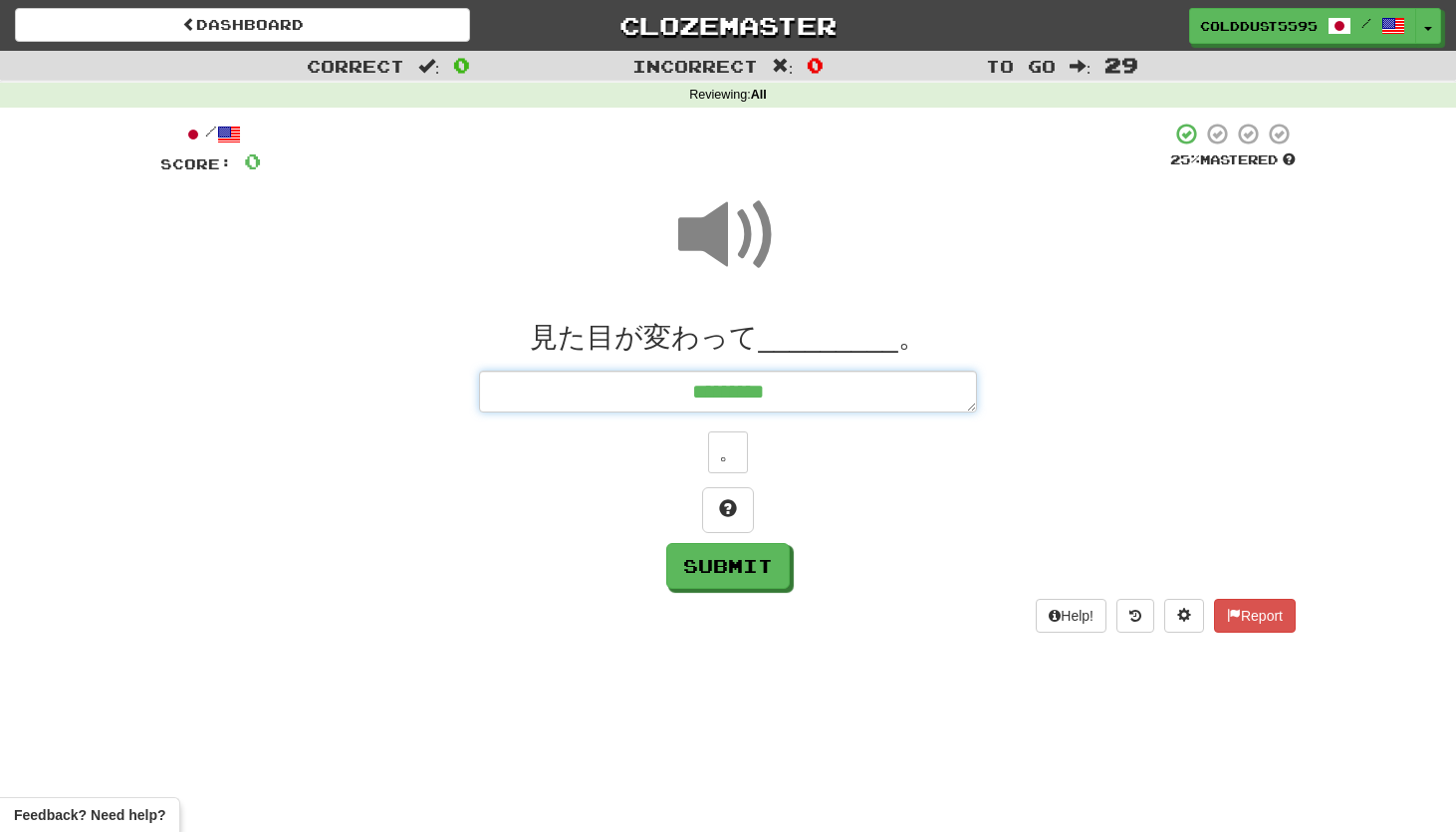 type on "*" 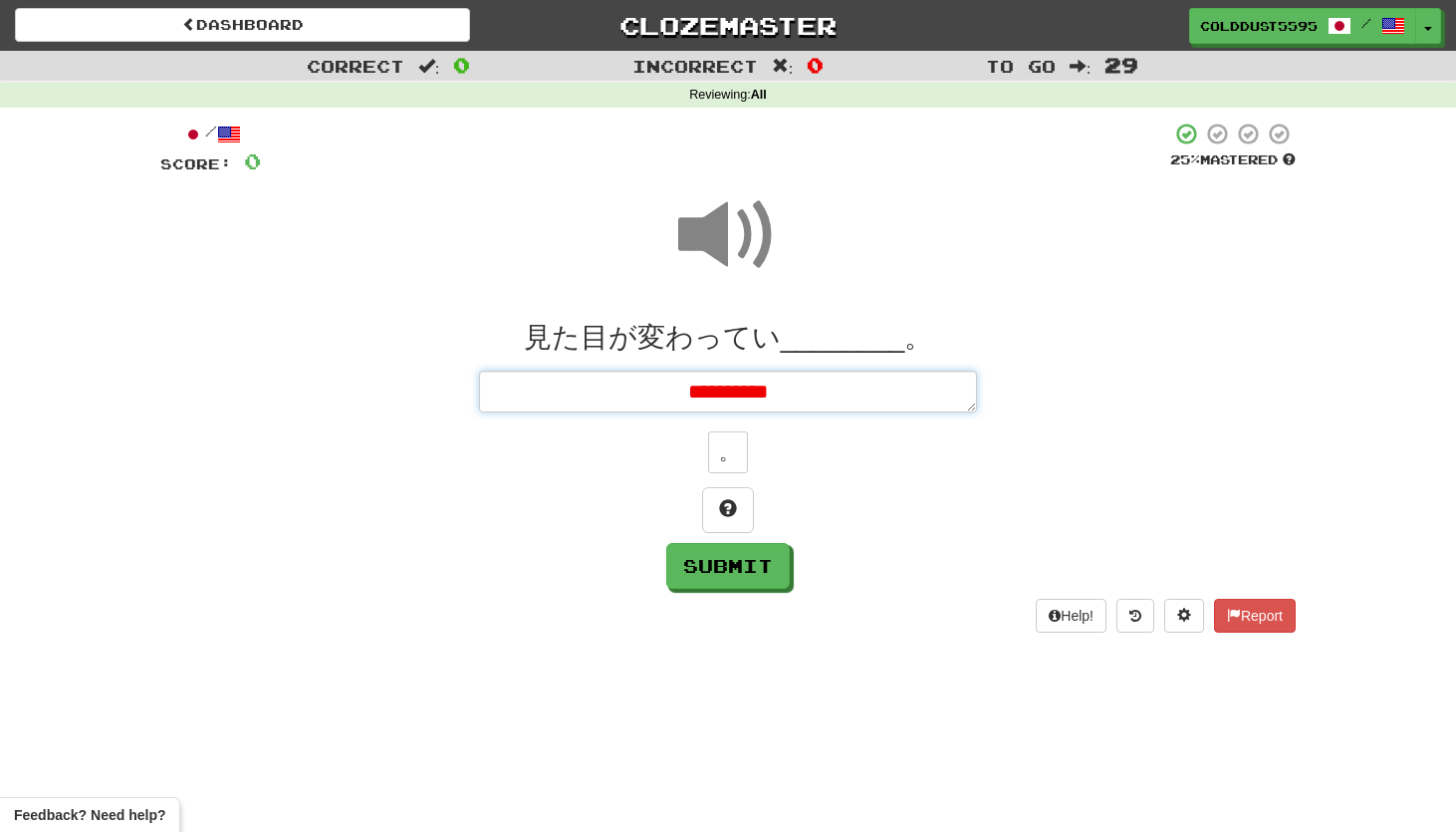 type on "**********" 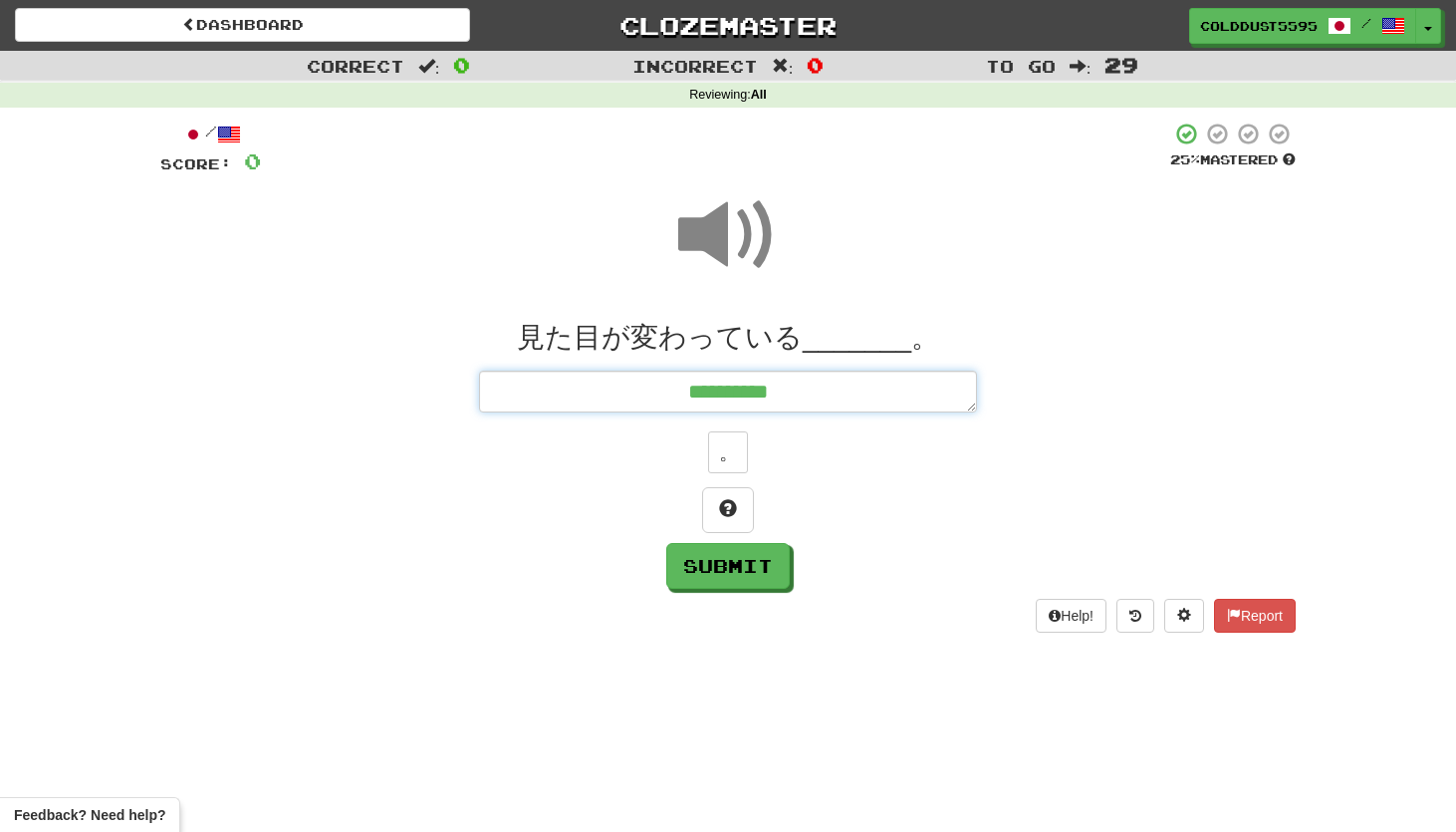 type on "*" 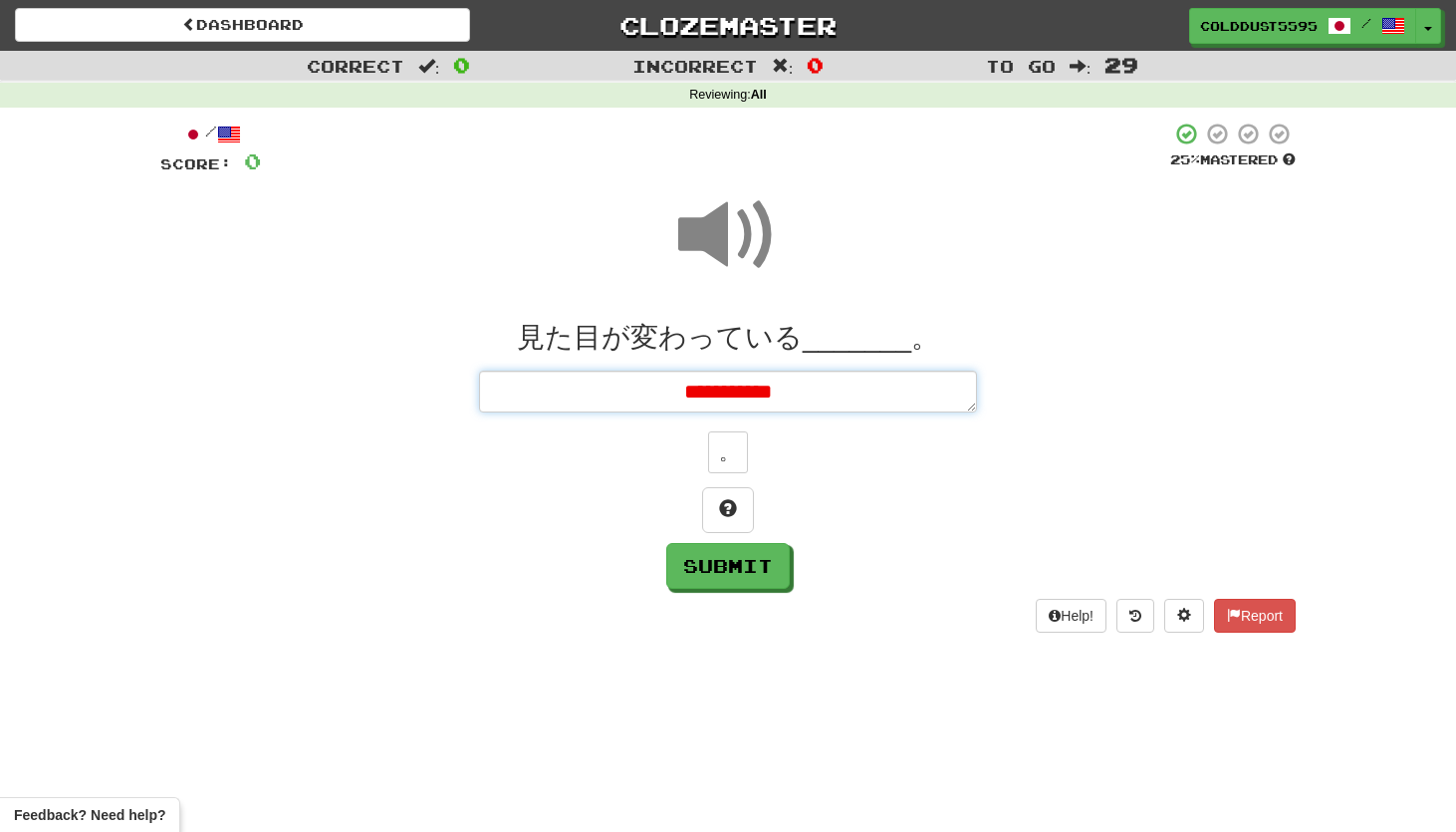 type on "*" 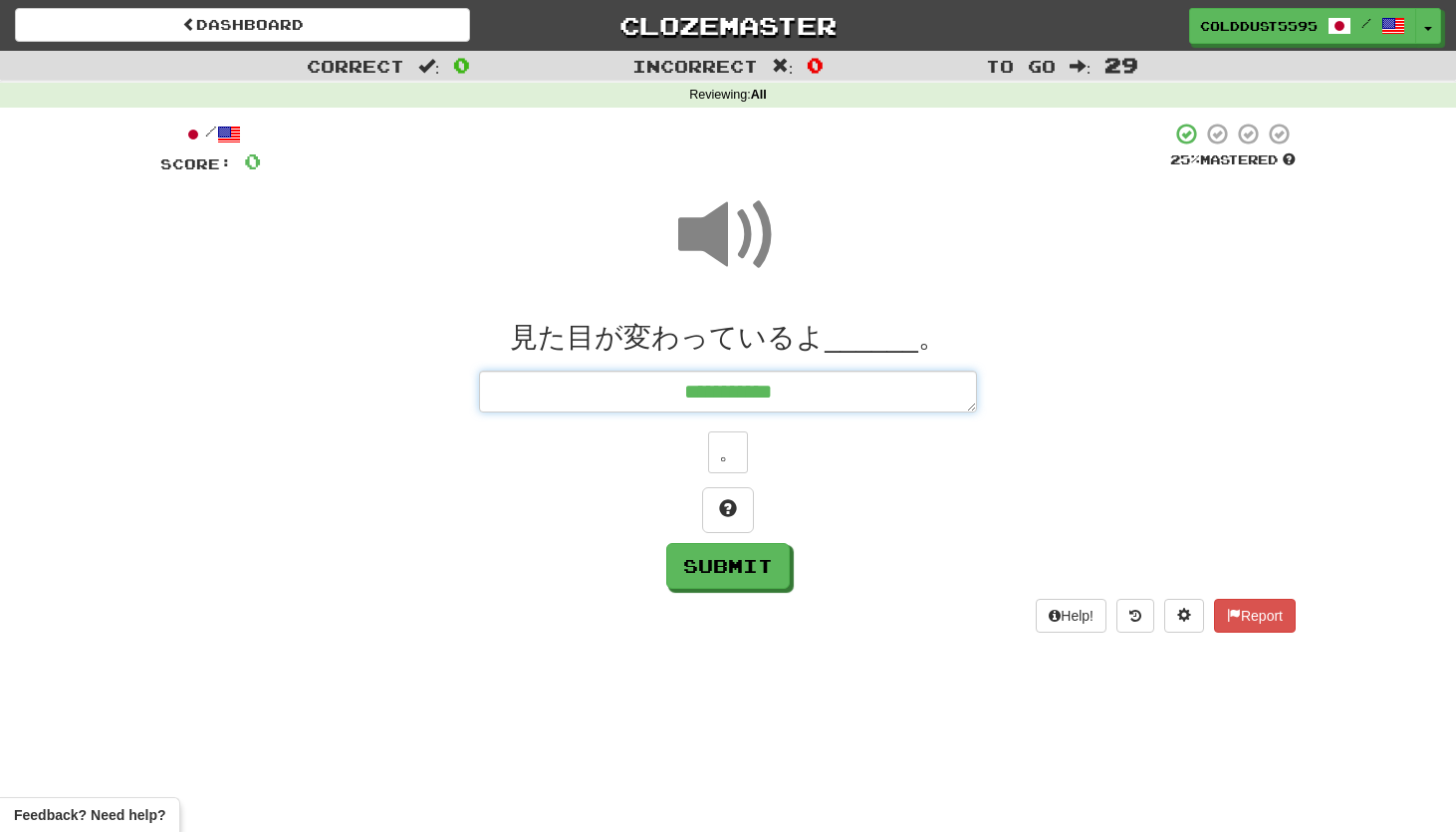 type on "*" 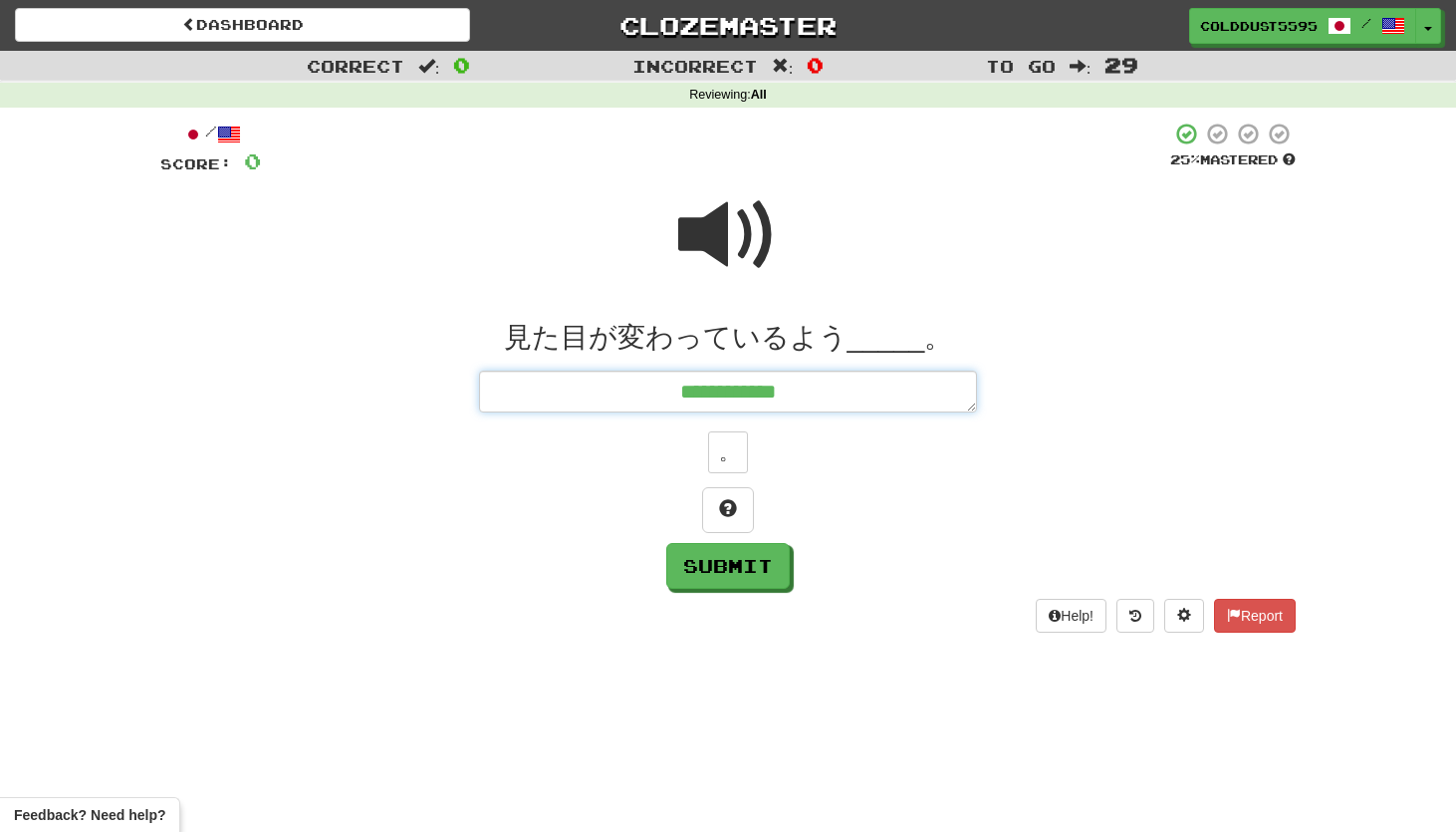 type on "**********" 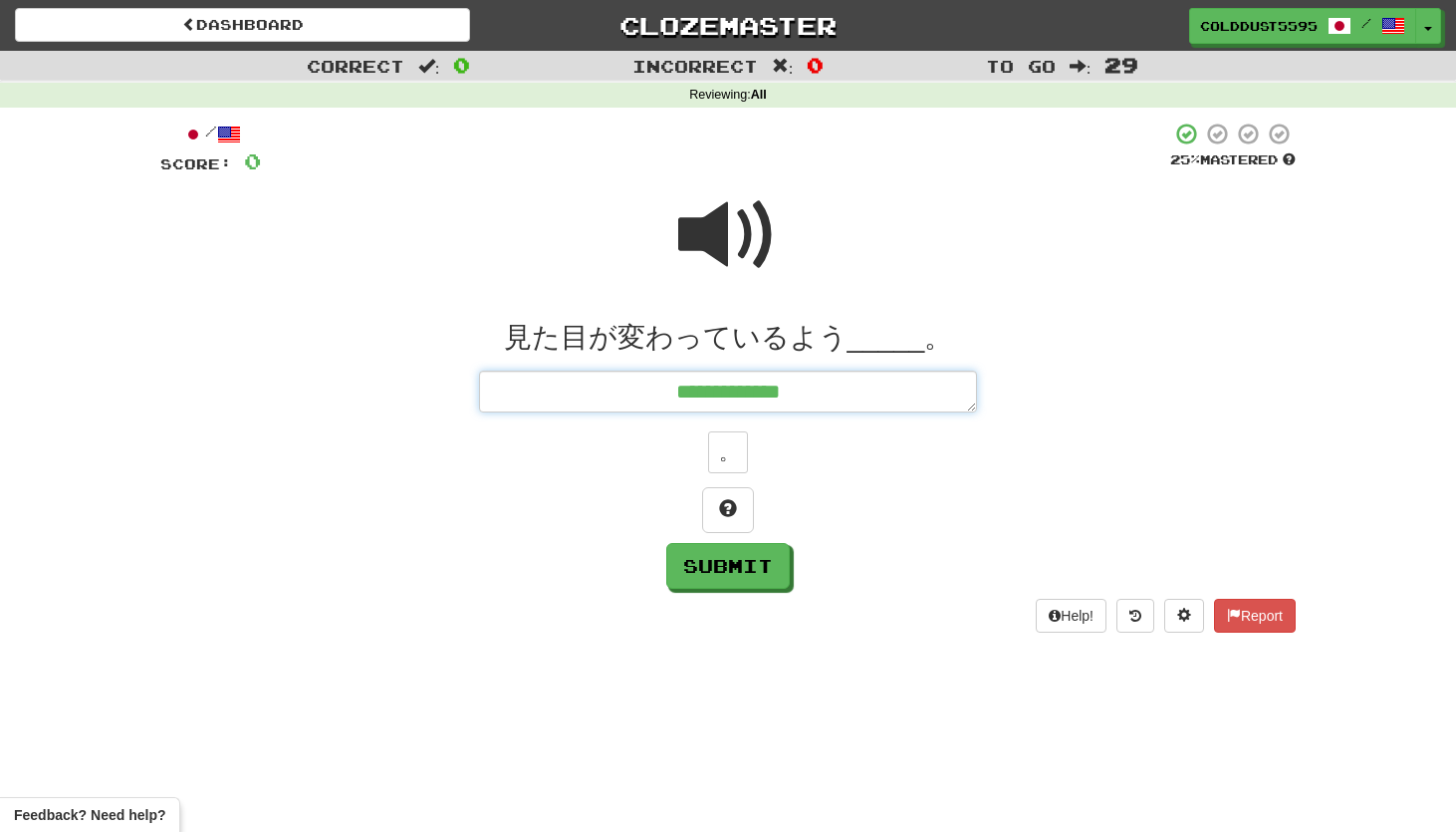 type on "*" 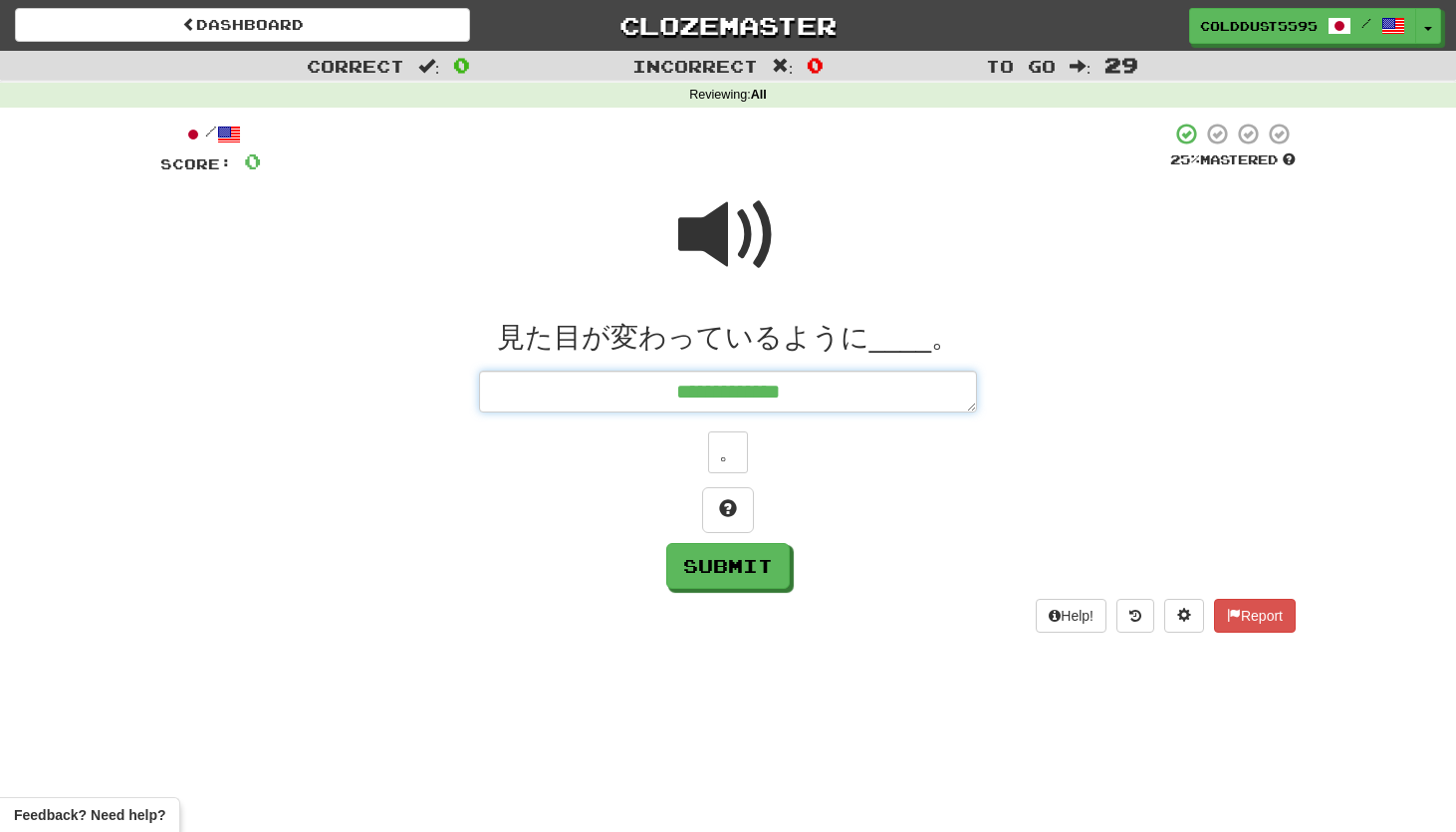 type on "*" 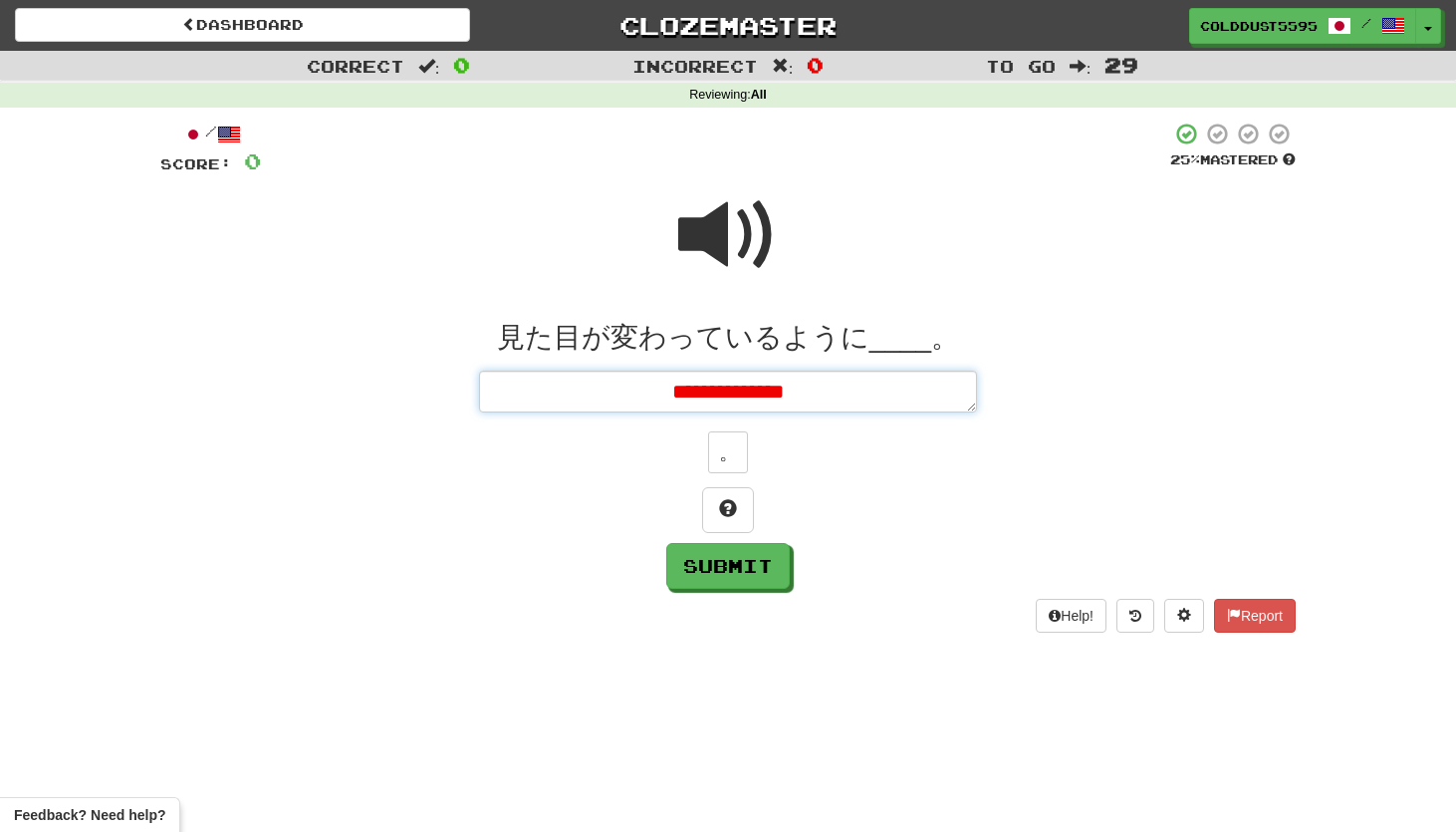 type on "**********" 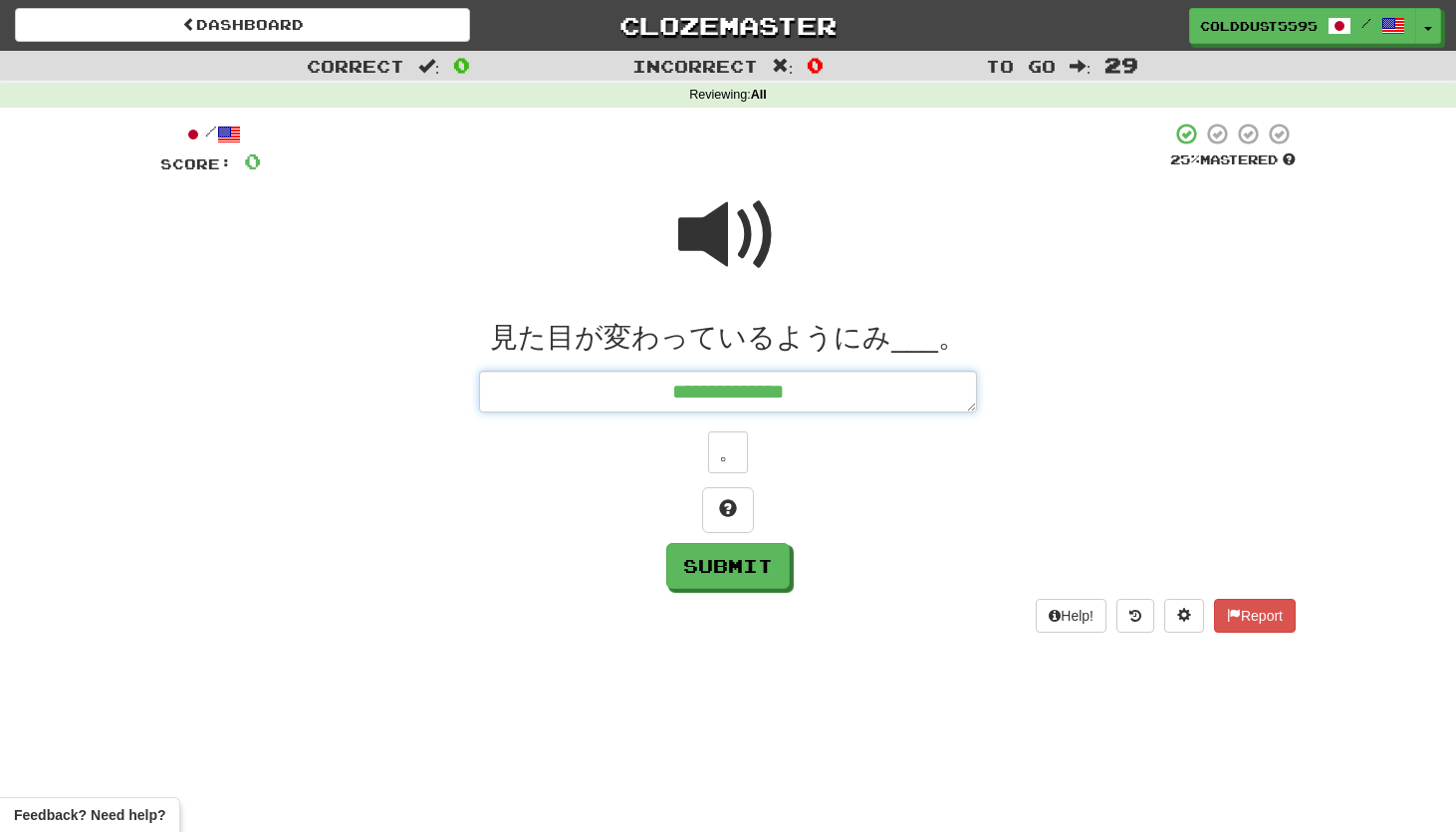type on "*" 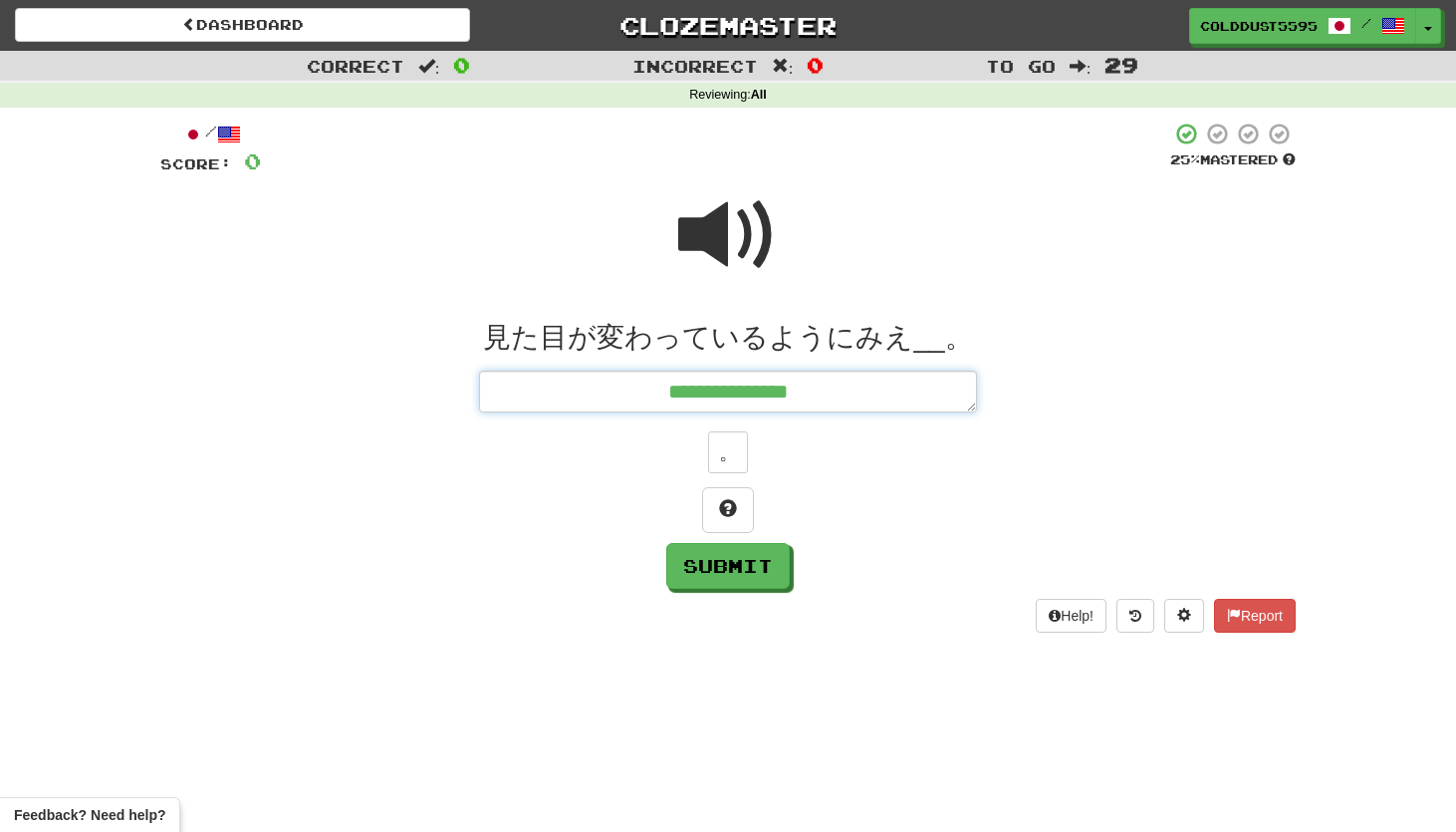 type on "*" 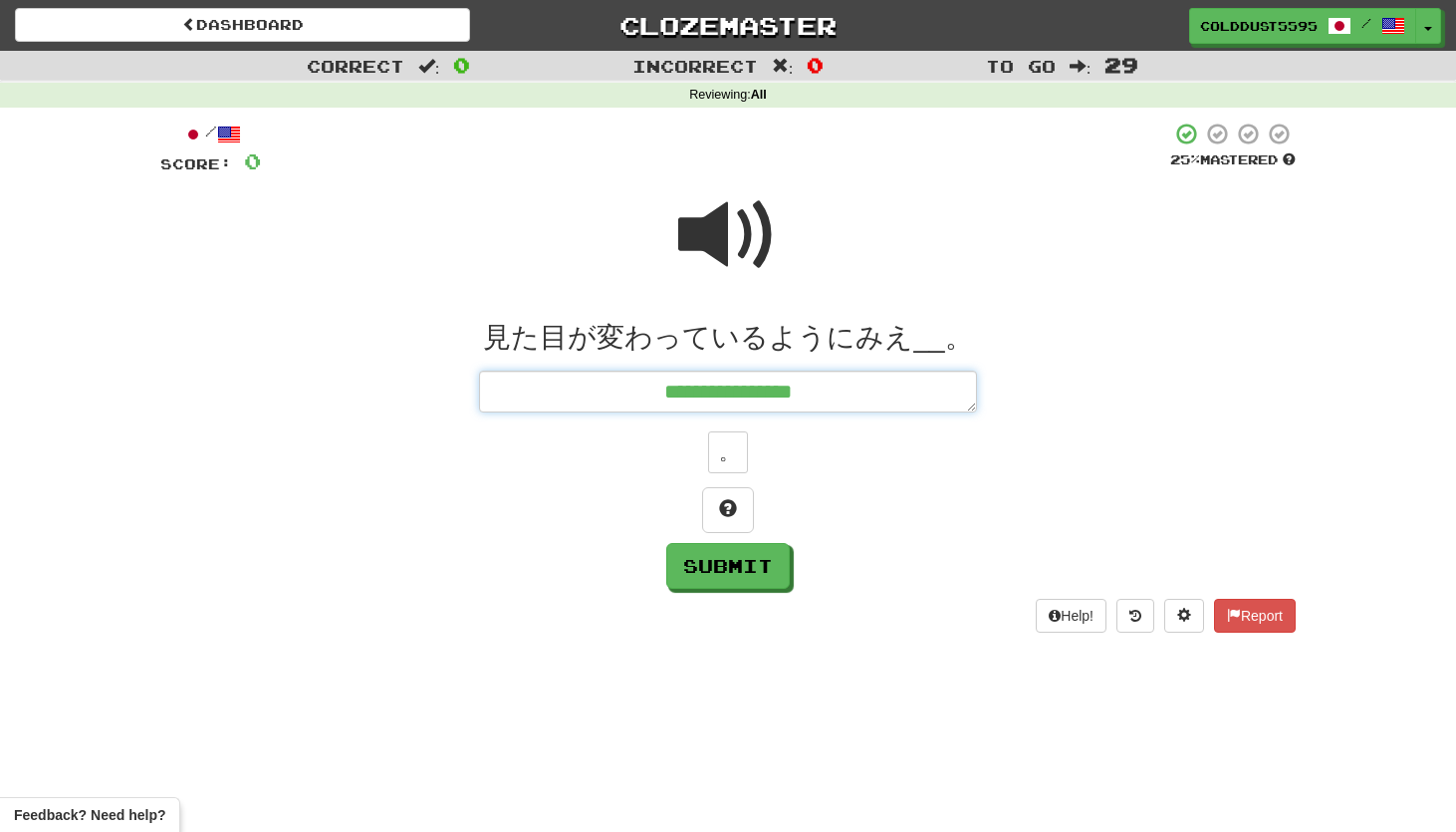 type on "**********" 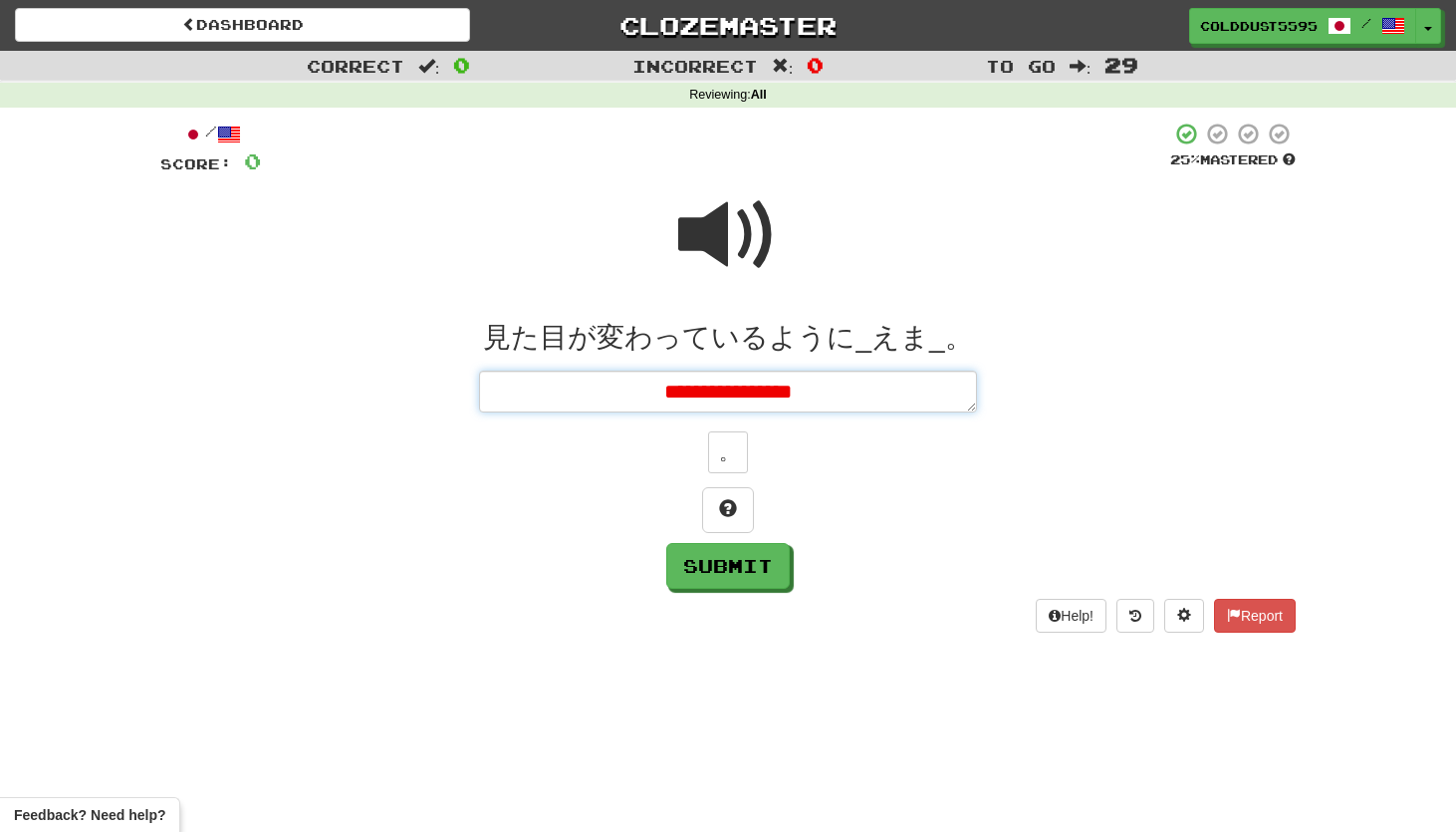 type on "*" 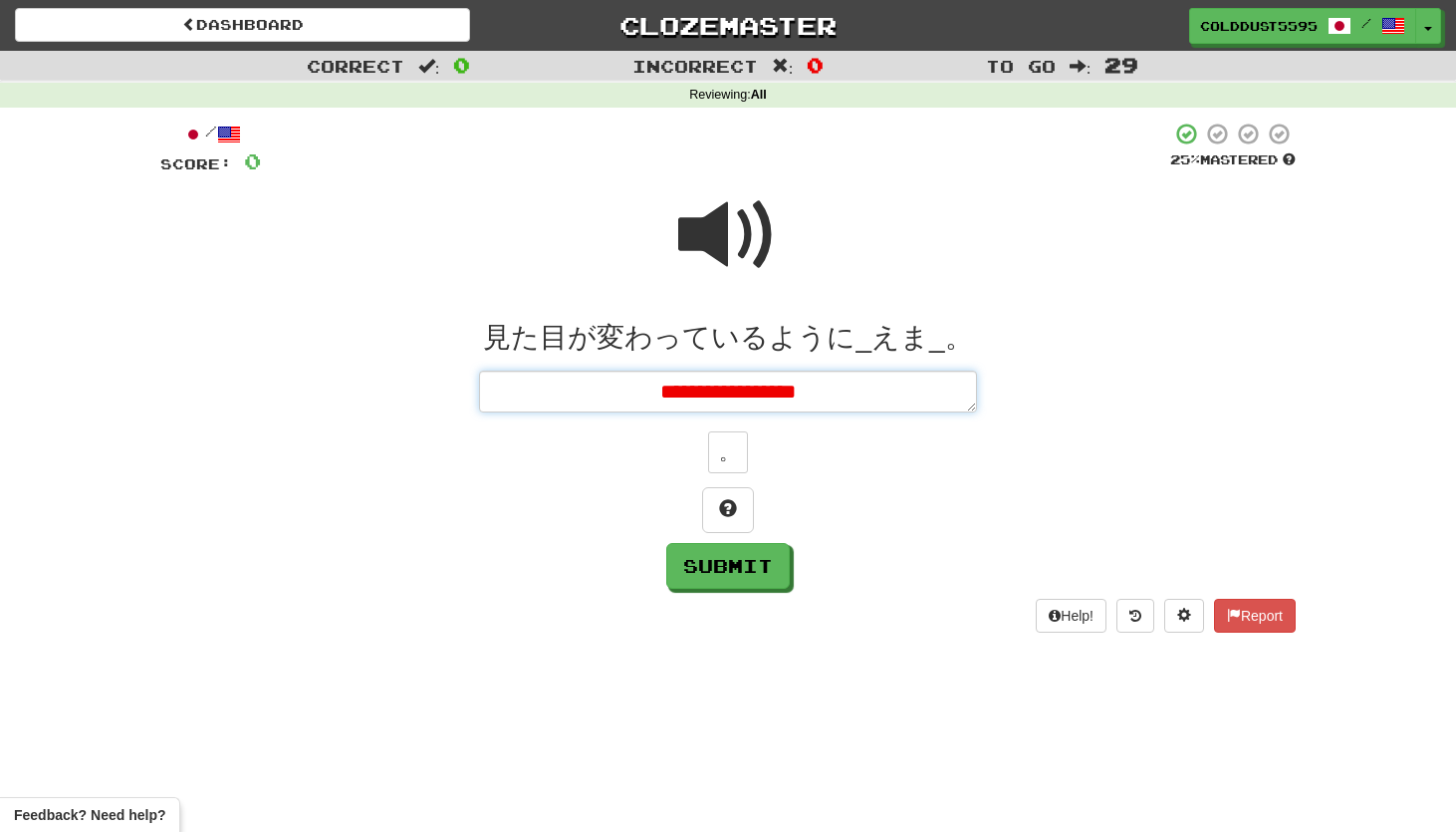 type on "**********" 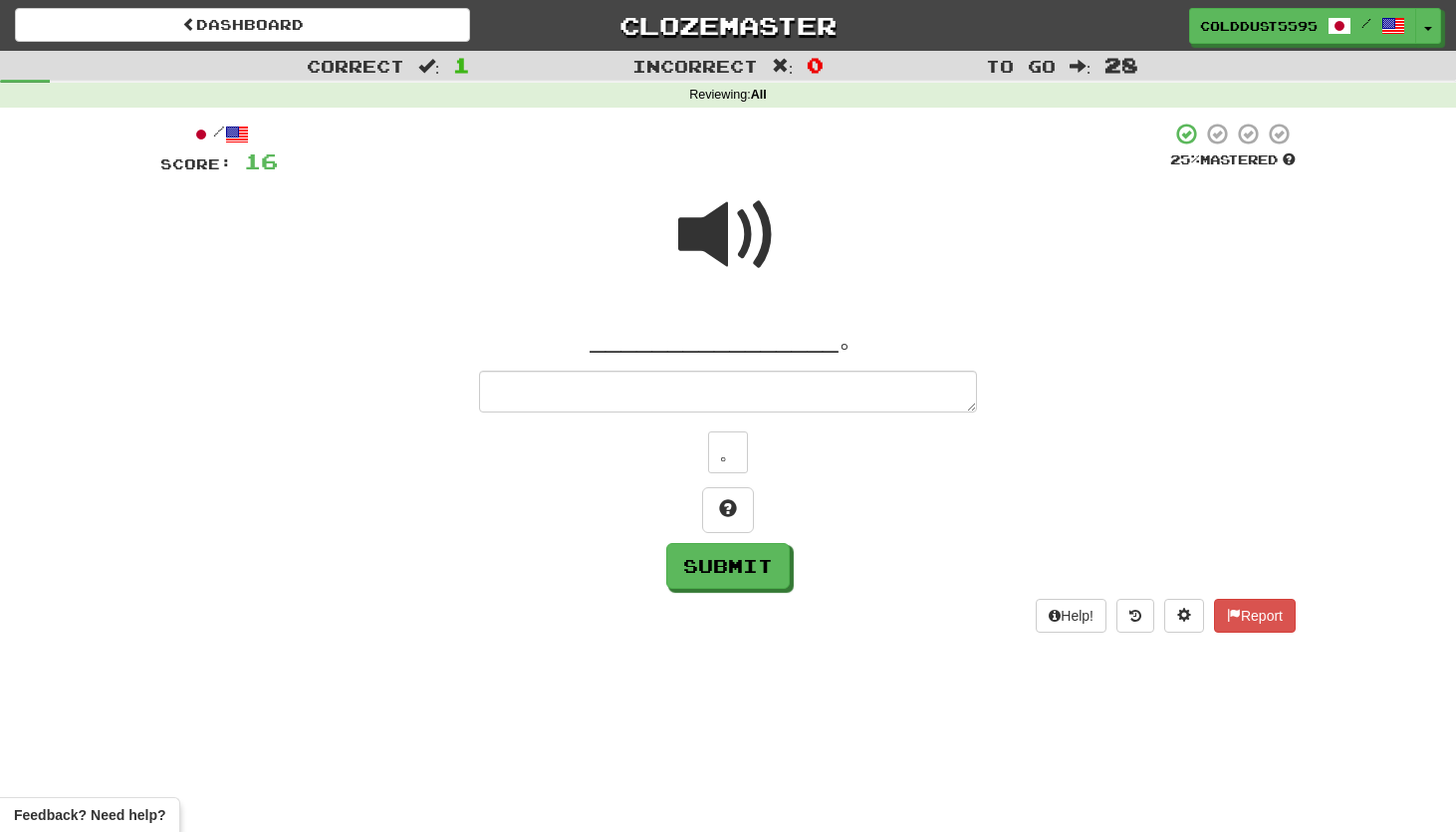 type on "*" 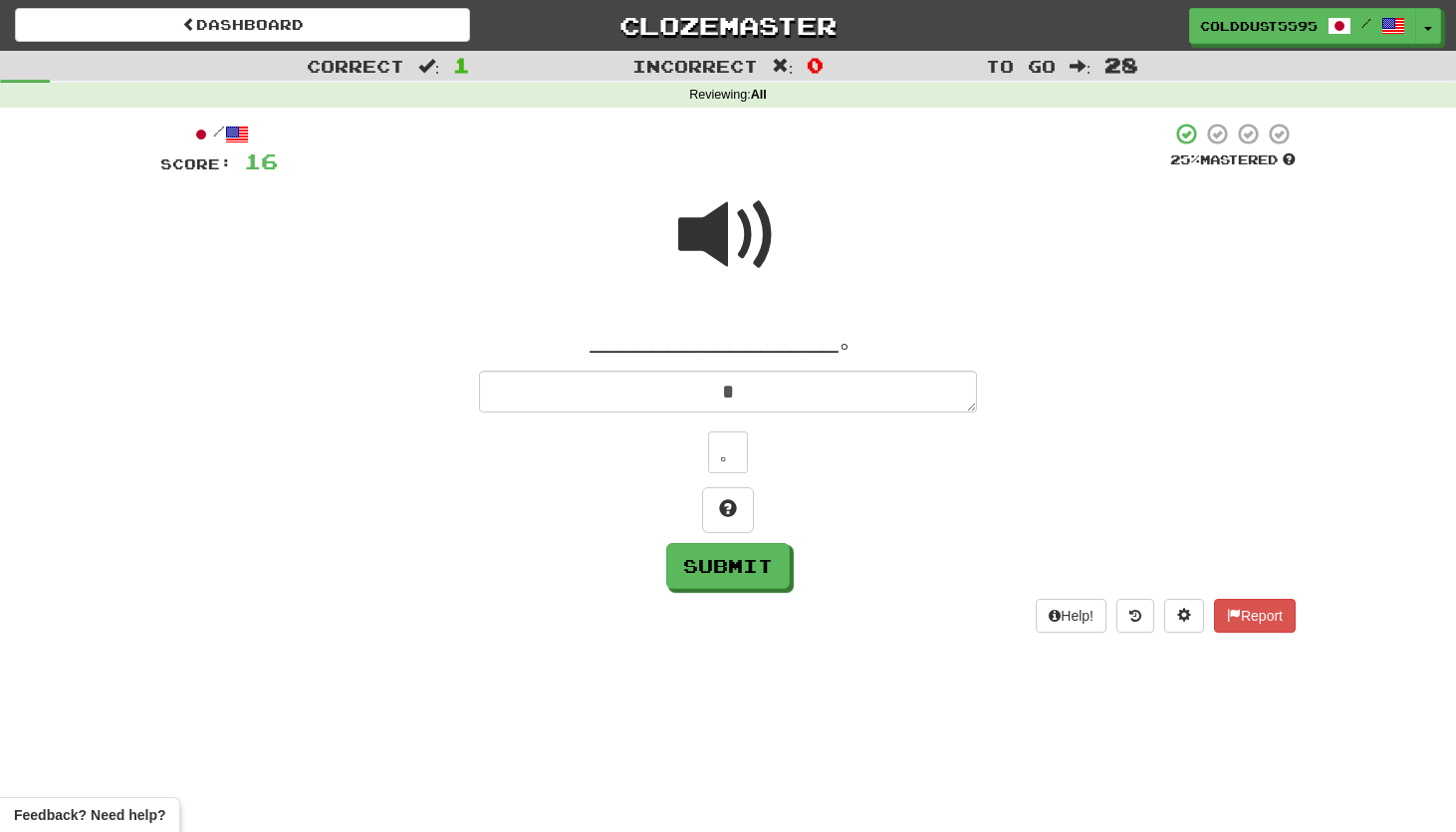 type on "*" 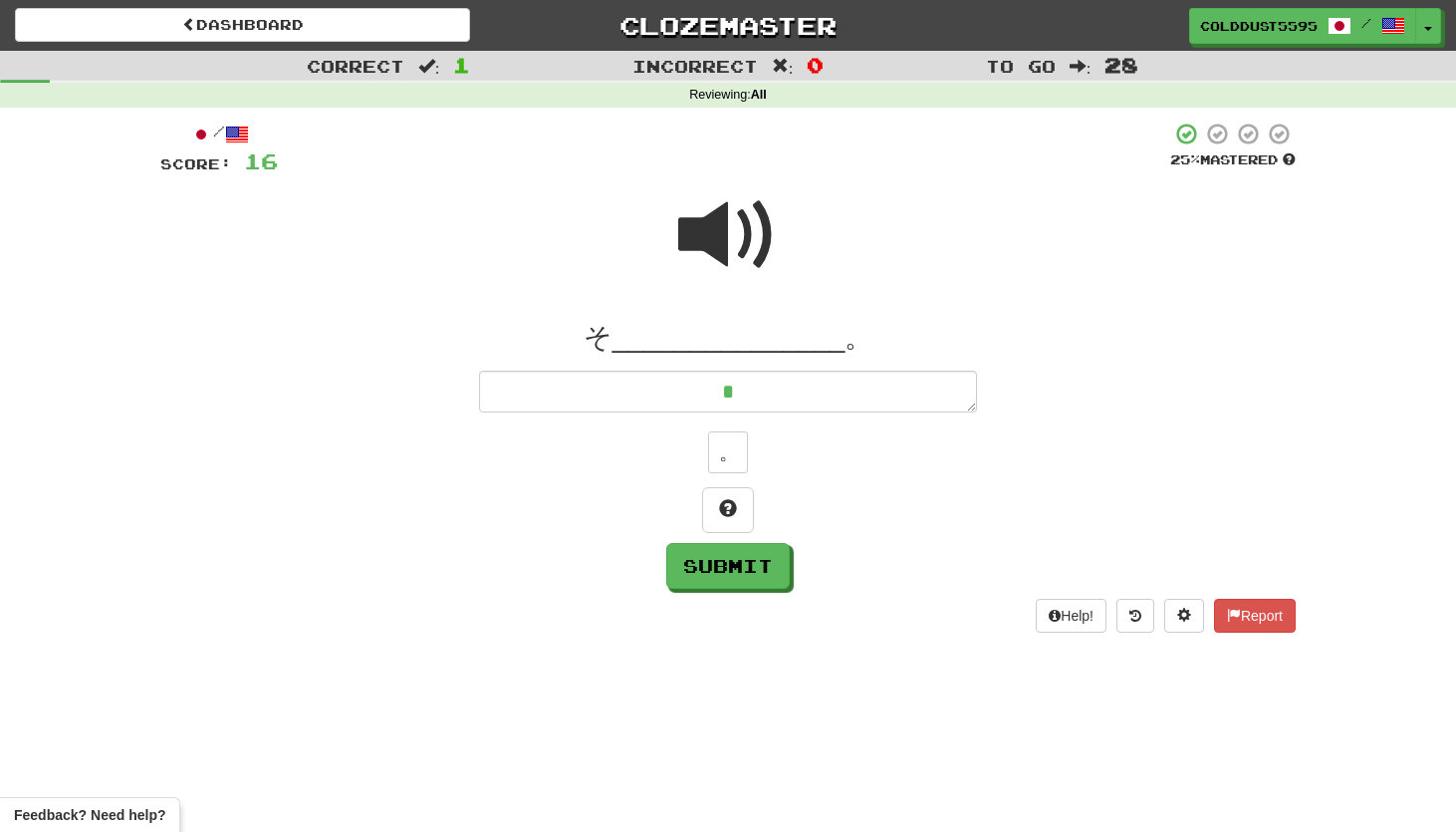 type on "*" 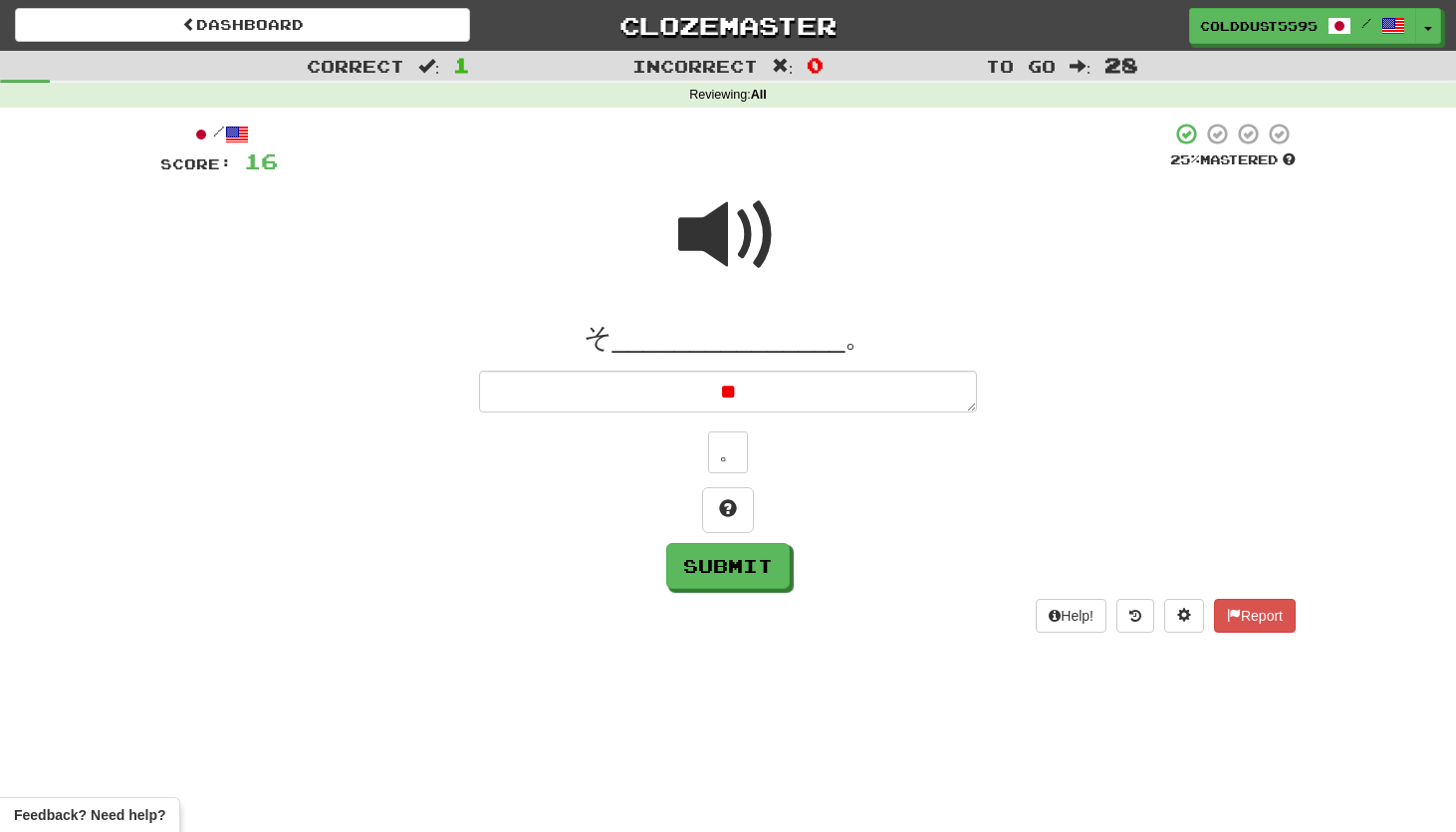 type on "*" 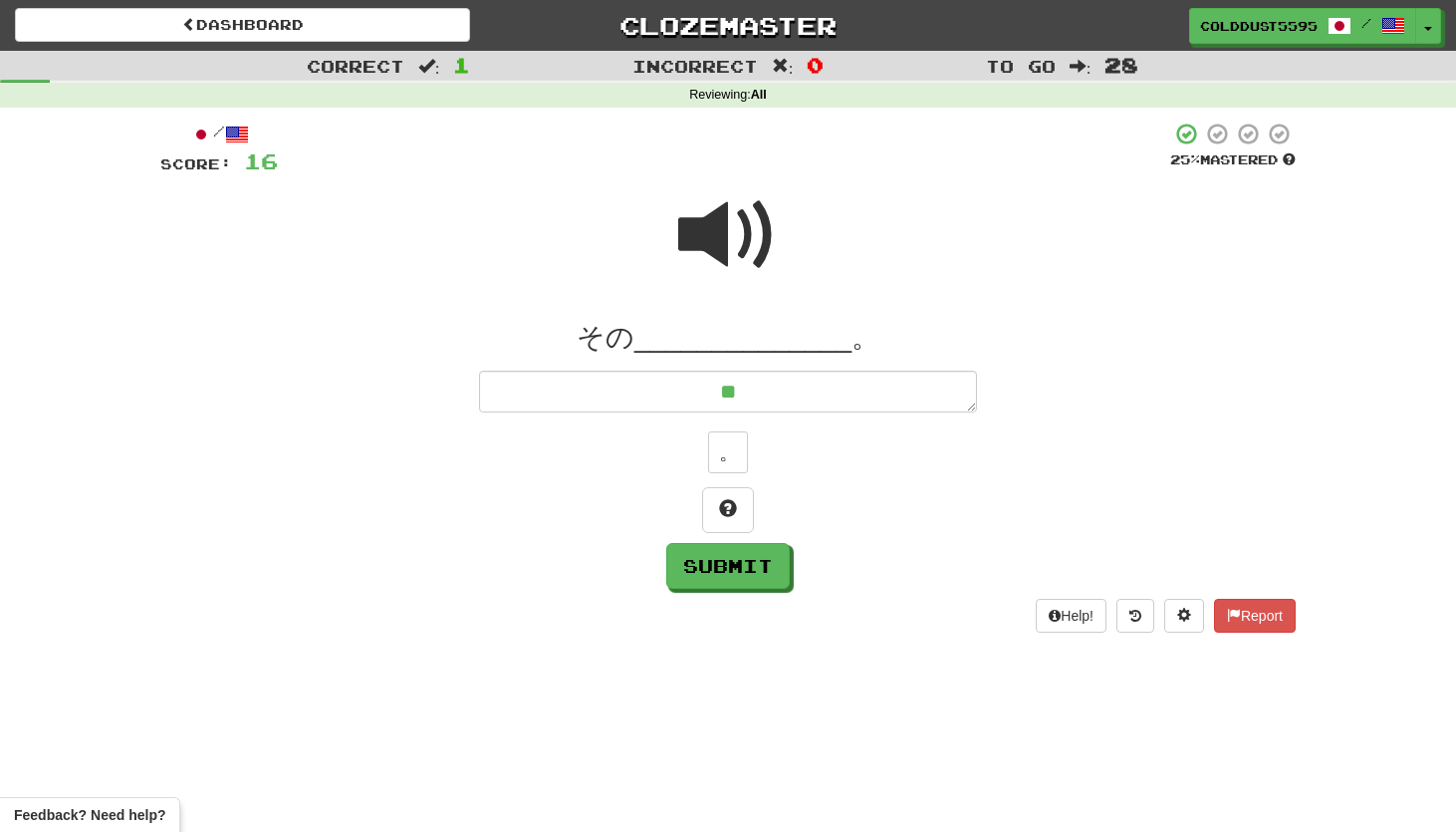 type on "*" 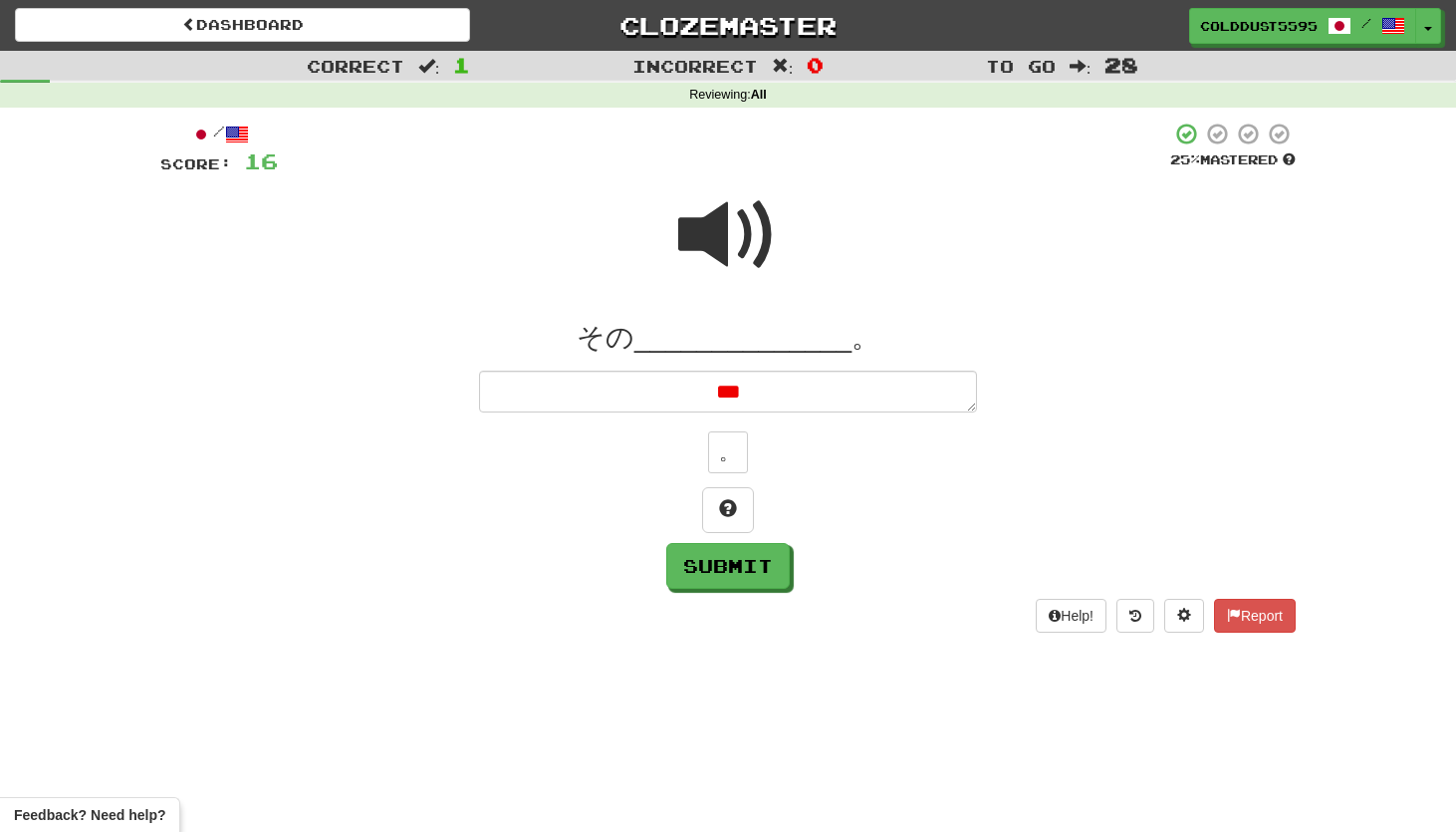 type on "****" 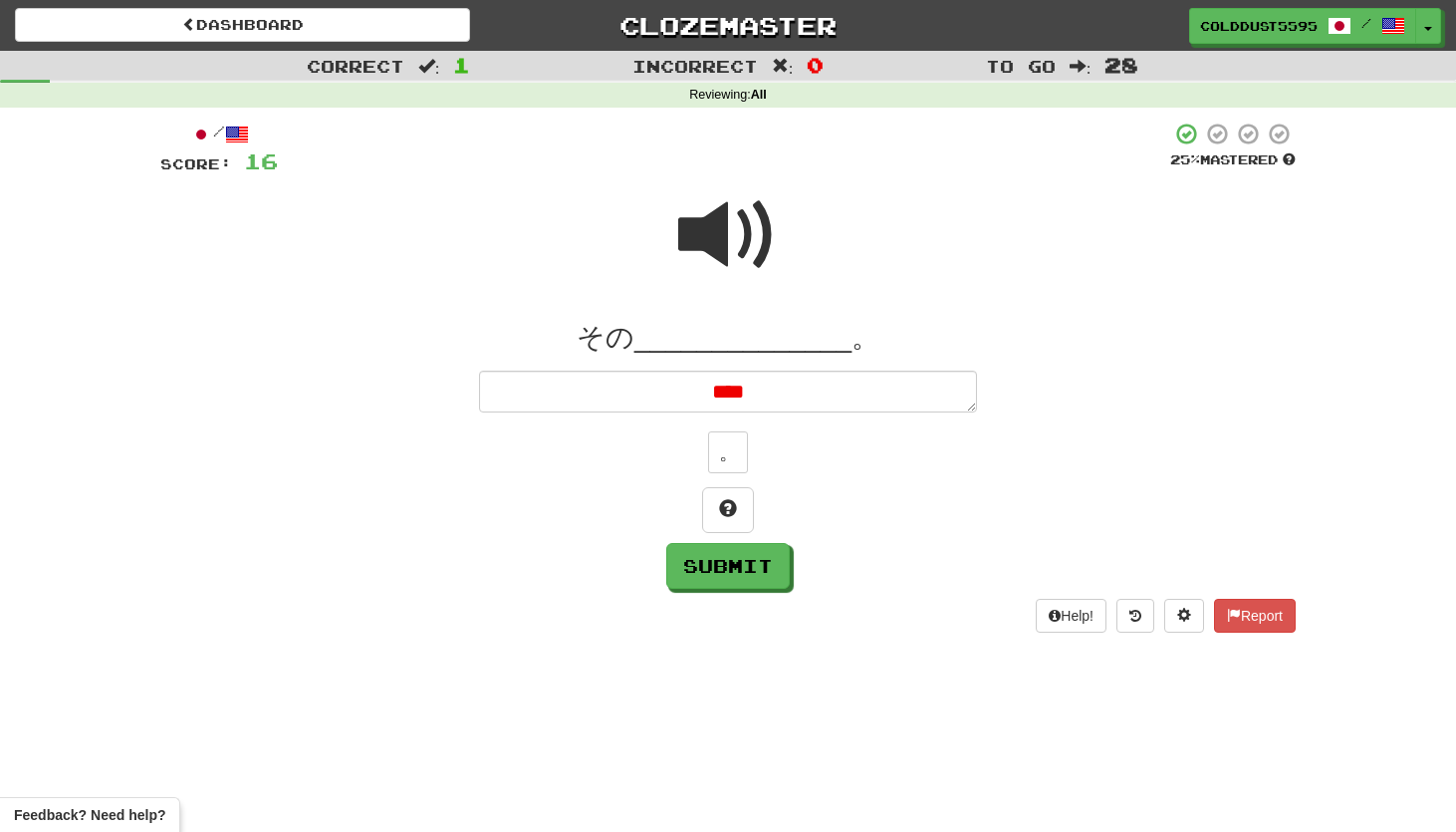 type on "*" 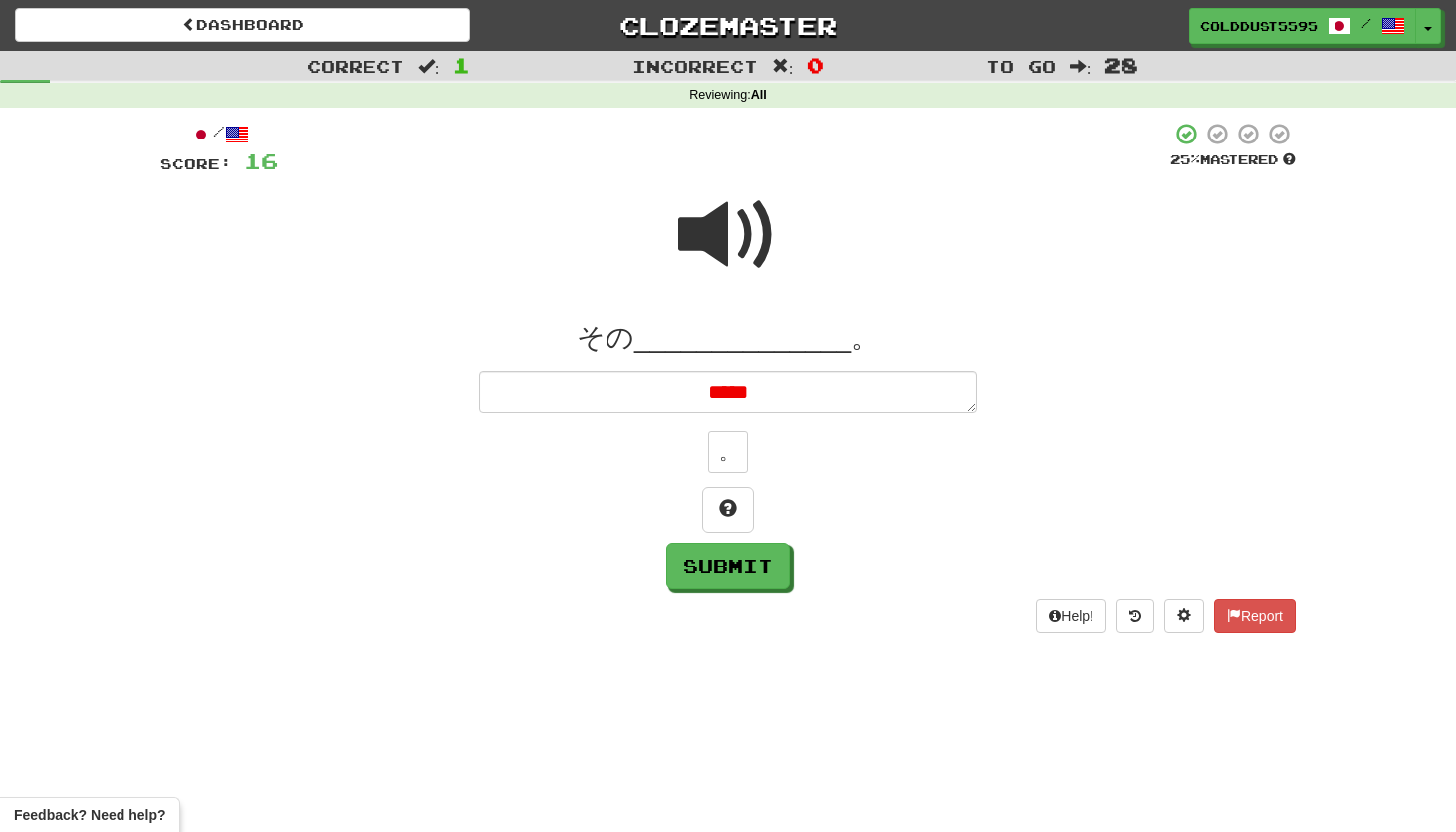 type on "*" 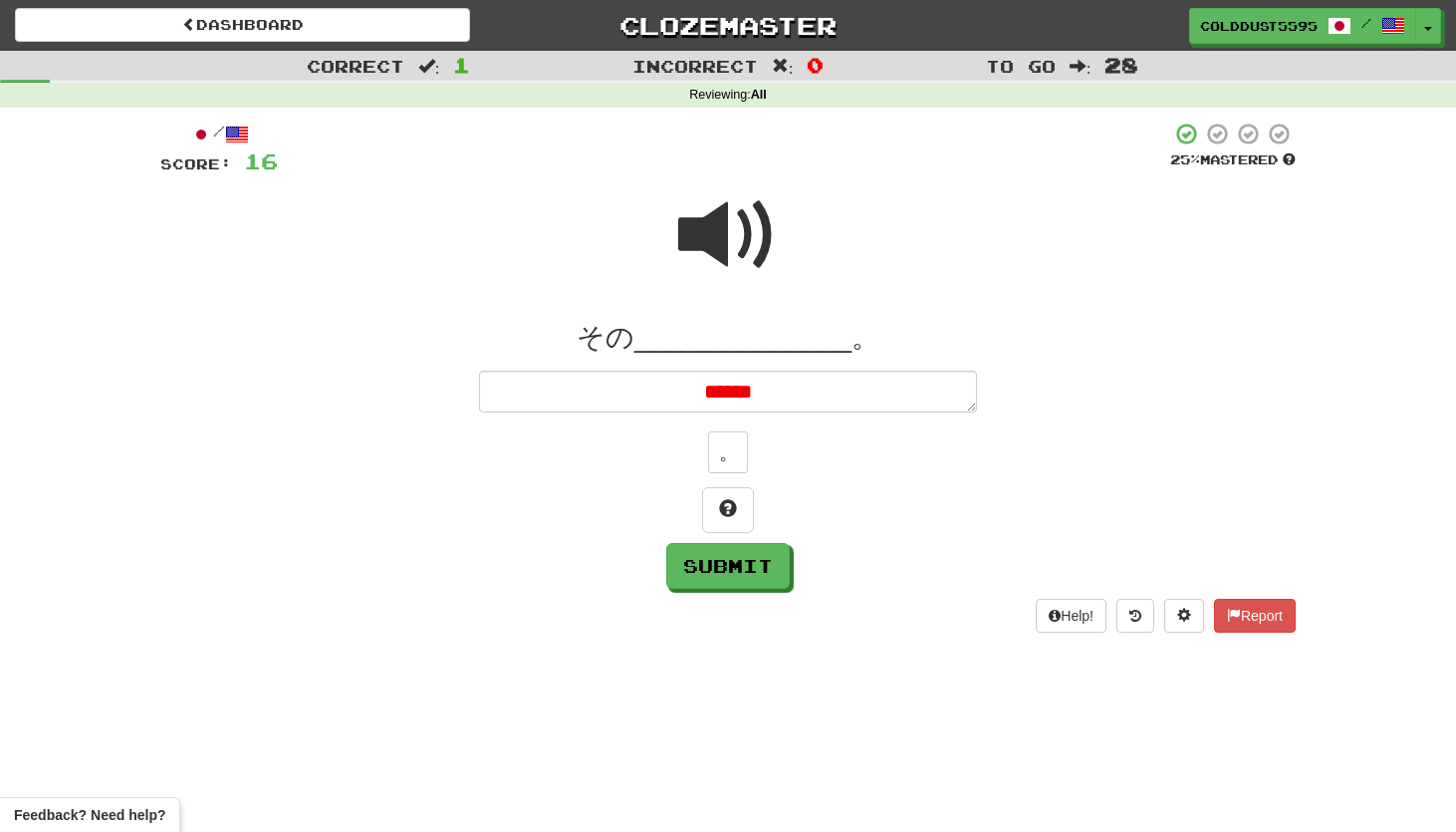 type on "*" 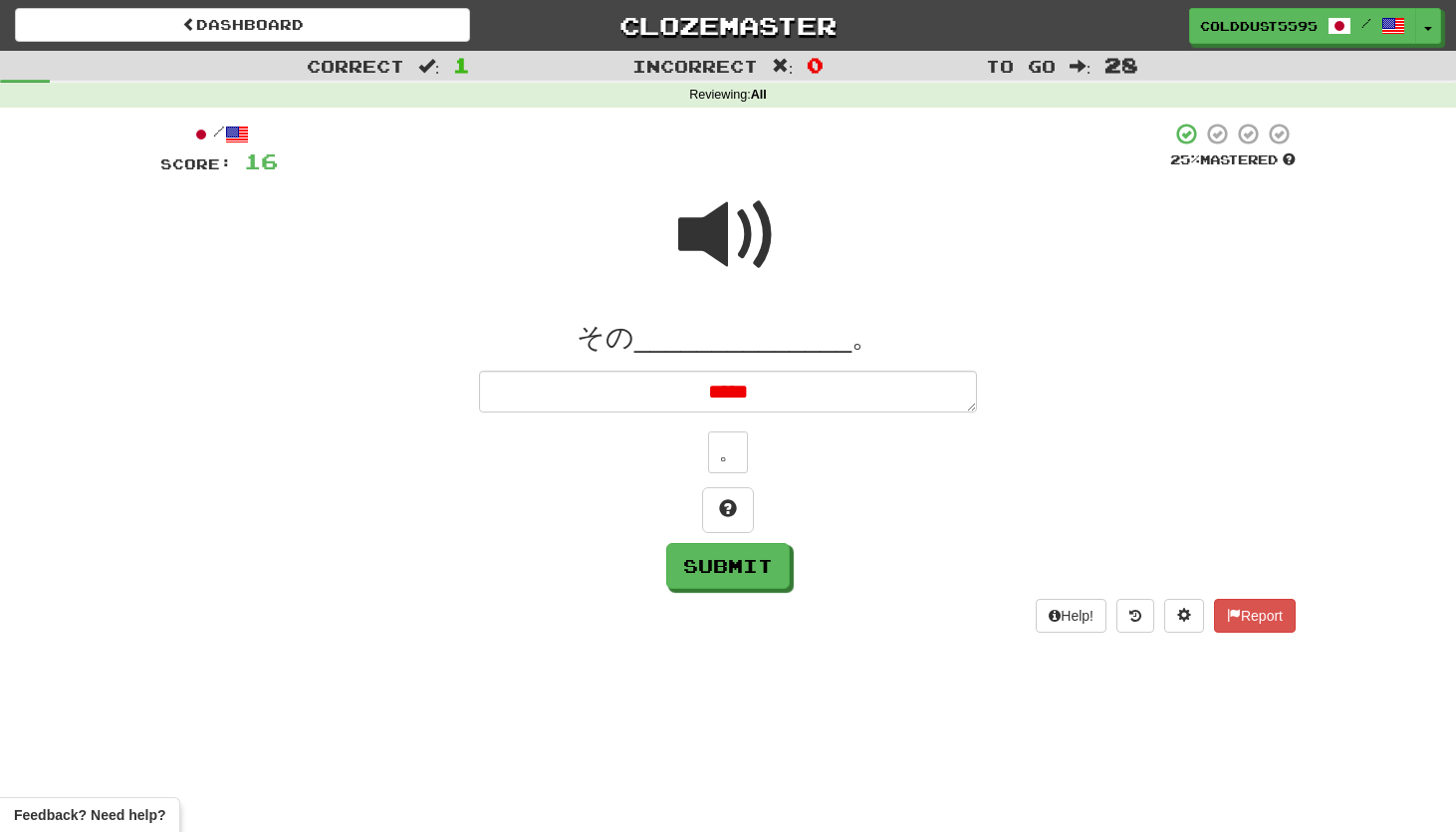 type on "*" 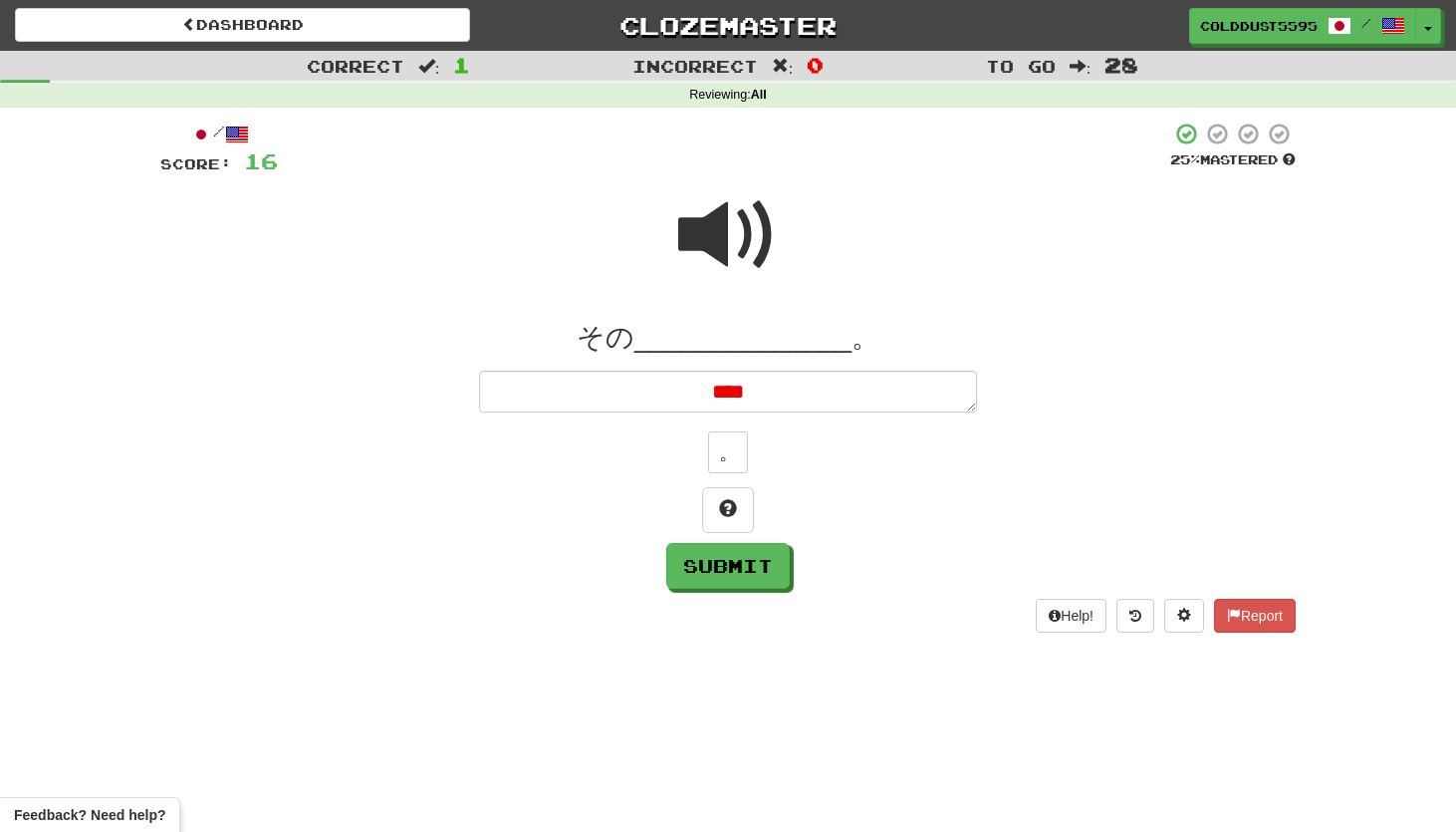 type on "*" 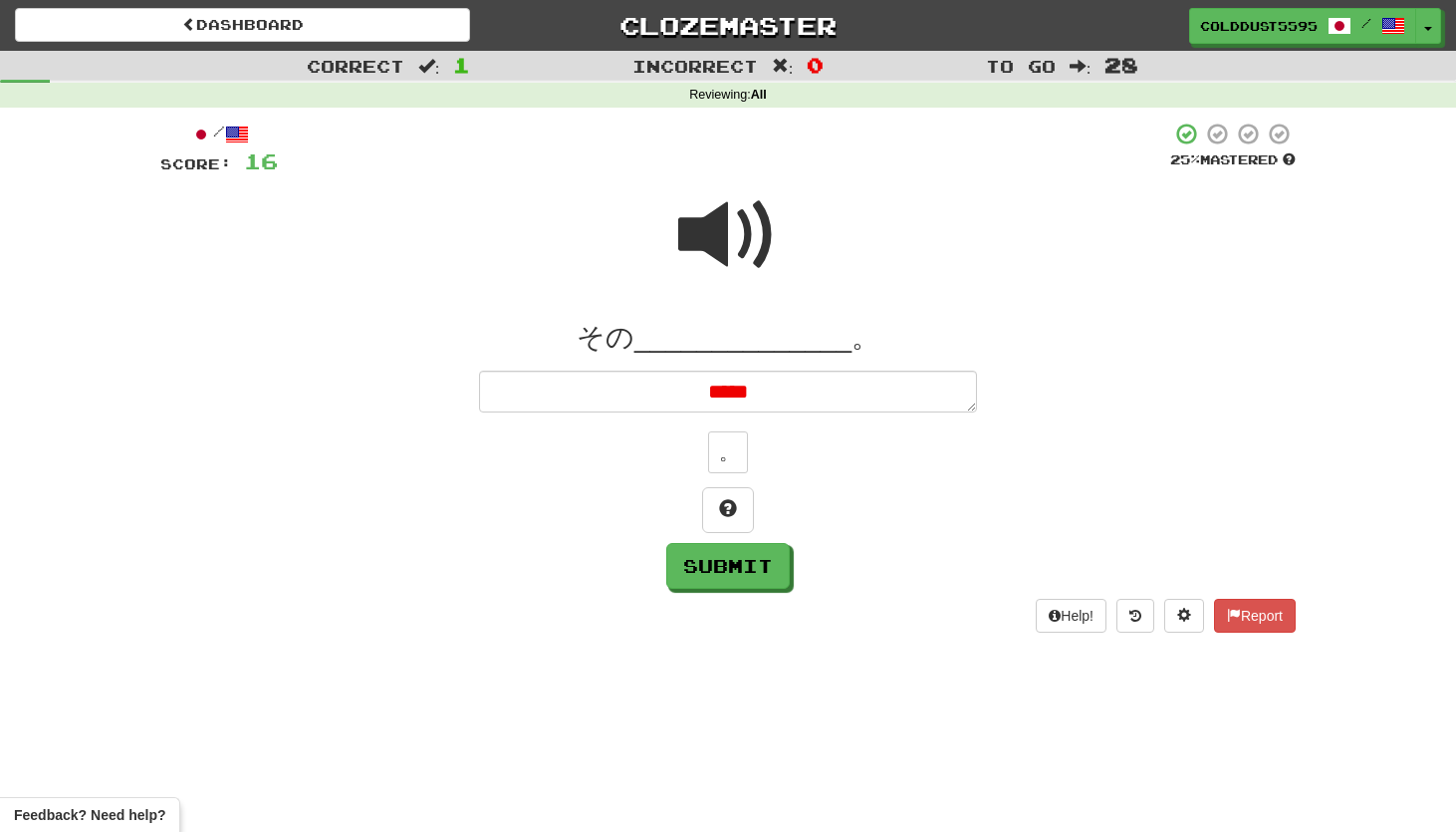 type on "*" 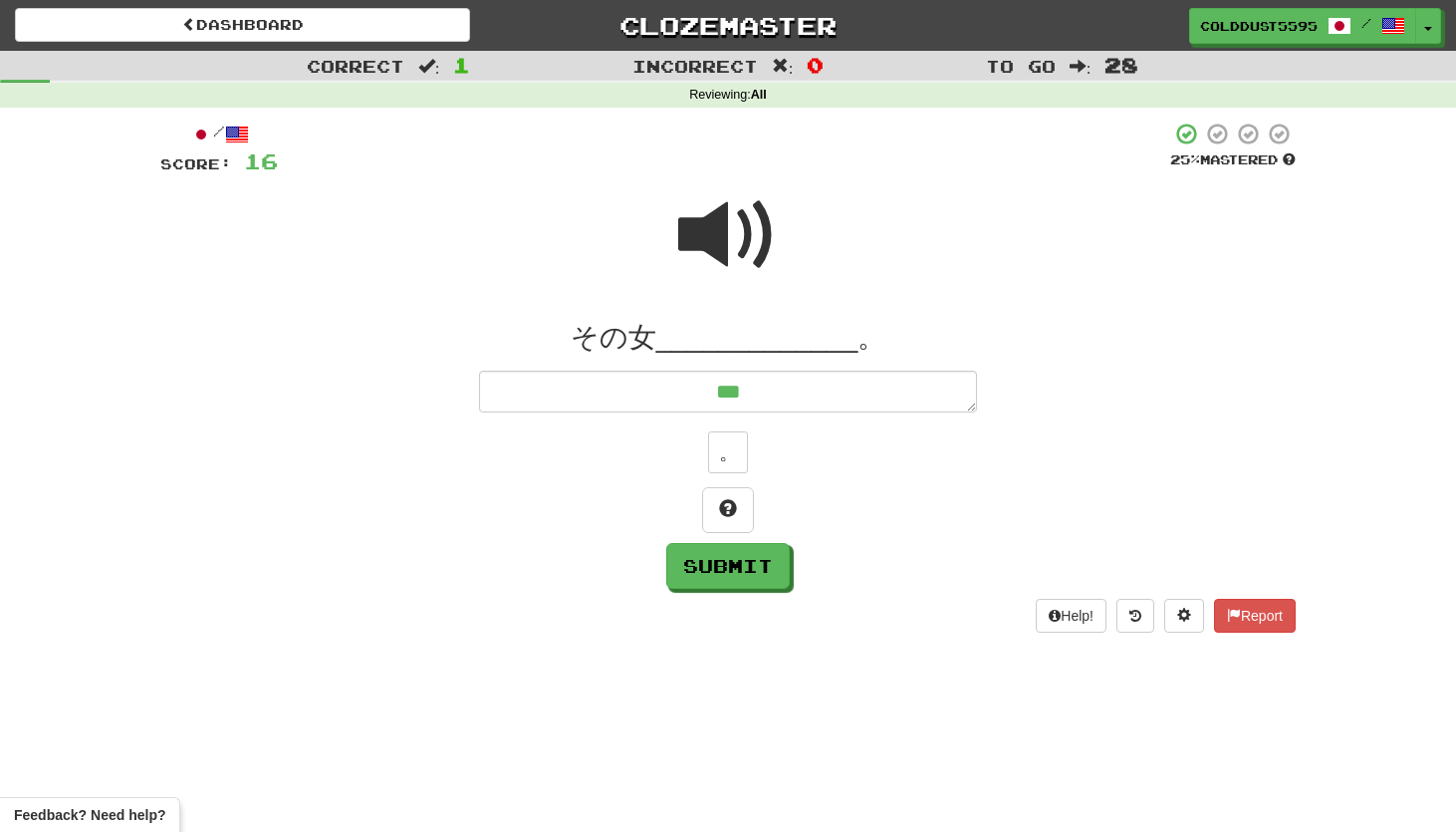 type on "*" 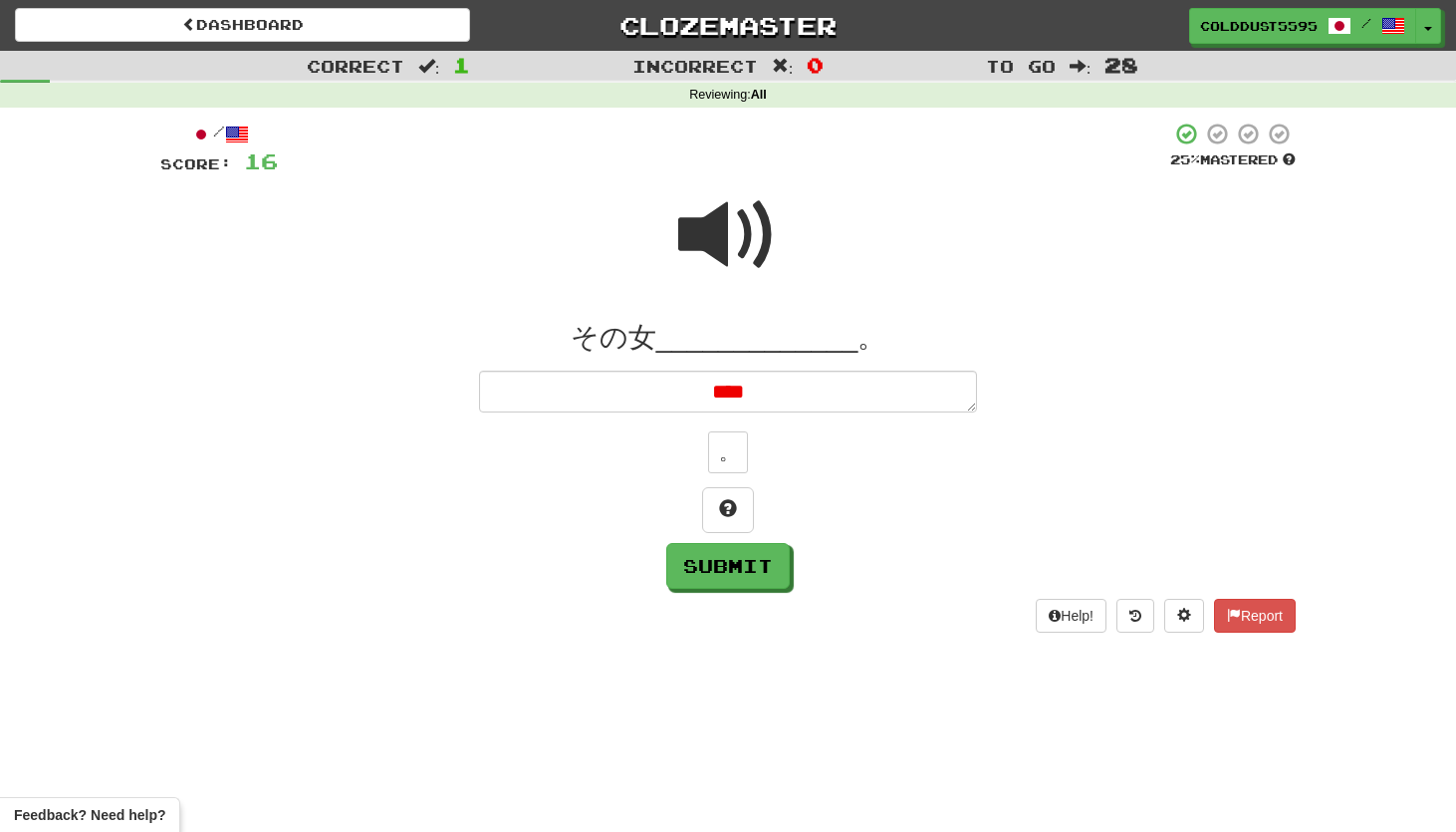 type on "*" 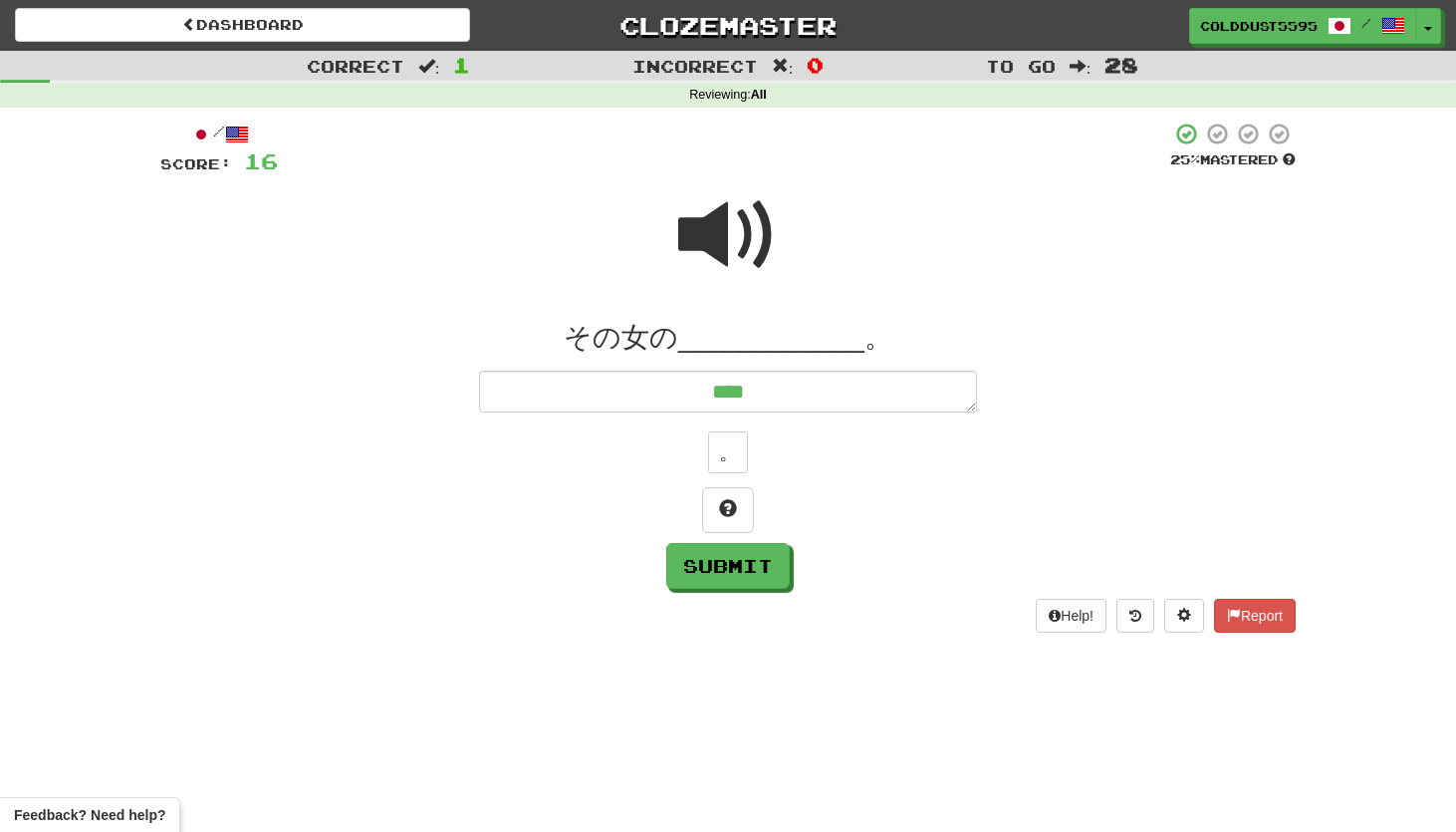 type on "*" 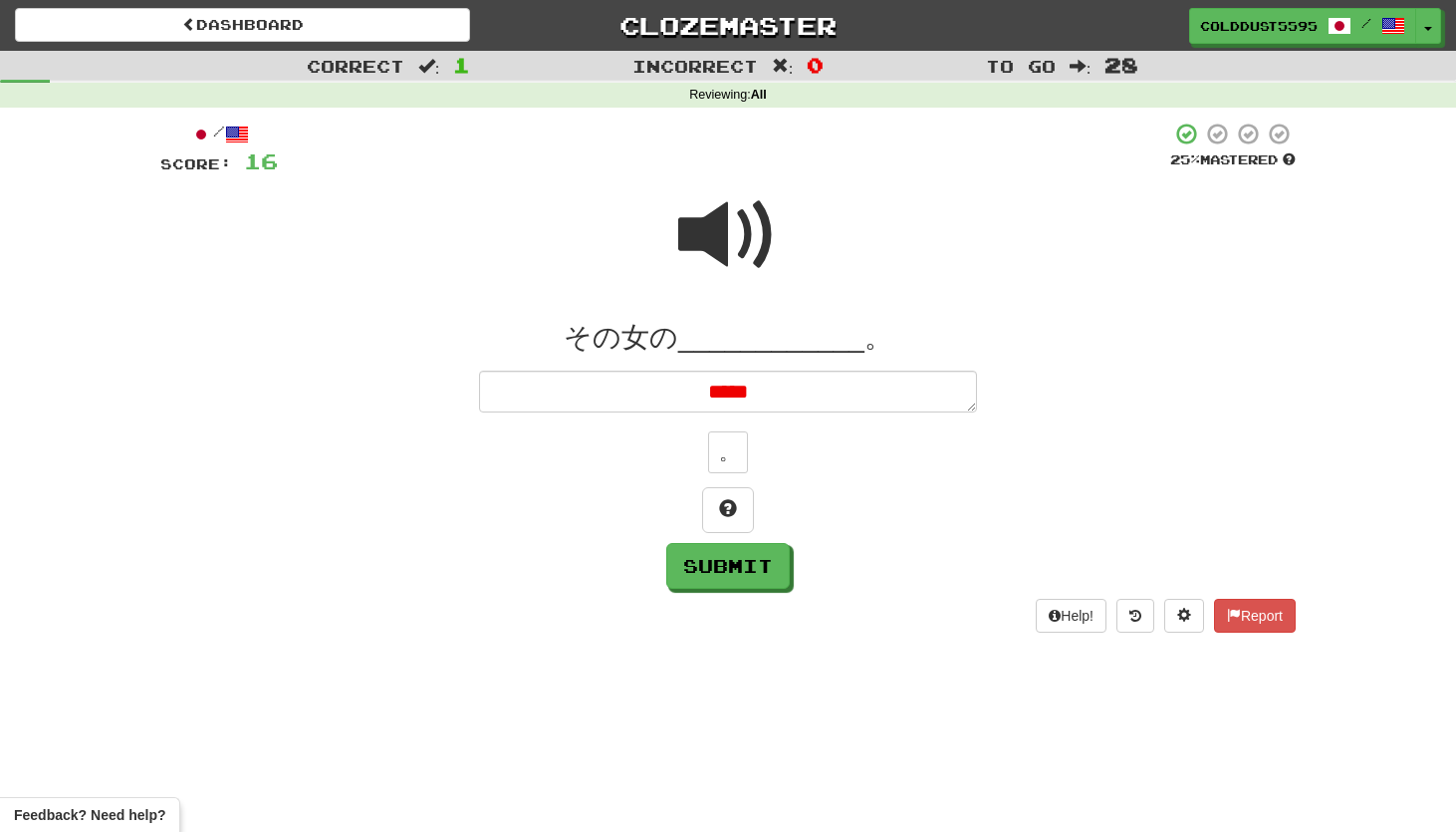 type on "*" 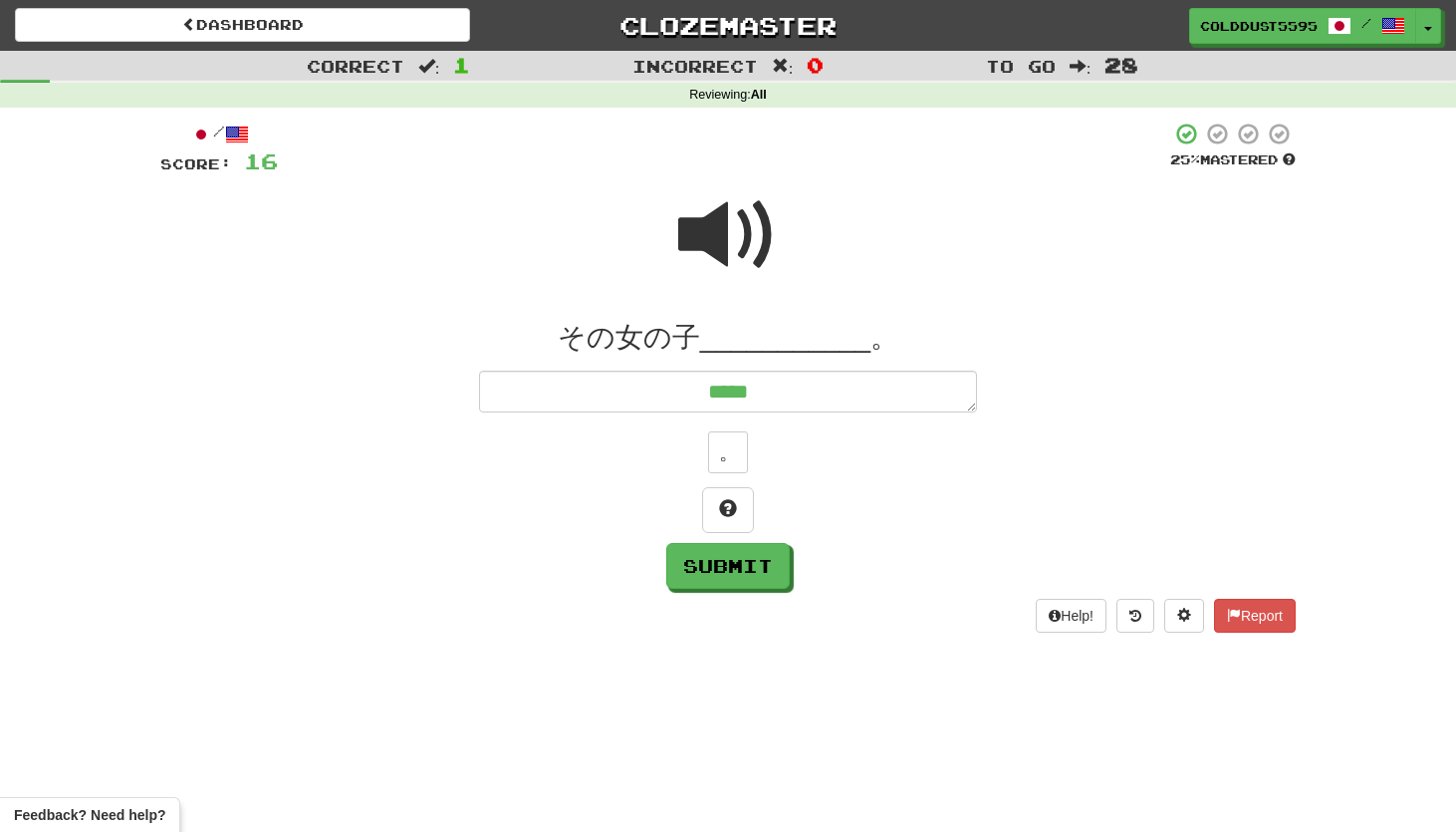type on "******" 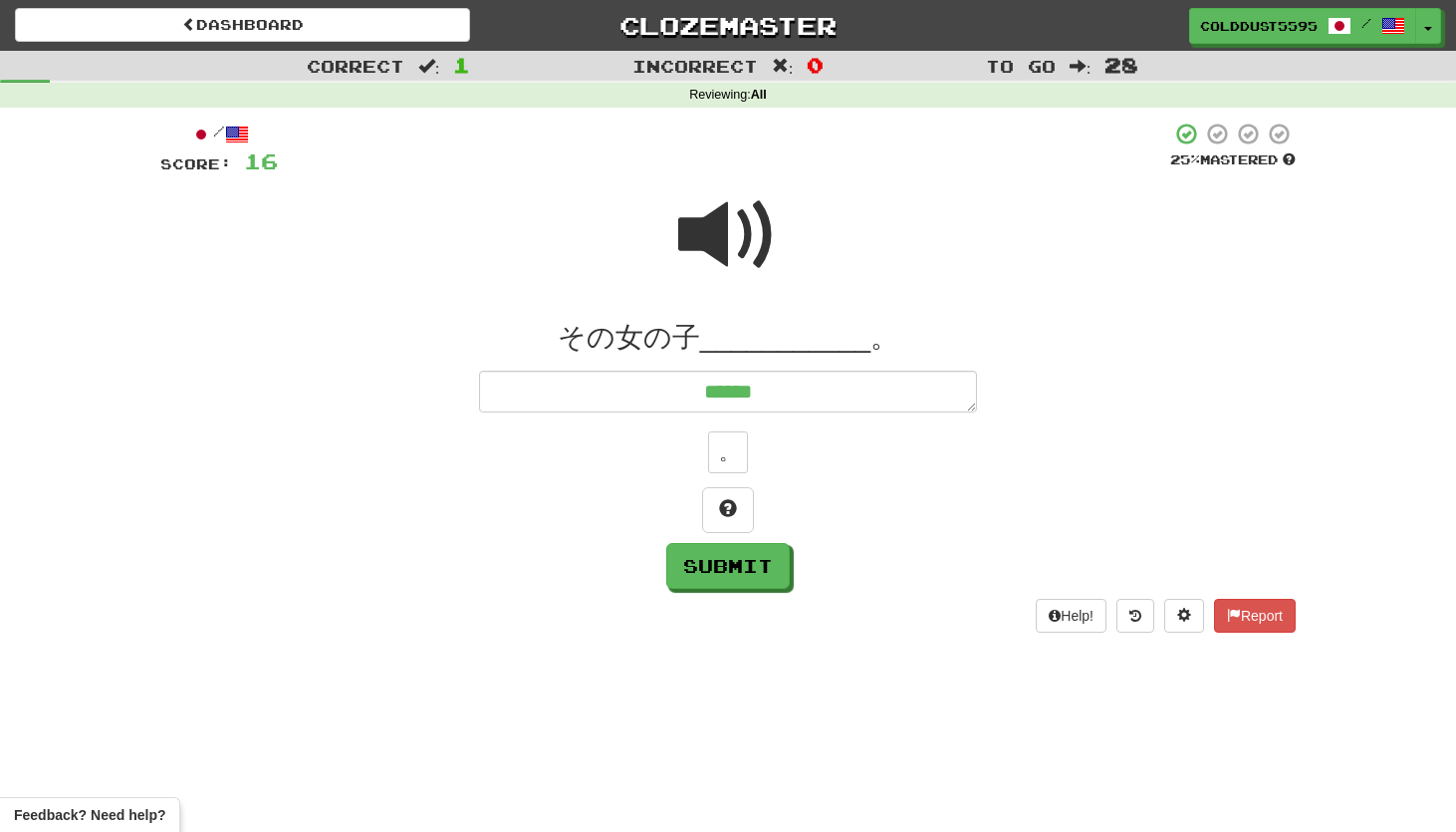 type on "*" 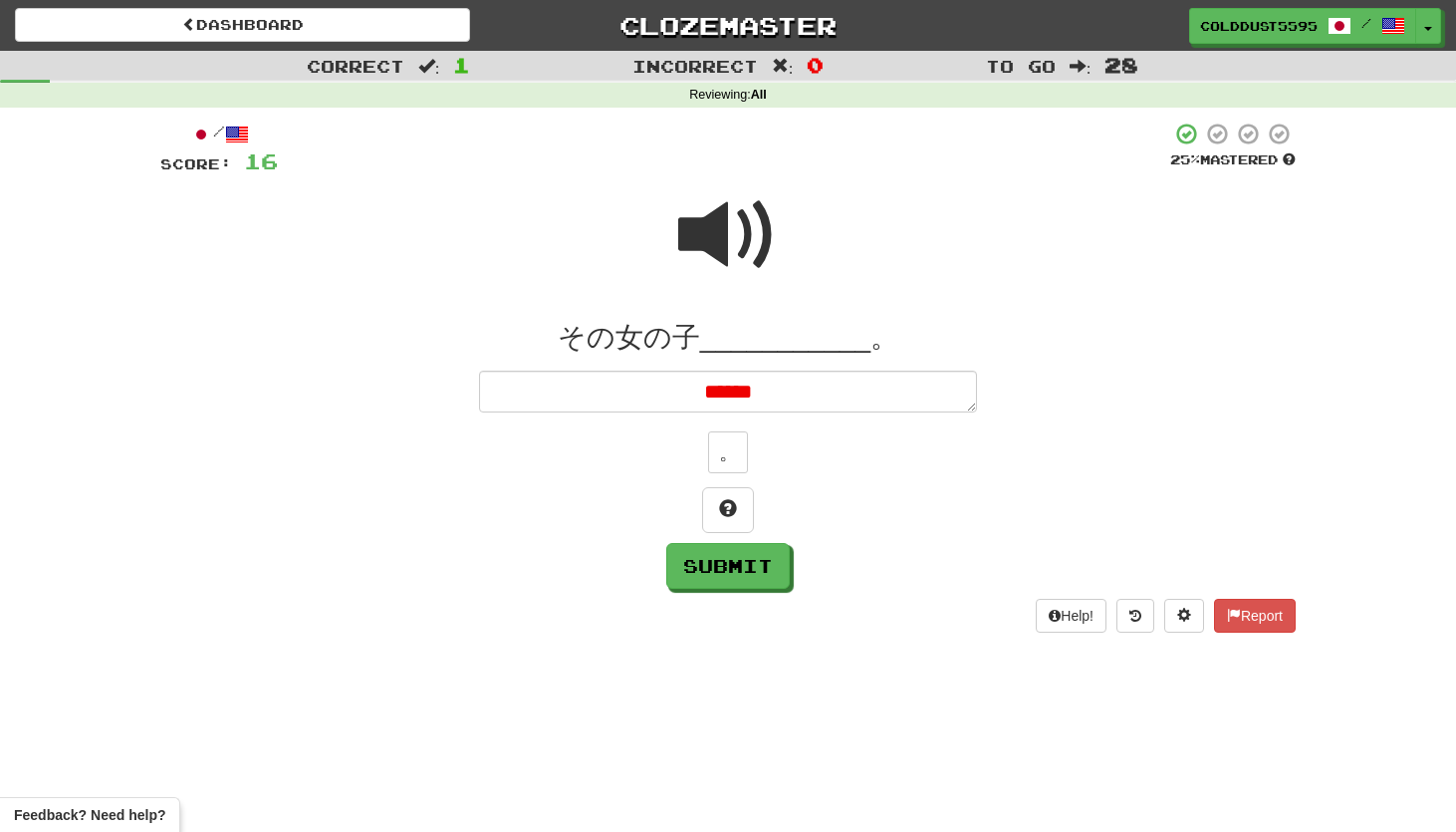 type on "*" 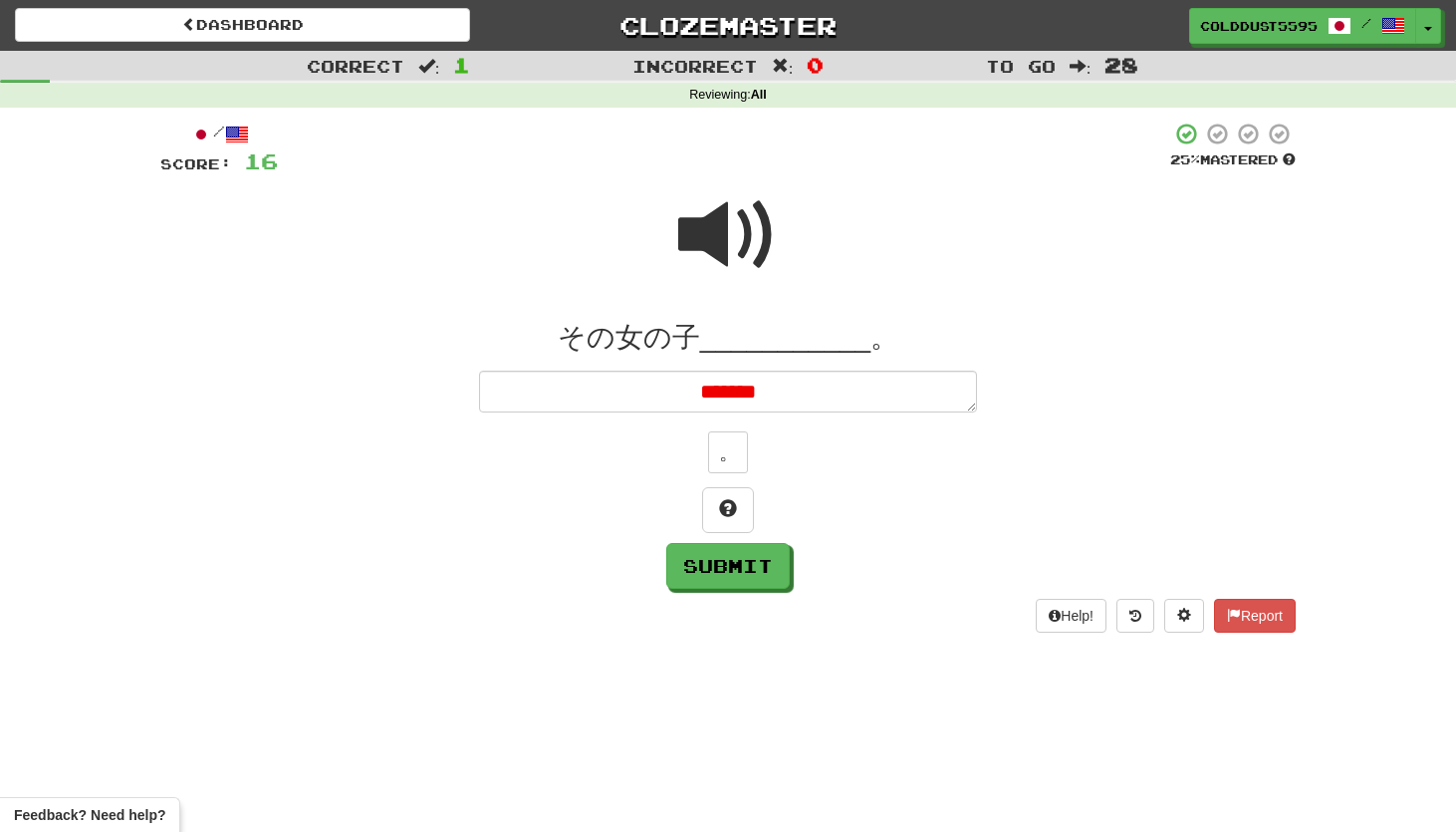 type on "*" 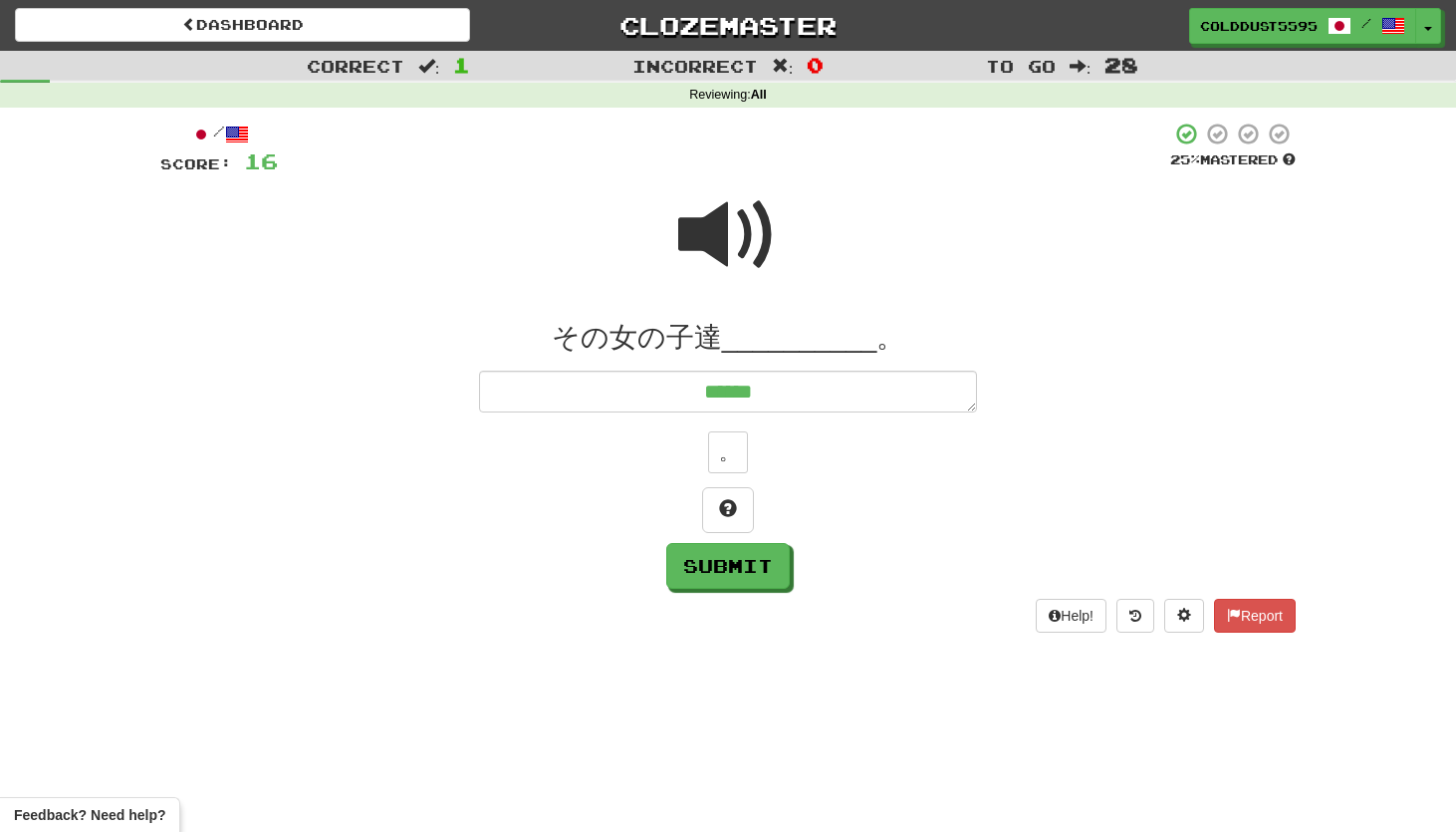 type on "*" 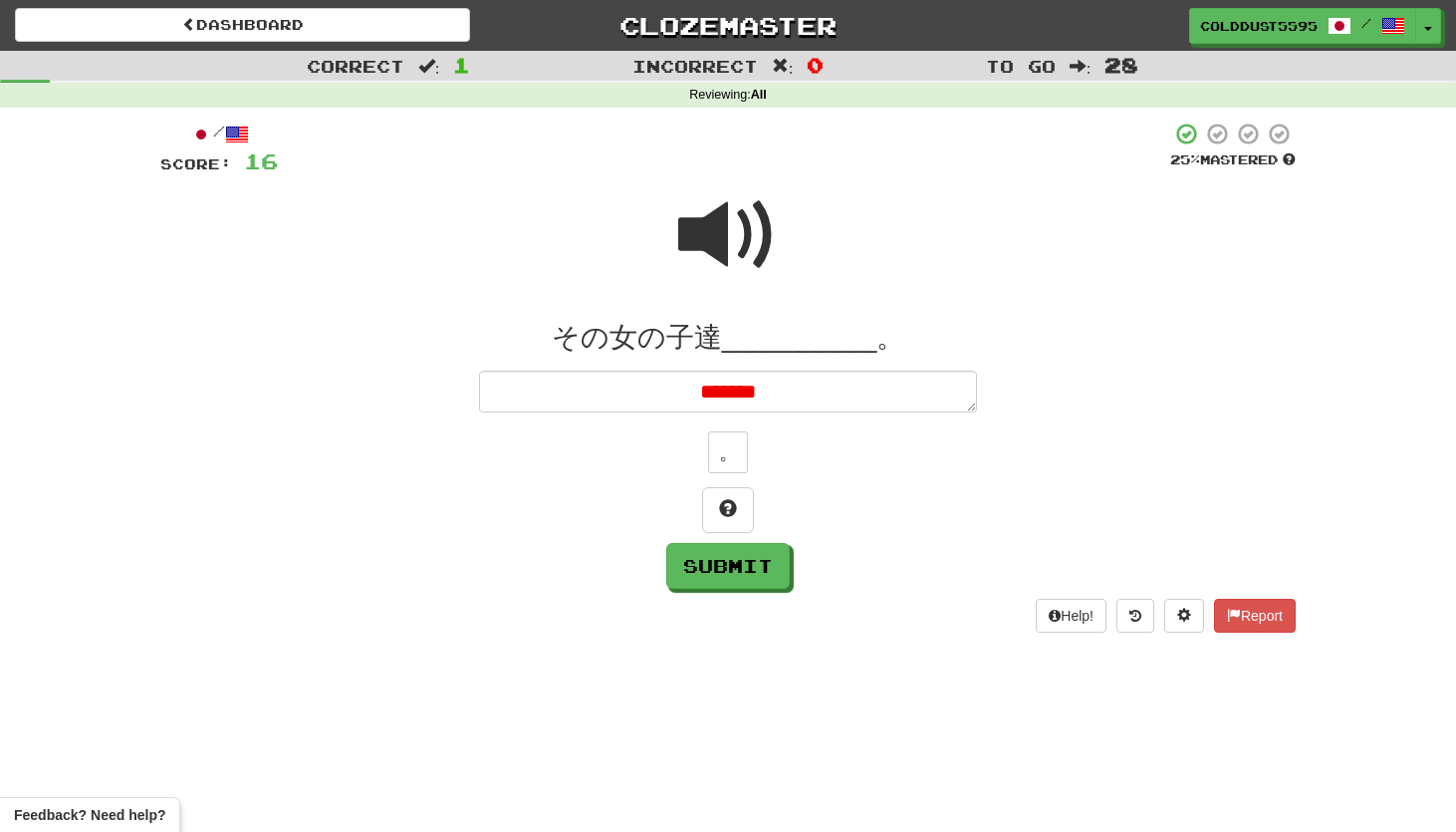 type on "*" 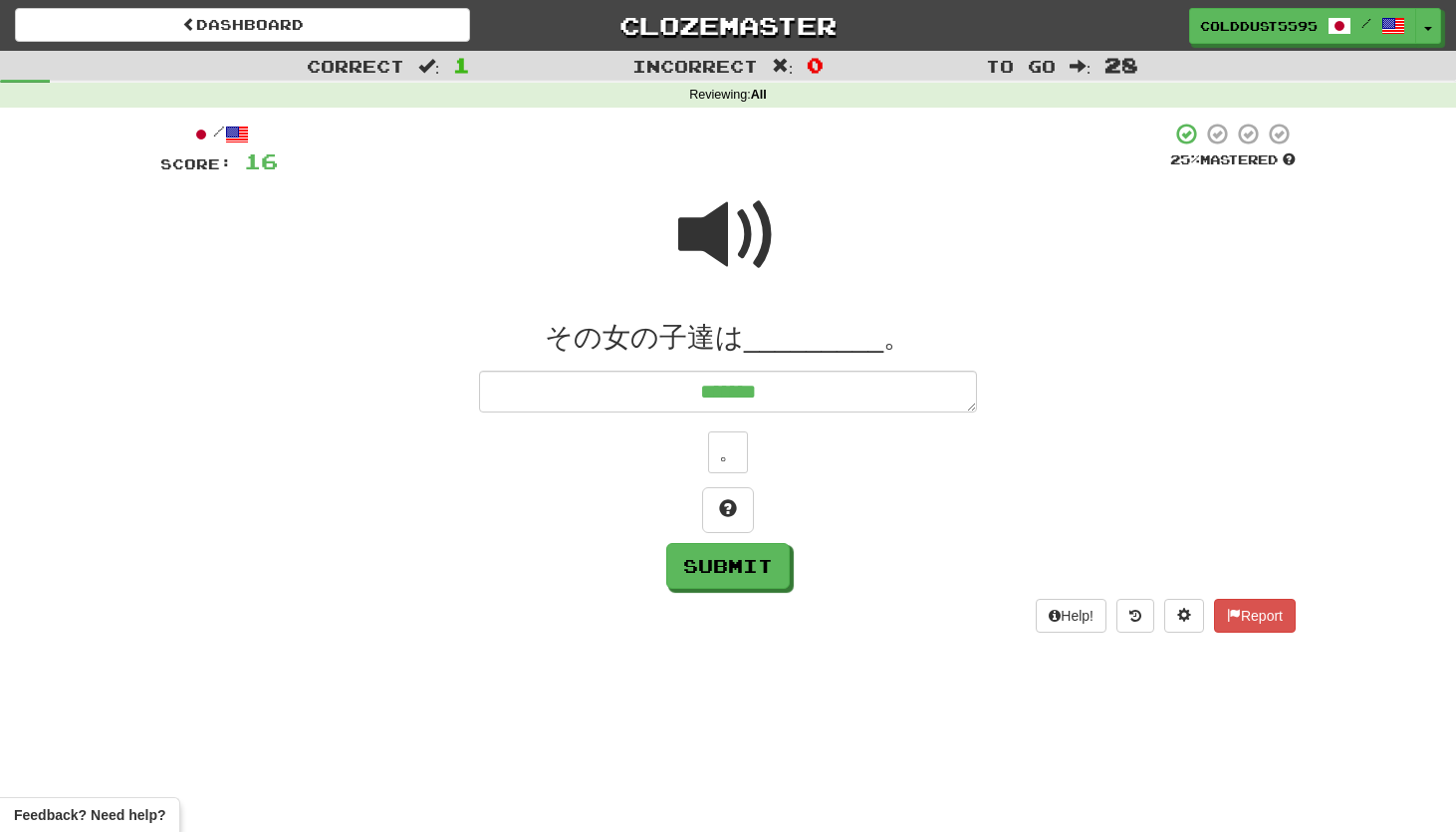 type on "*" 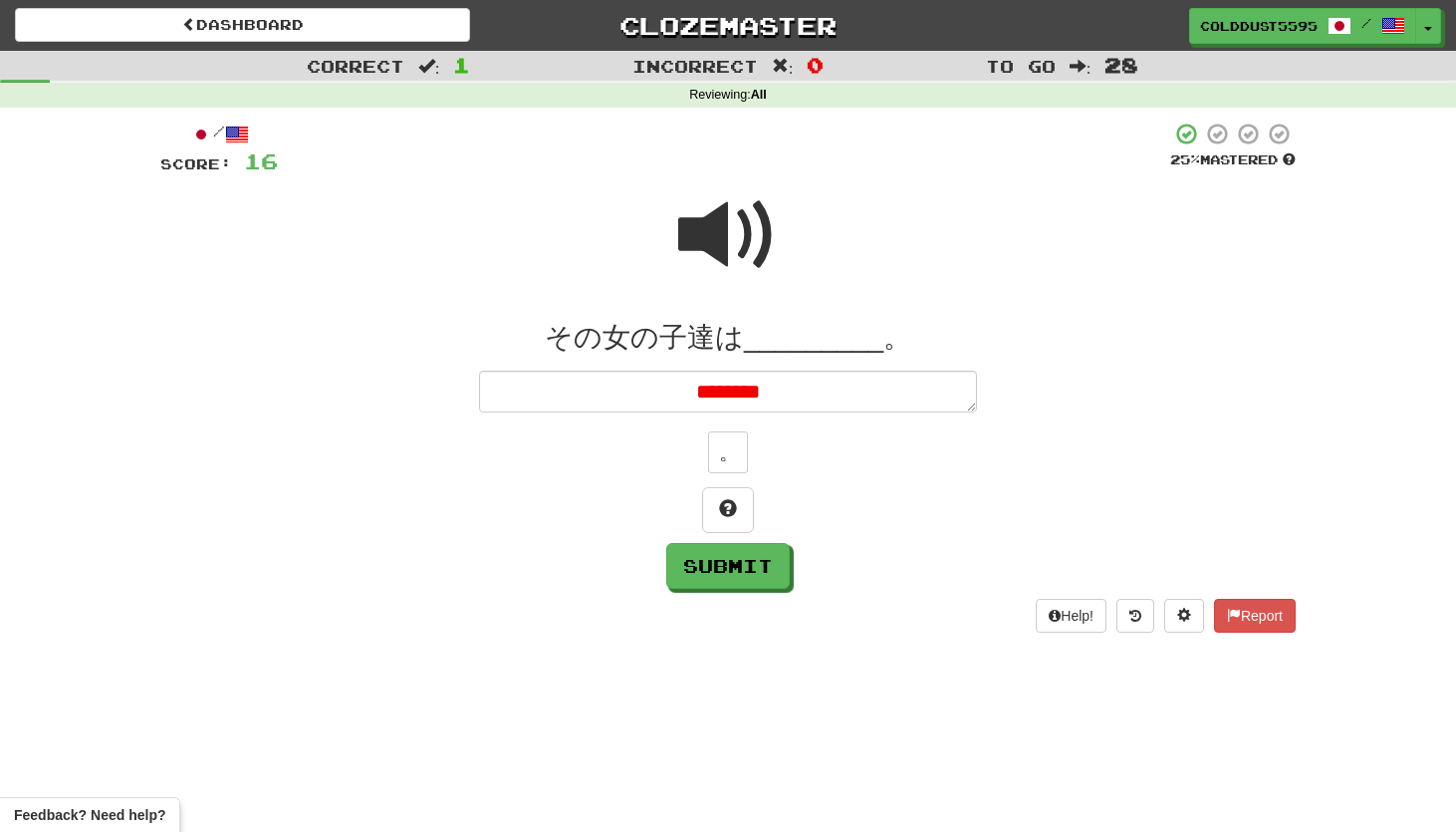 type on "*" 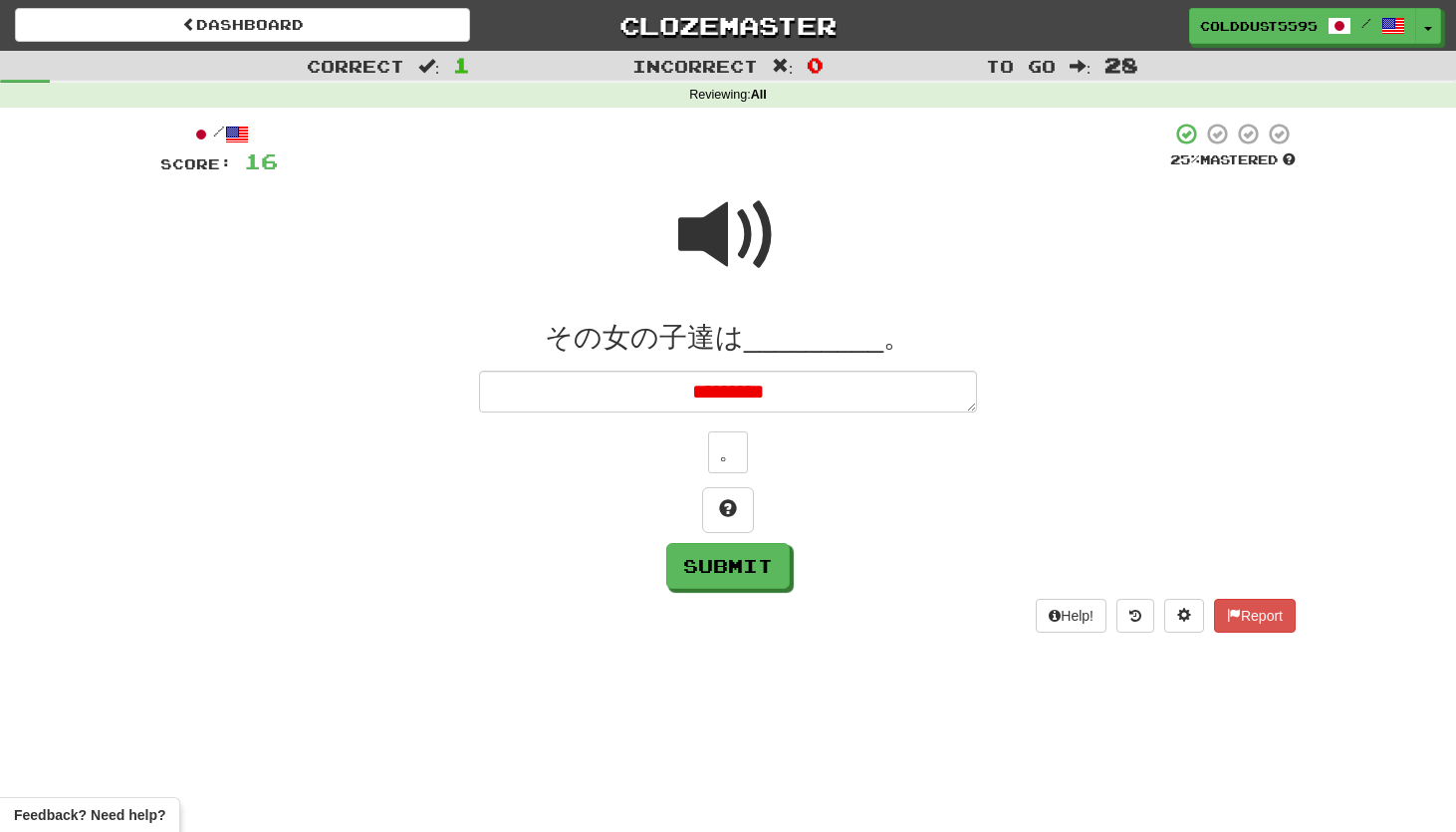 type on "*" 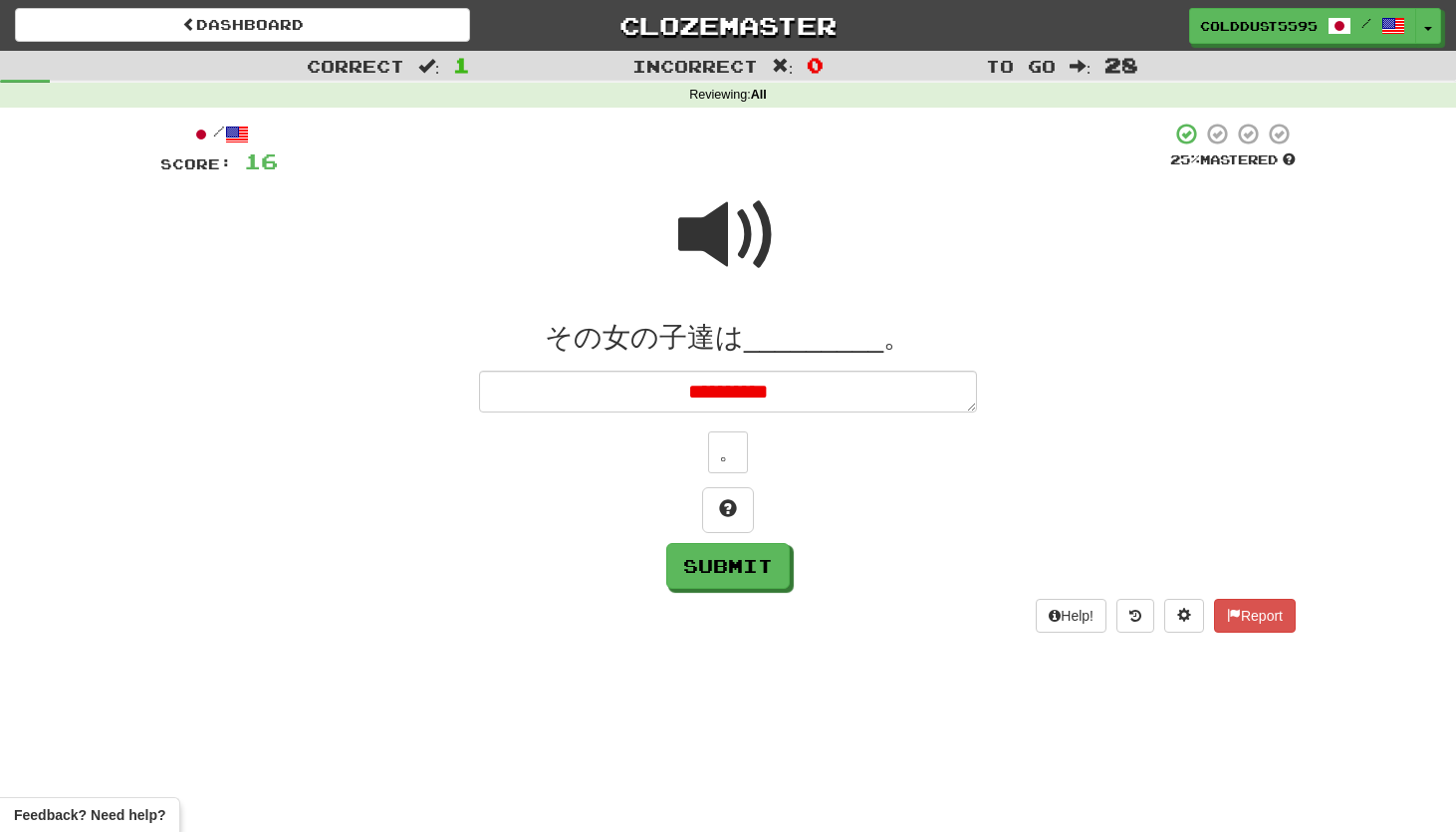 type on "*" 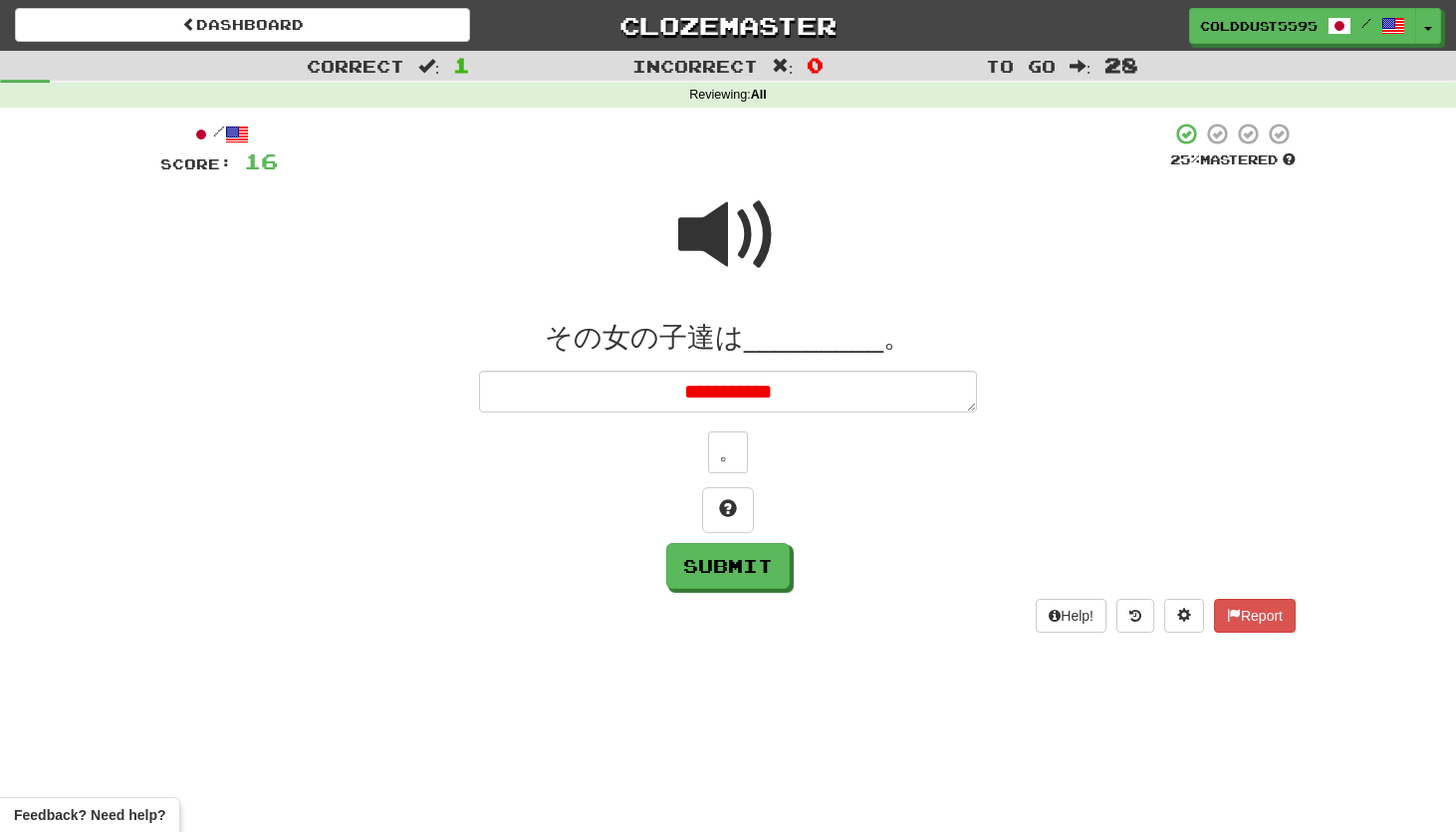 type on "*" 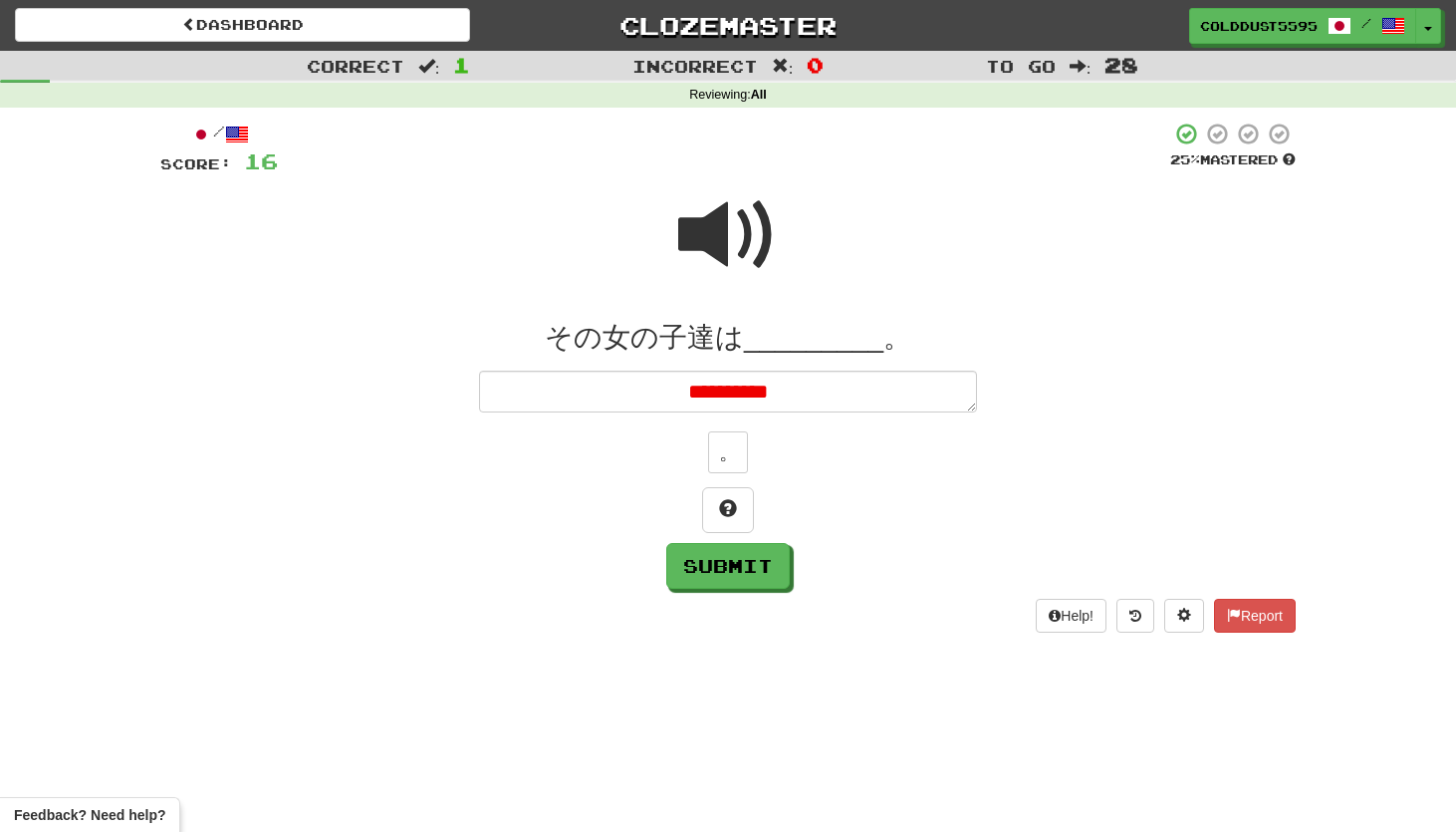 type on "*" 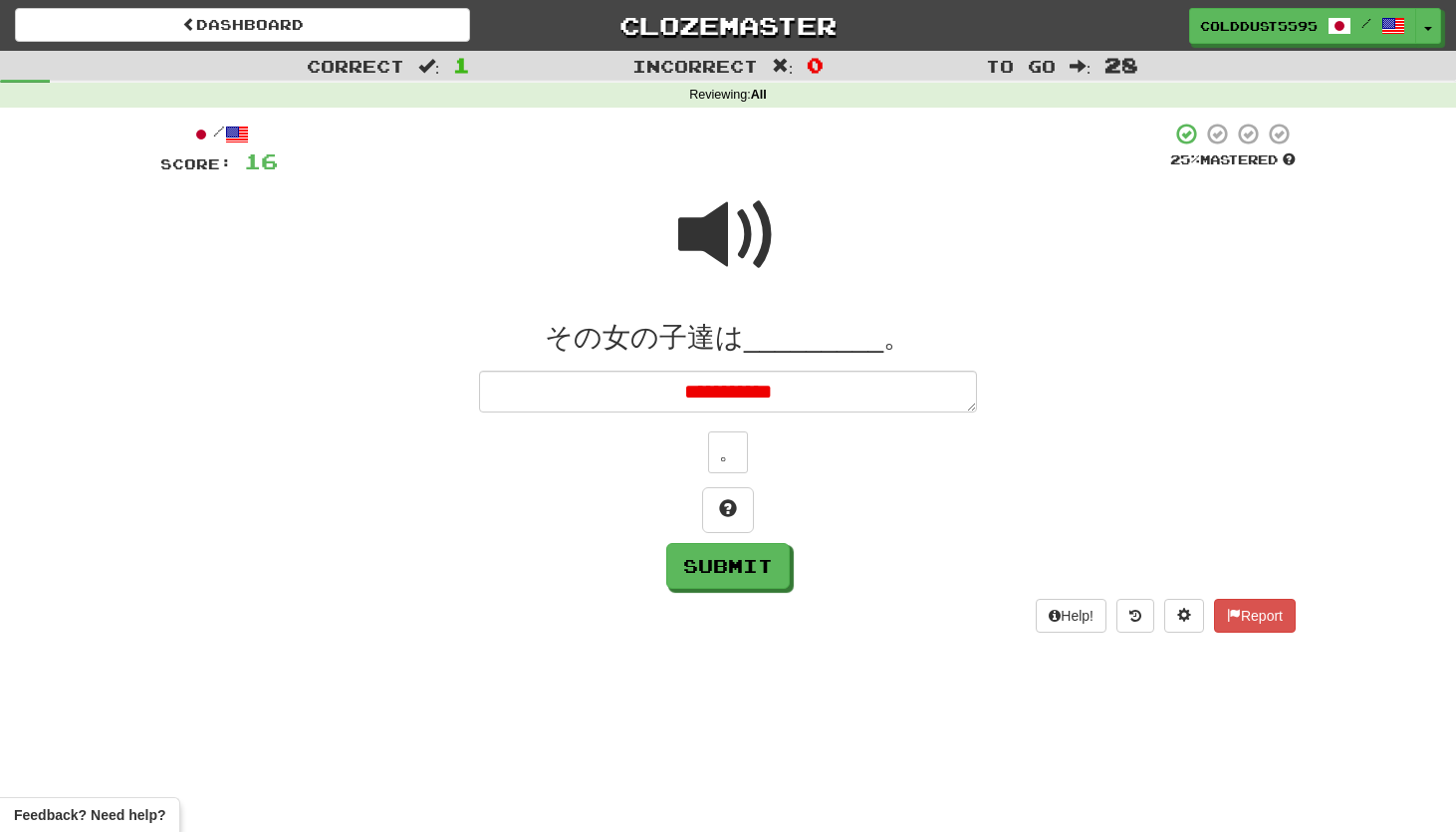 type on "*" 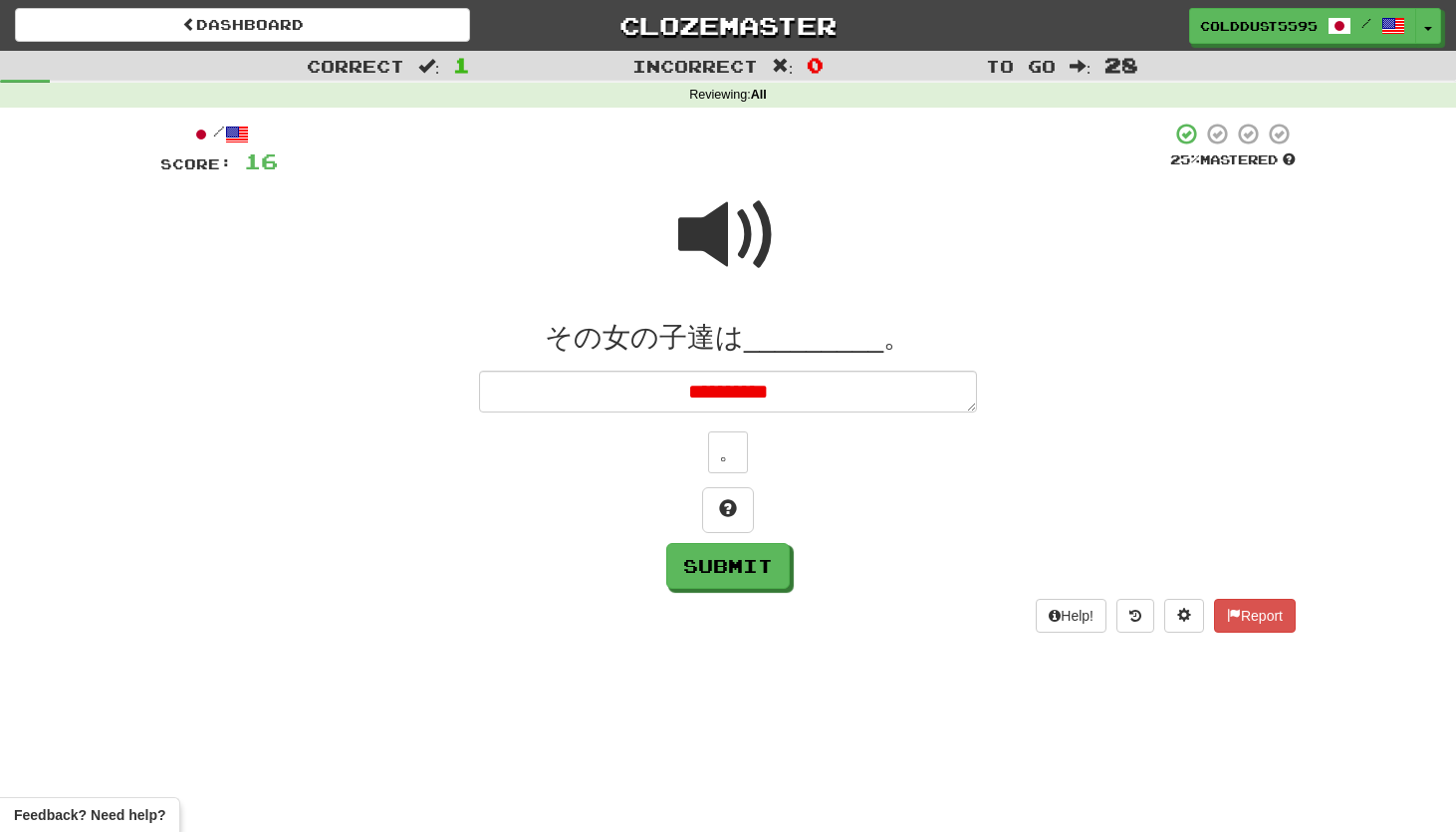 type on "*********" 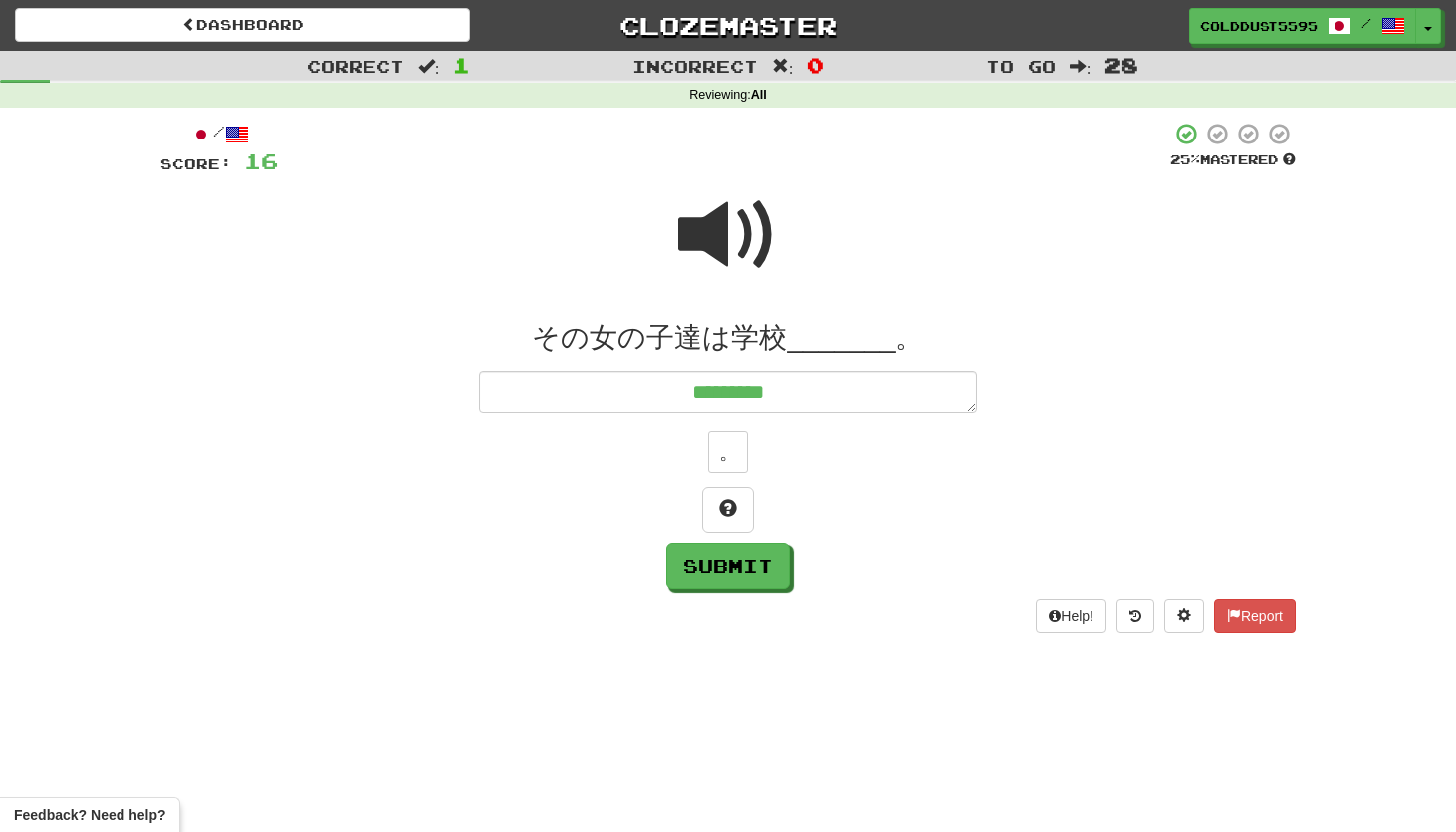 type on "*" 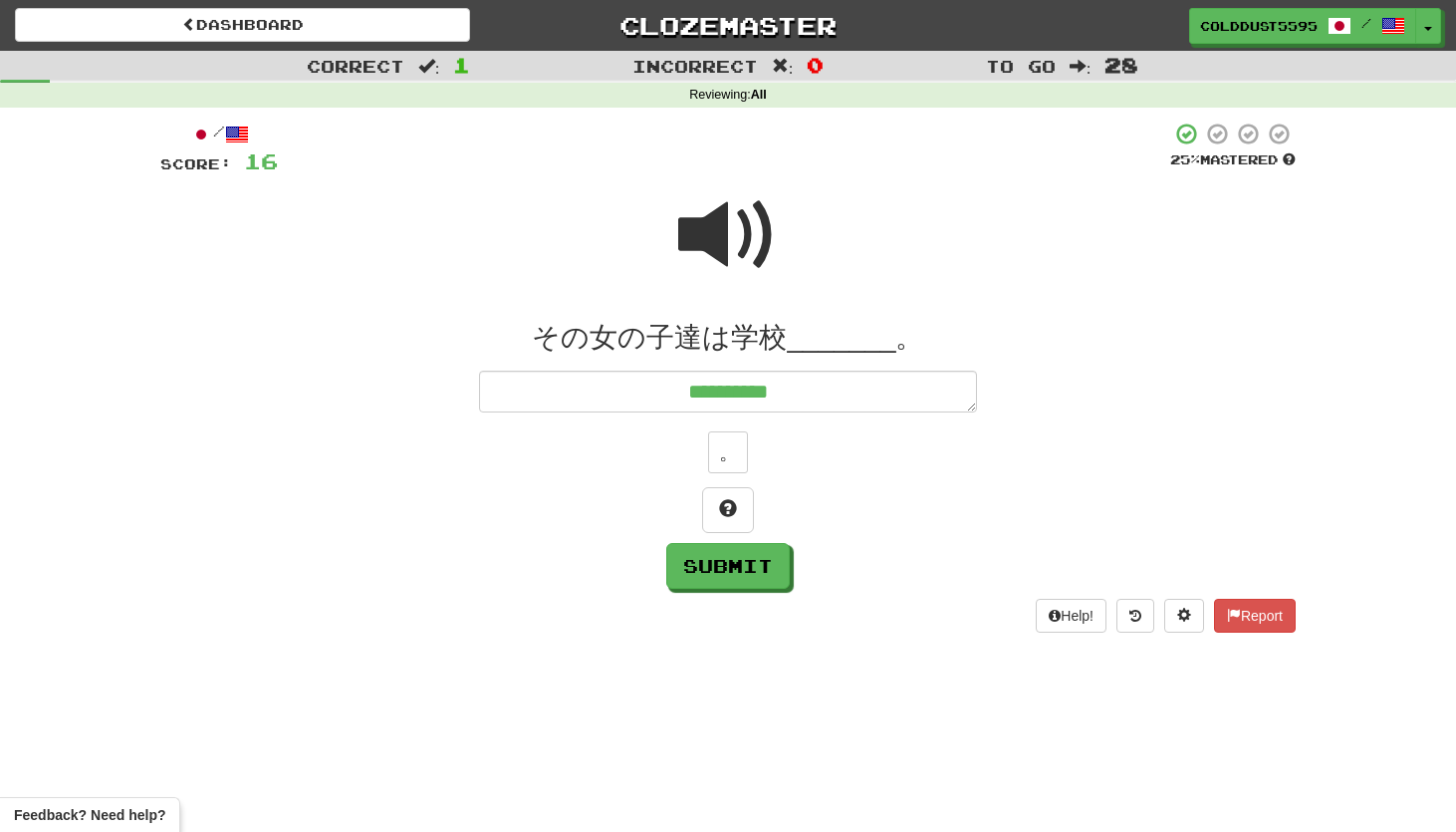 type on "*" 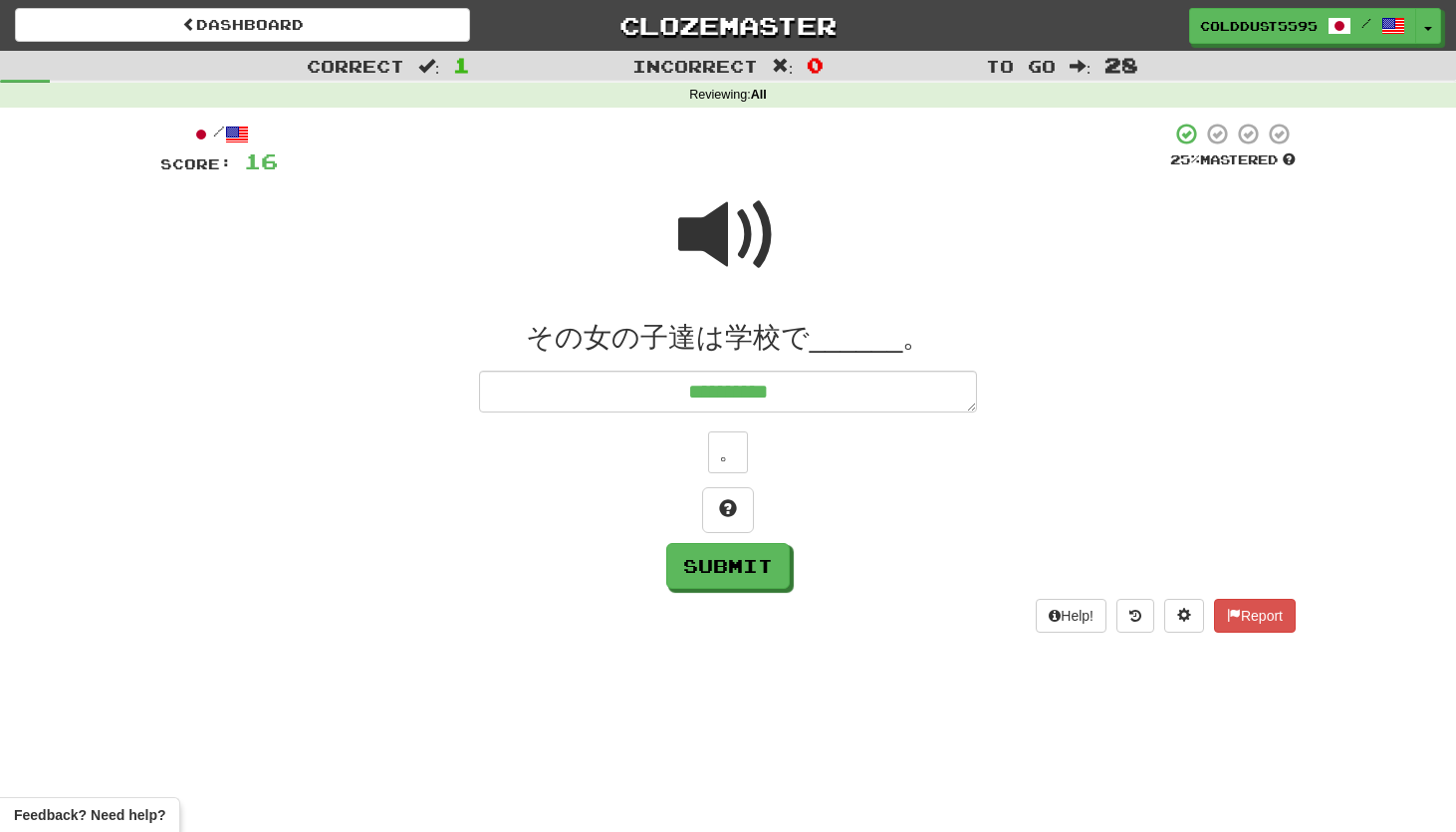 type on "*" 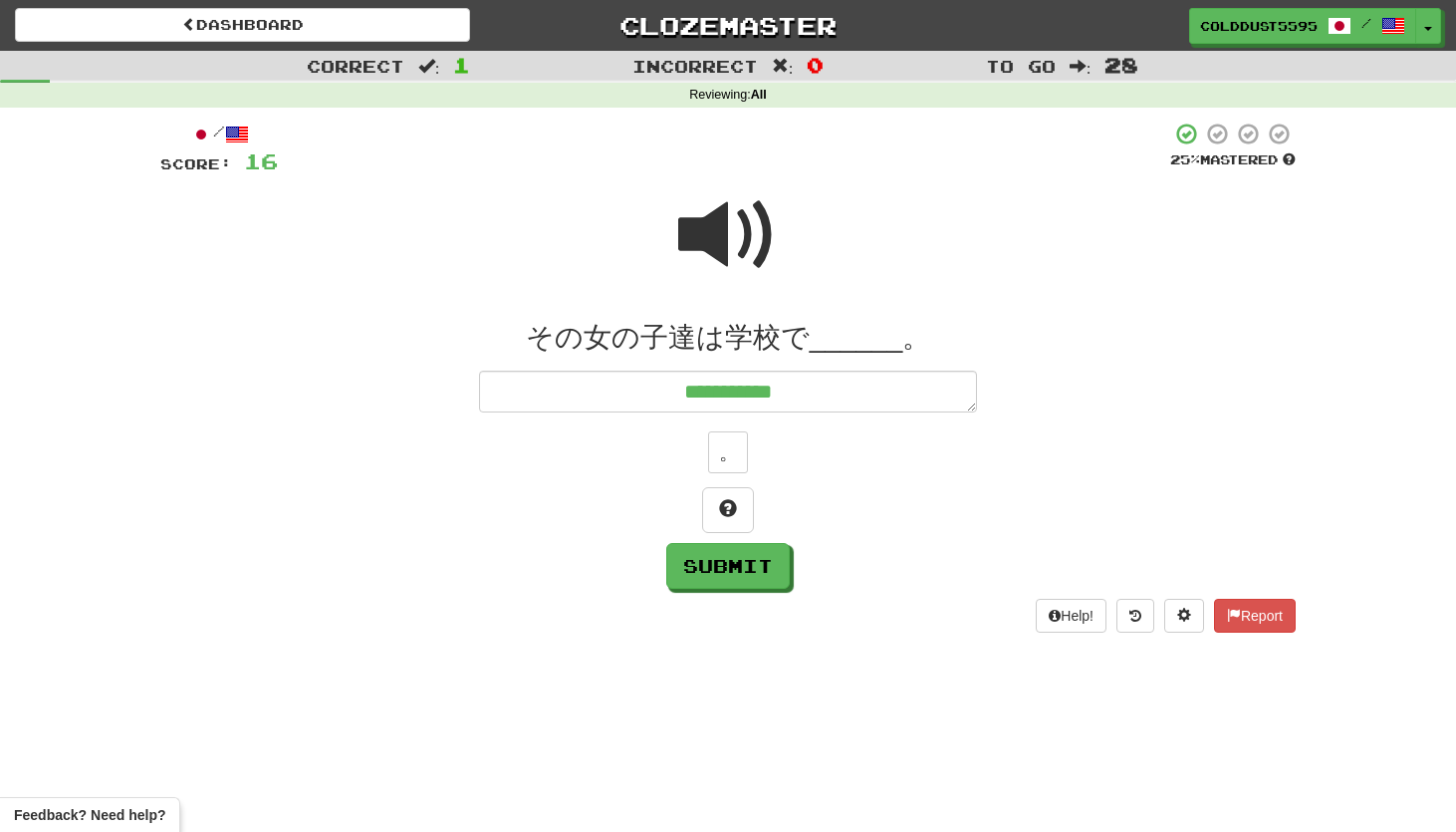 type on "*" 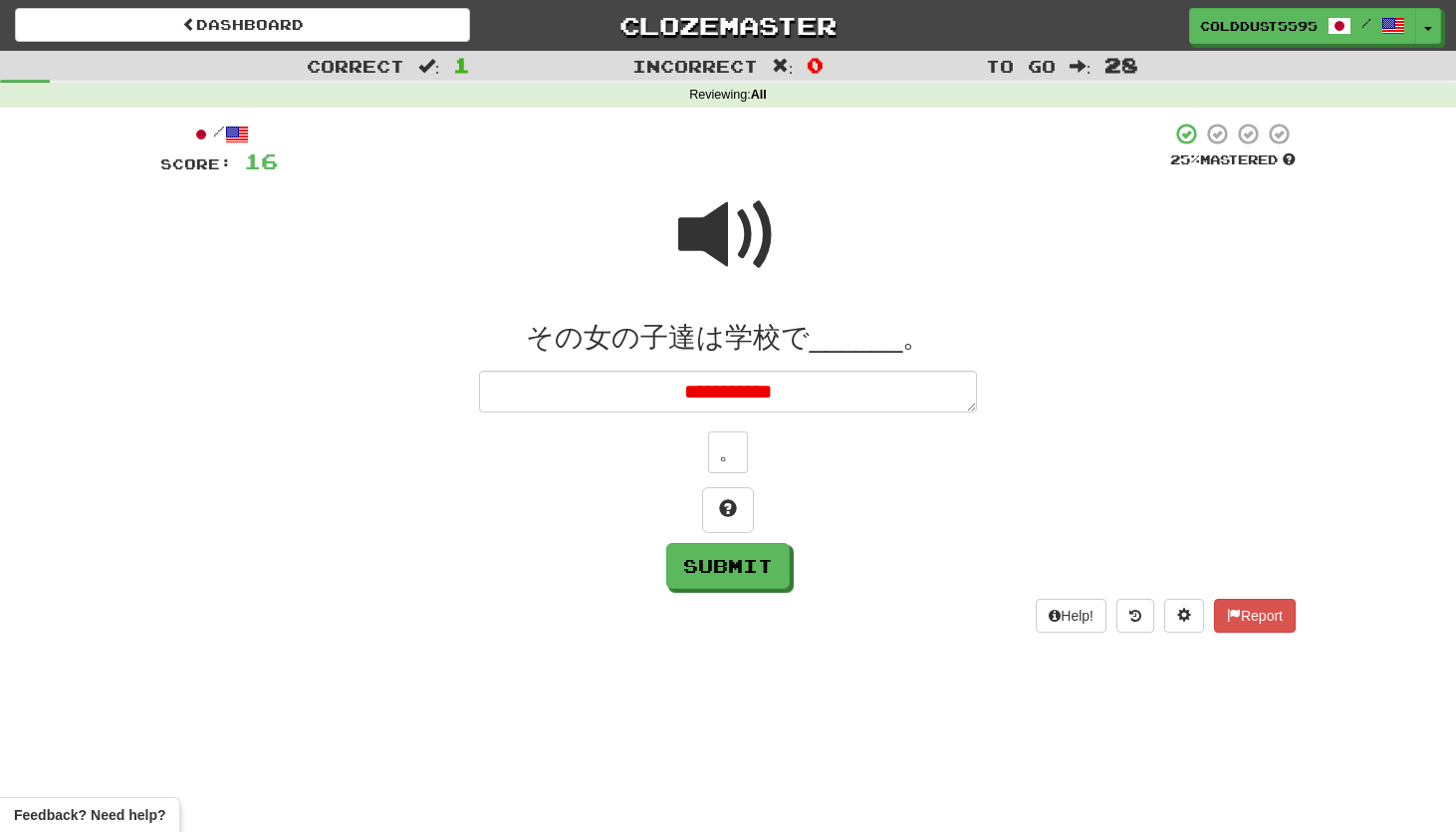 type on "**********" 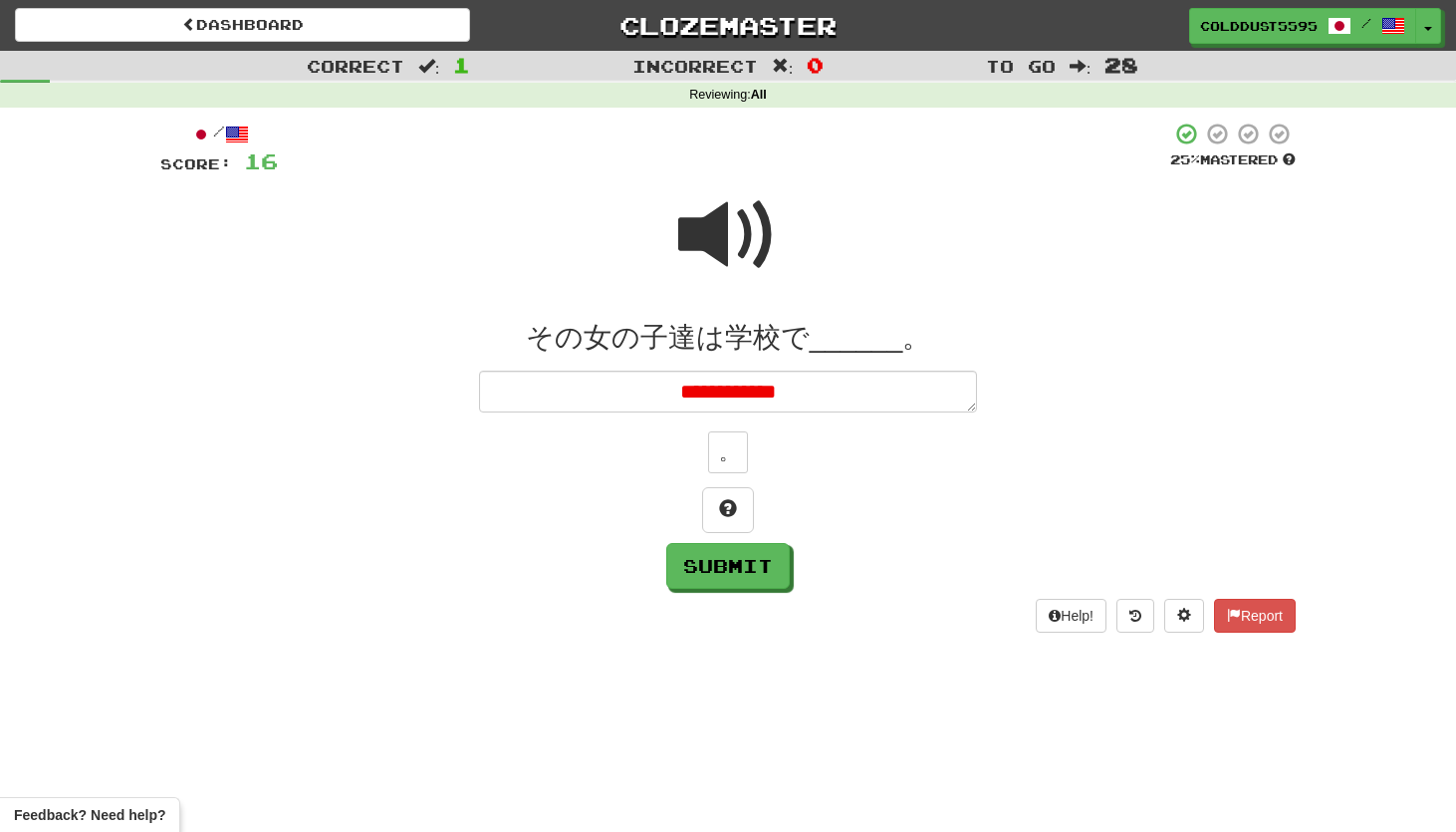 type on "*" 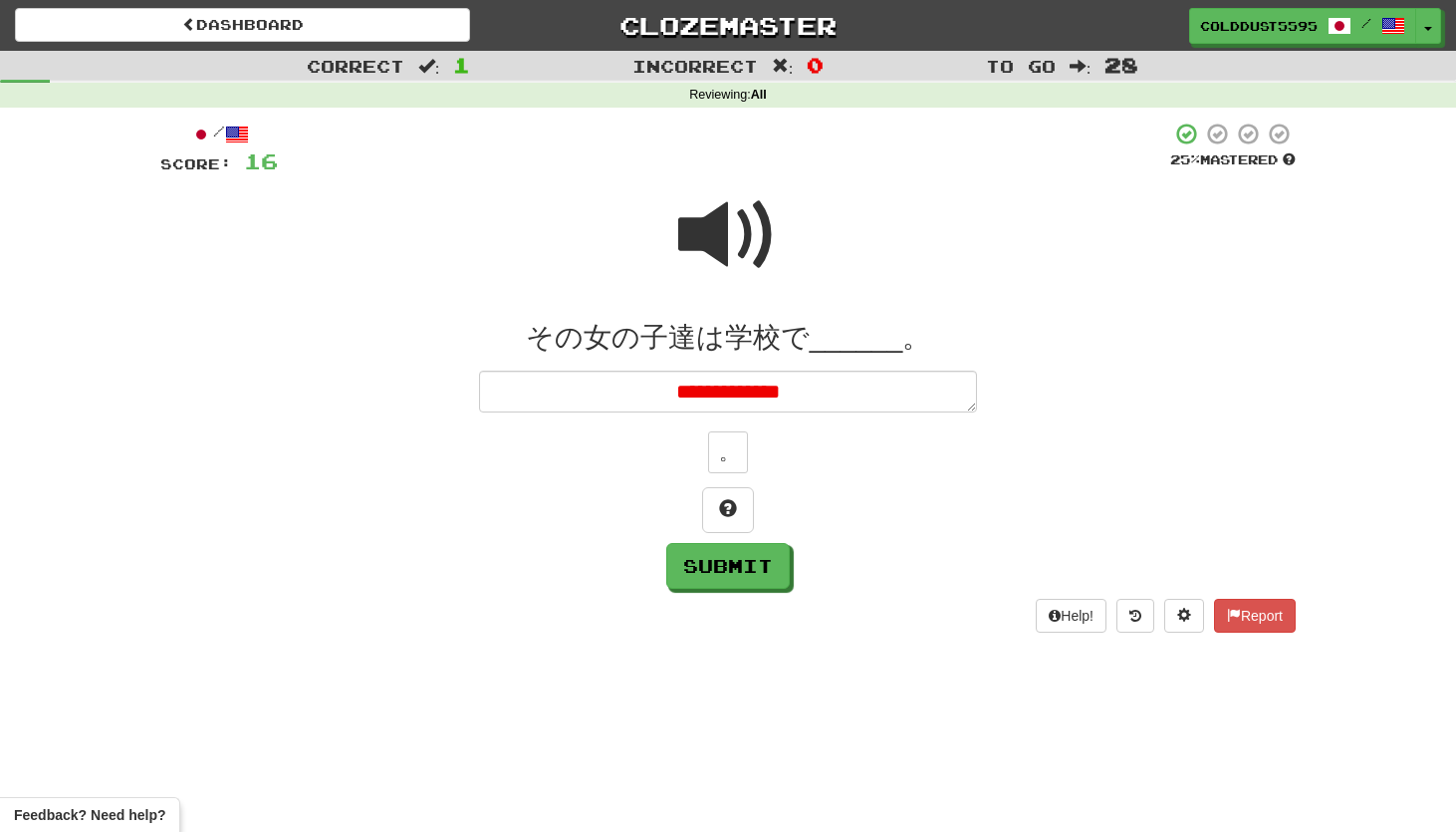 type on "*" 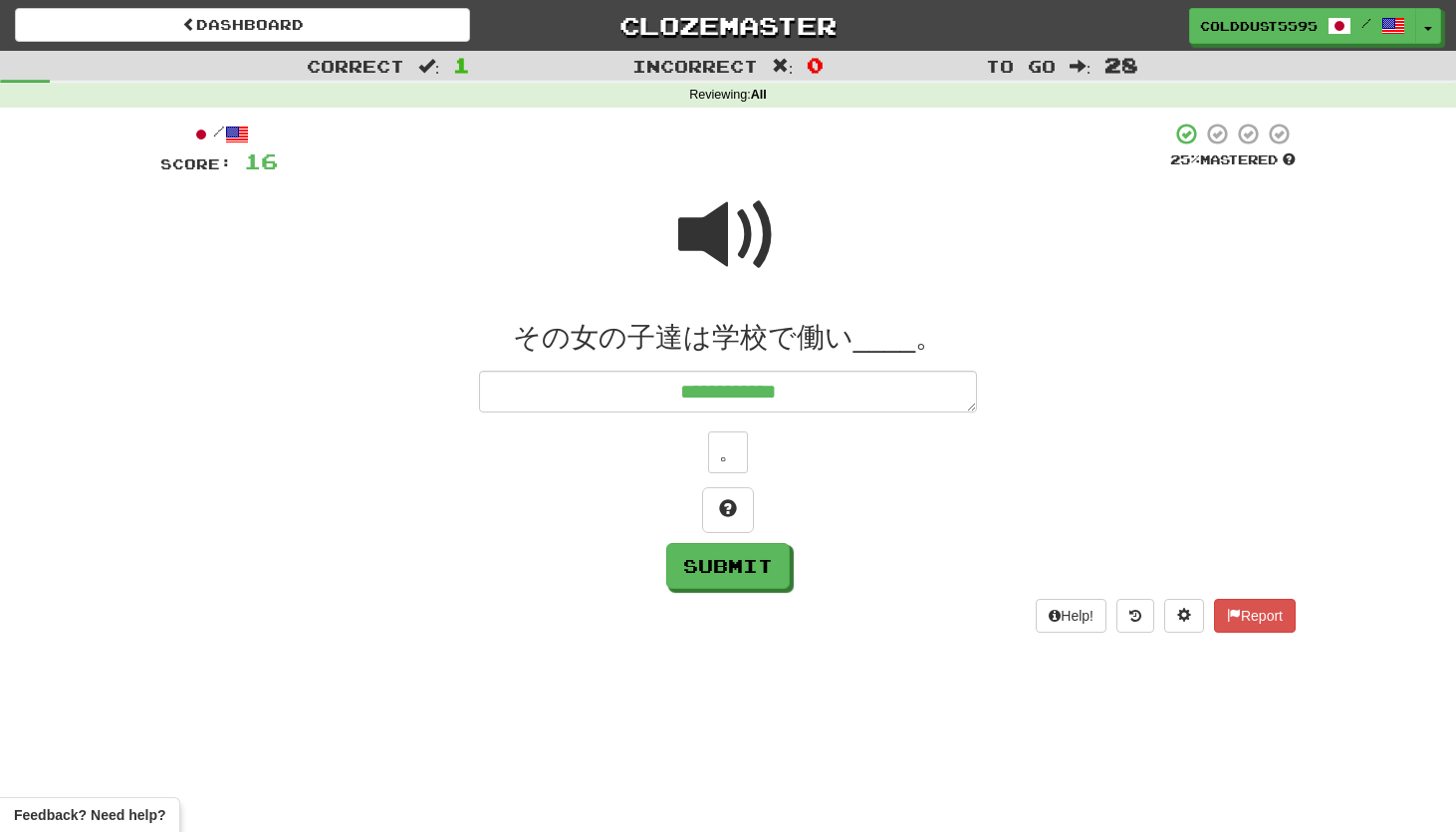 type on "**********" 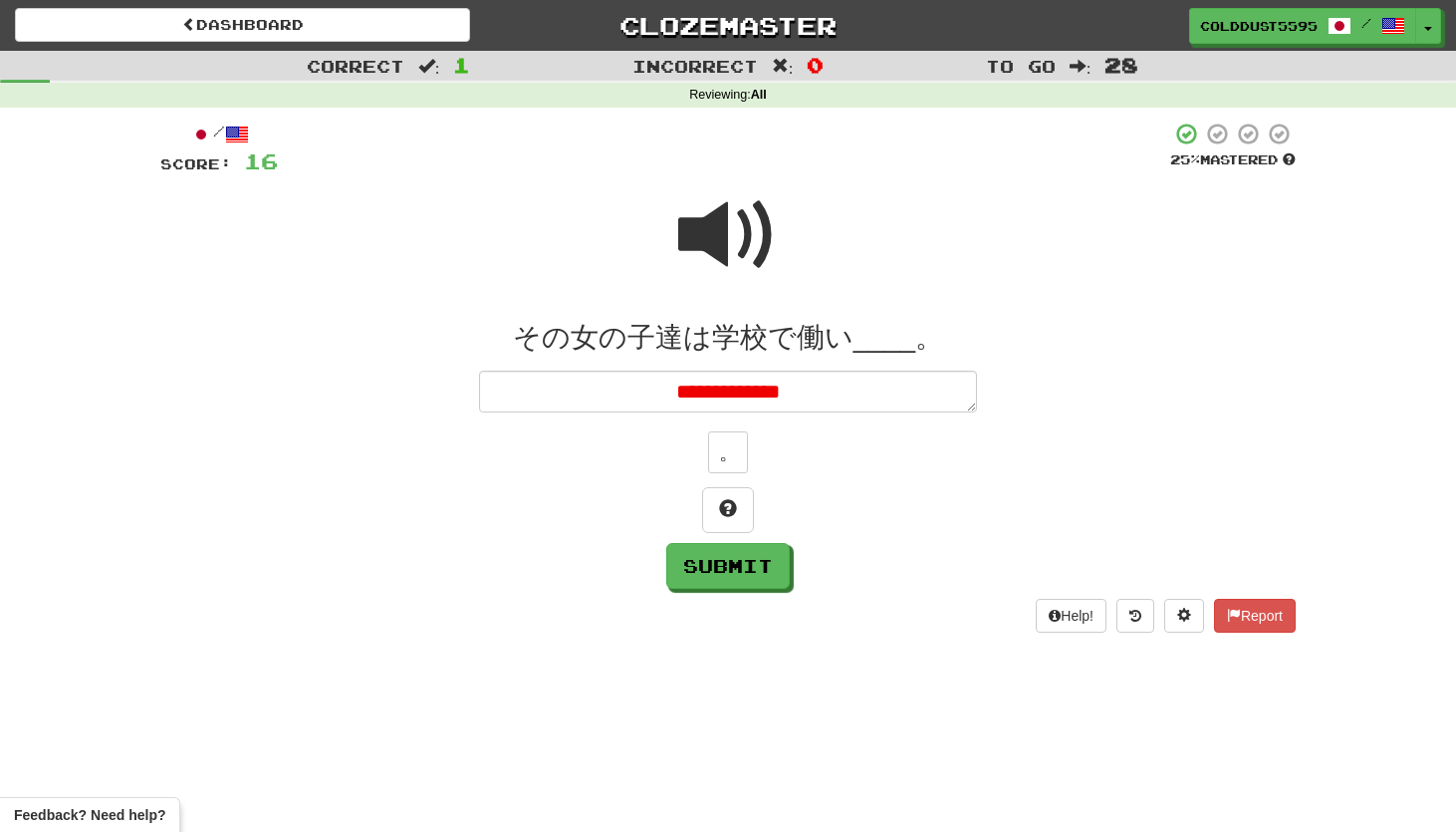 type on "*" 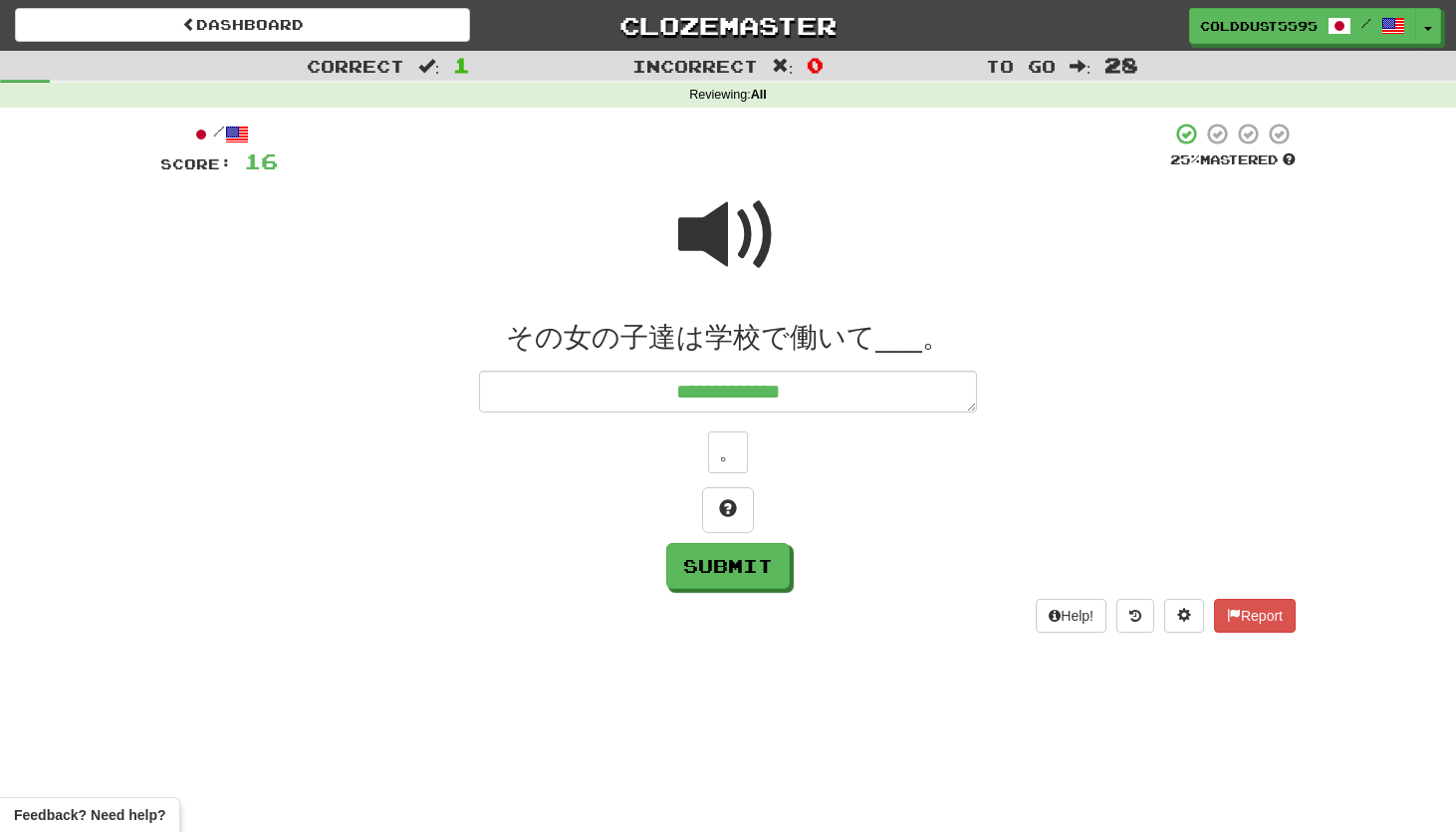 type on "**********" 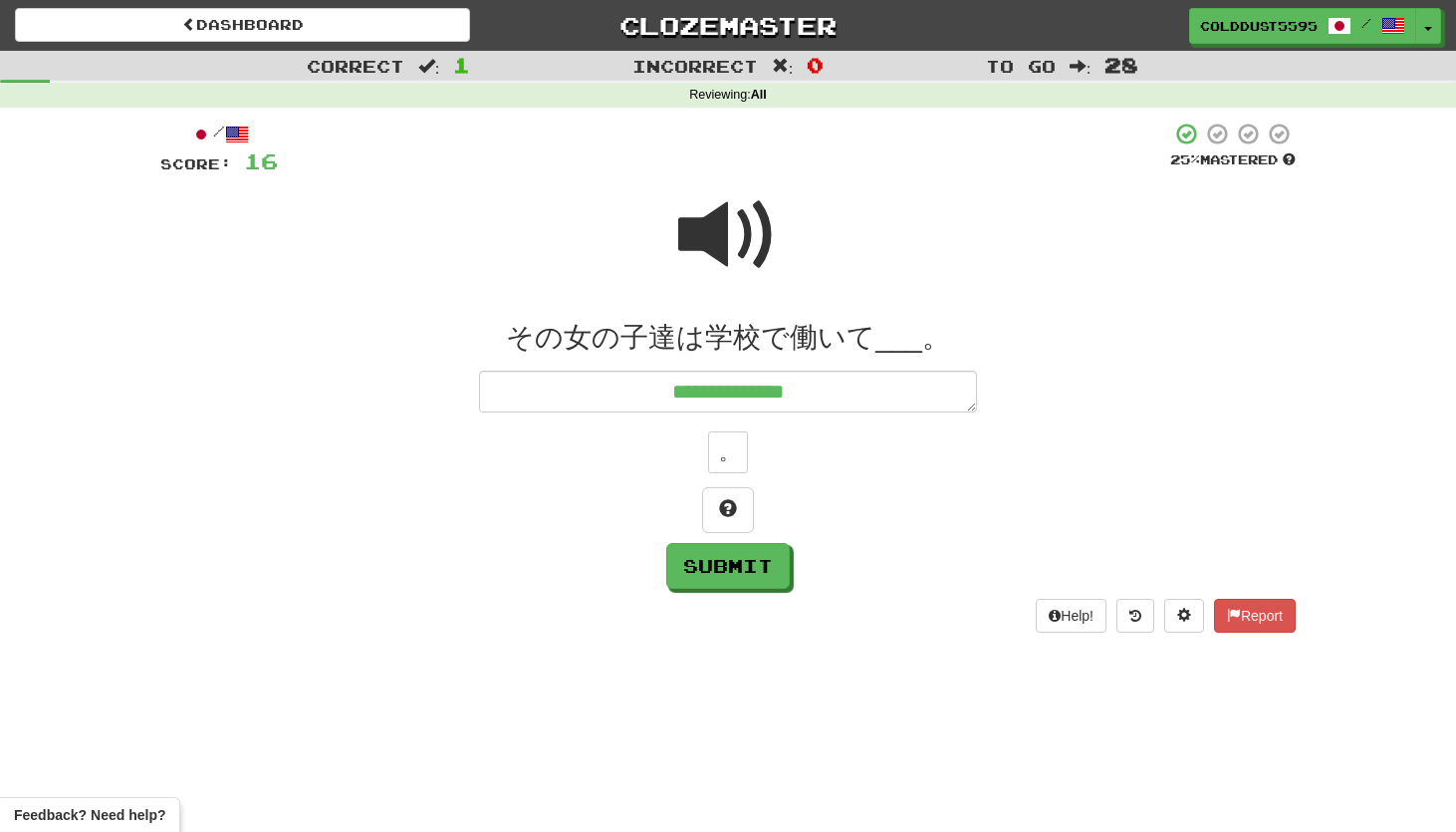 type on "*" 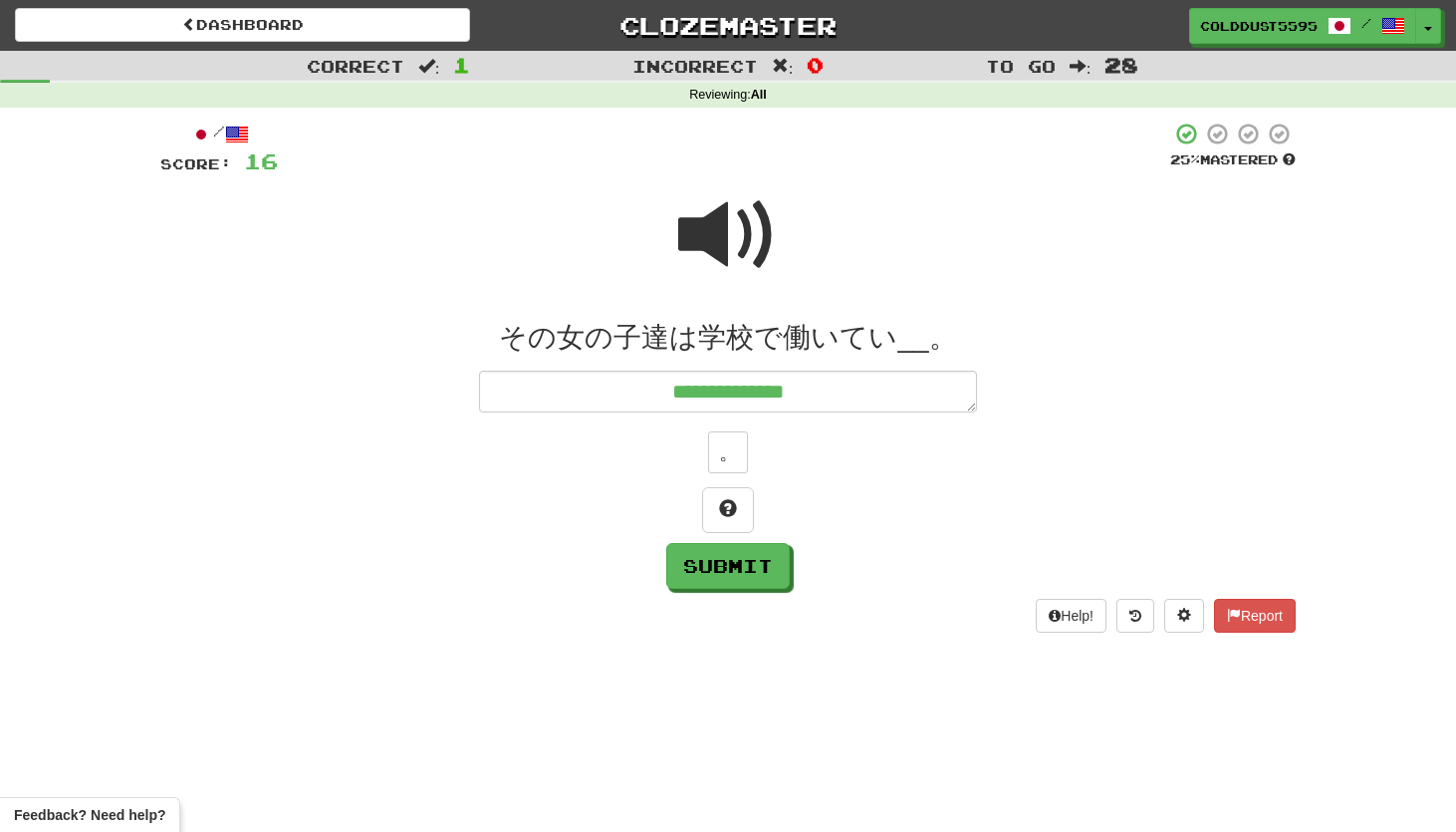type on "**********" 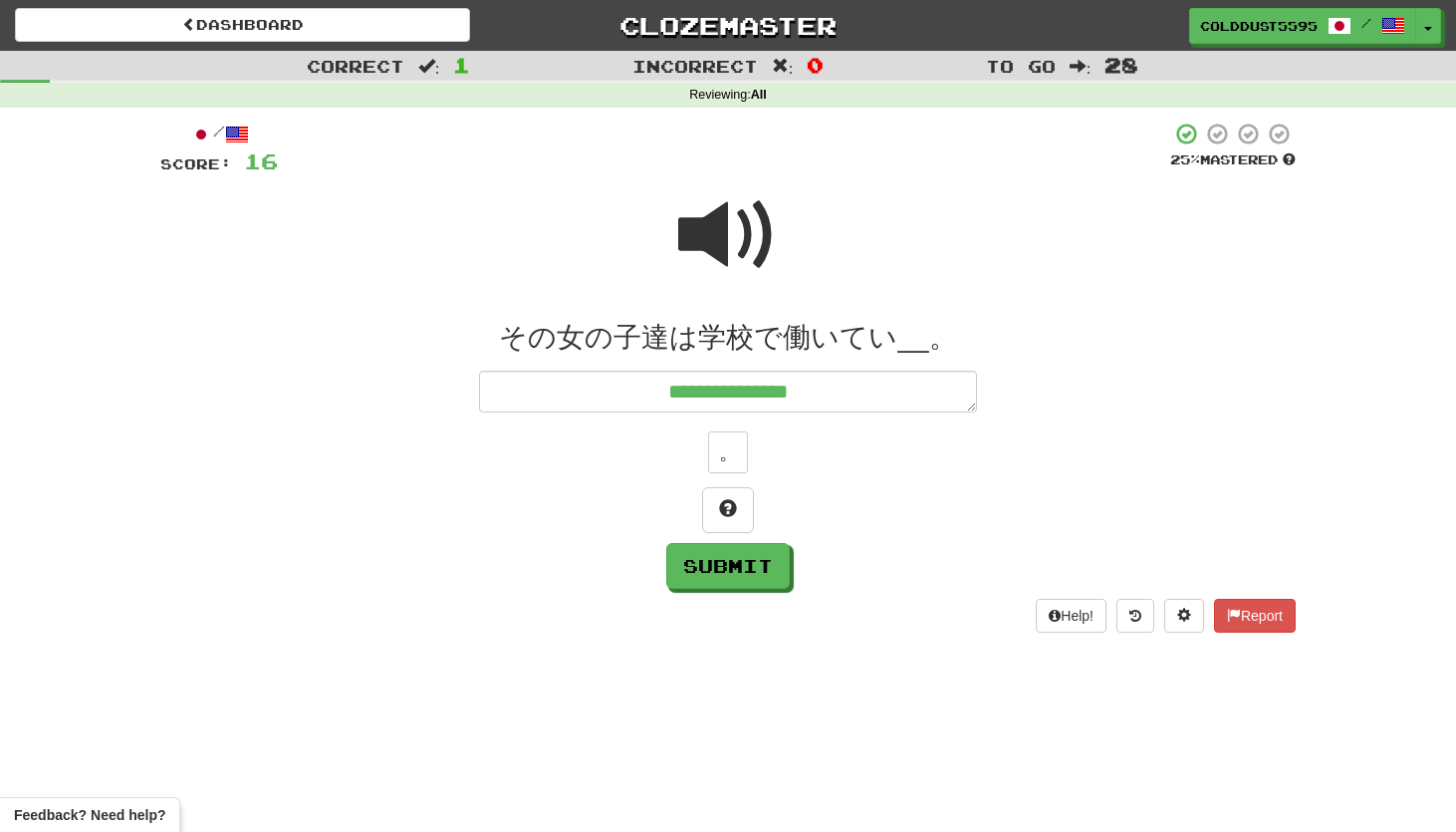 type on "*" 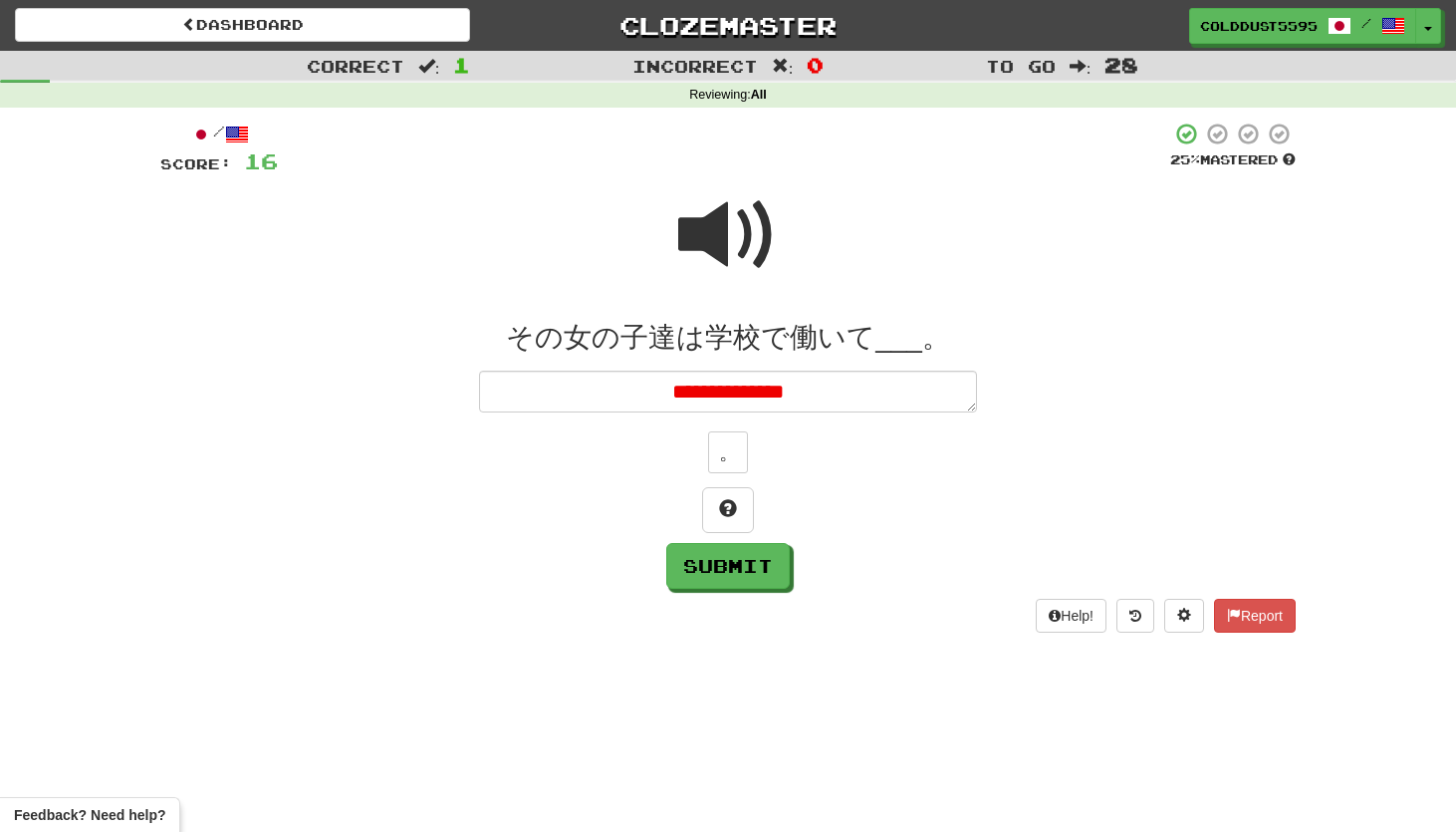 type on "*" 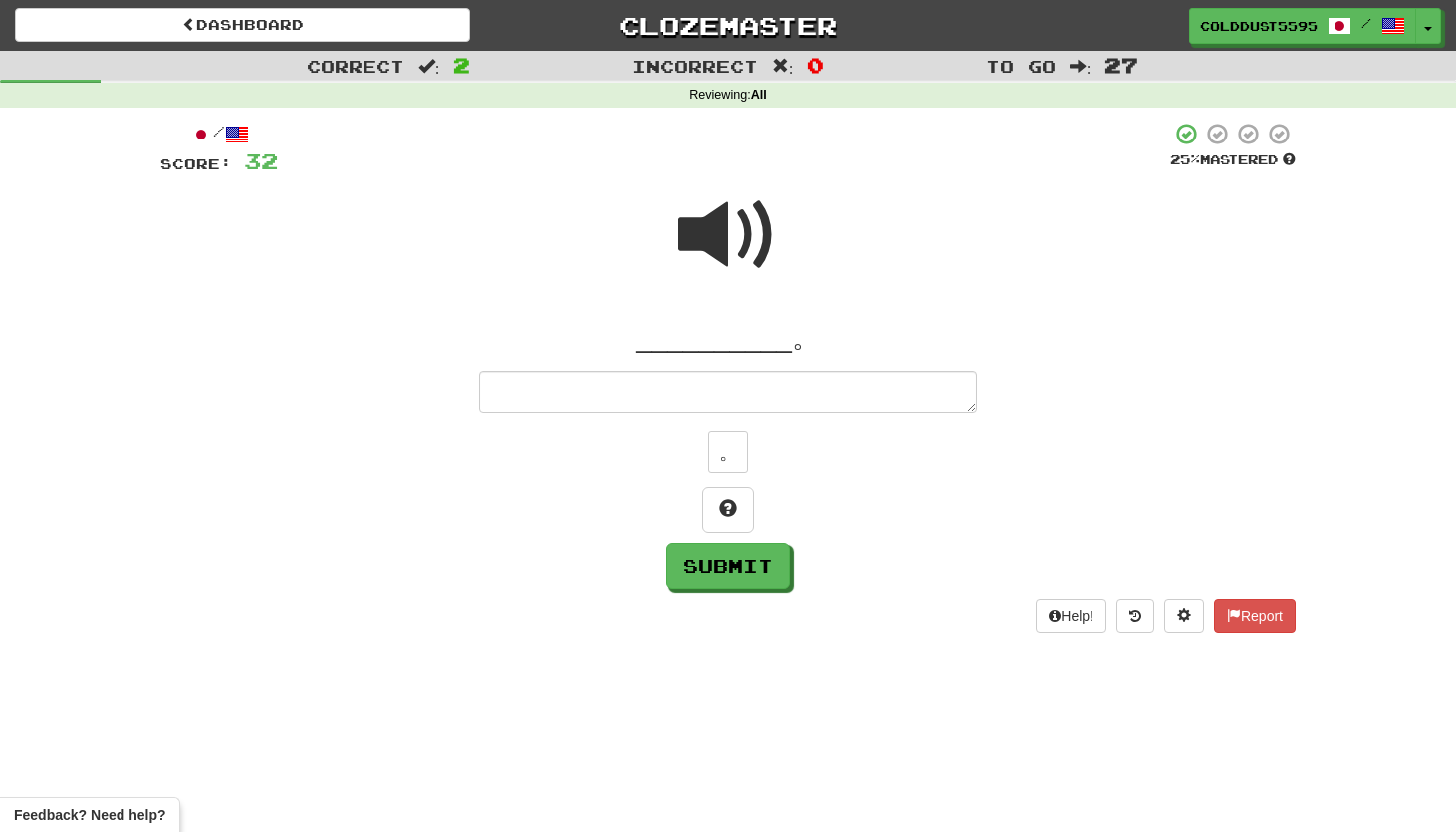 type on "*" 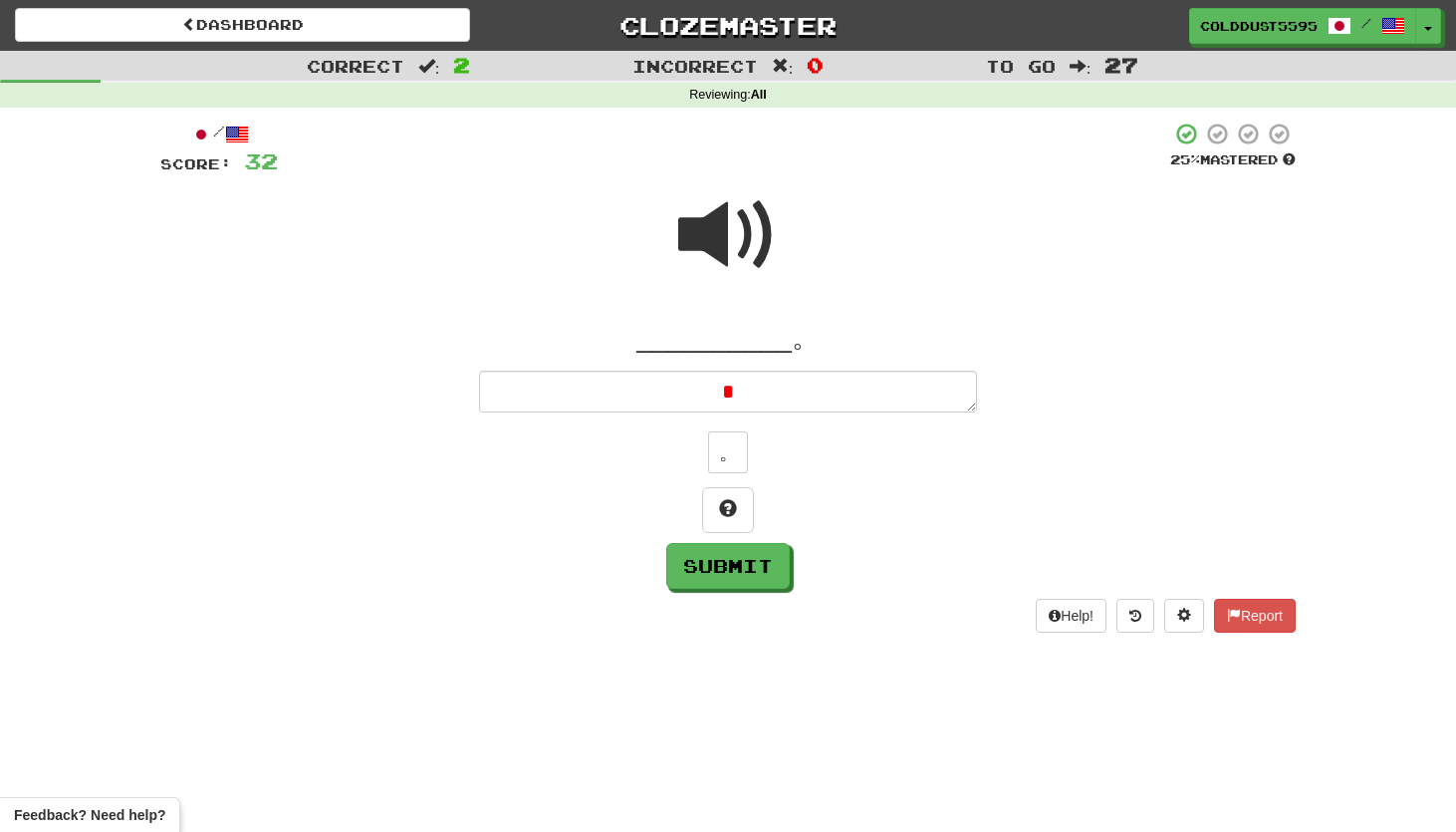 type on "*" 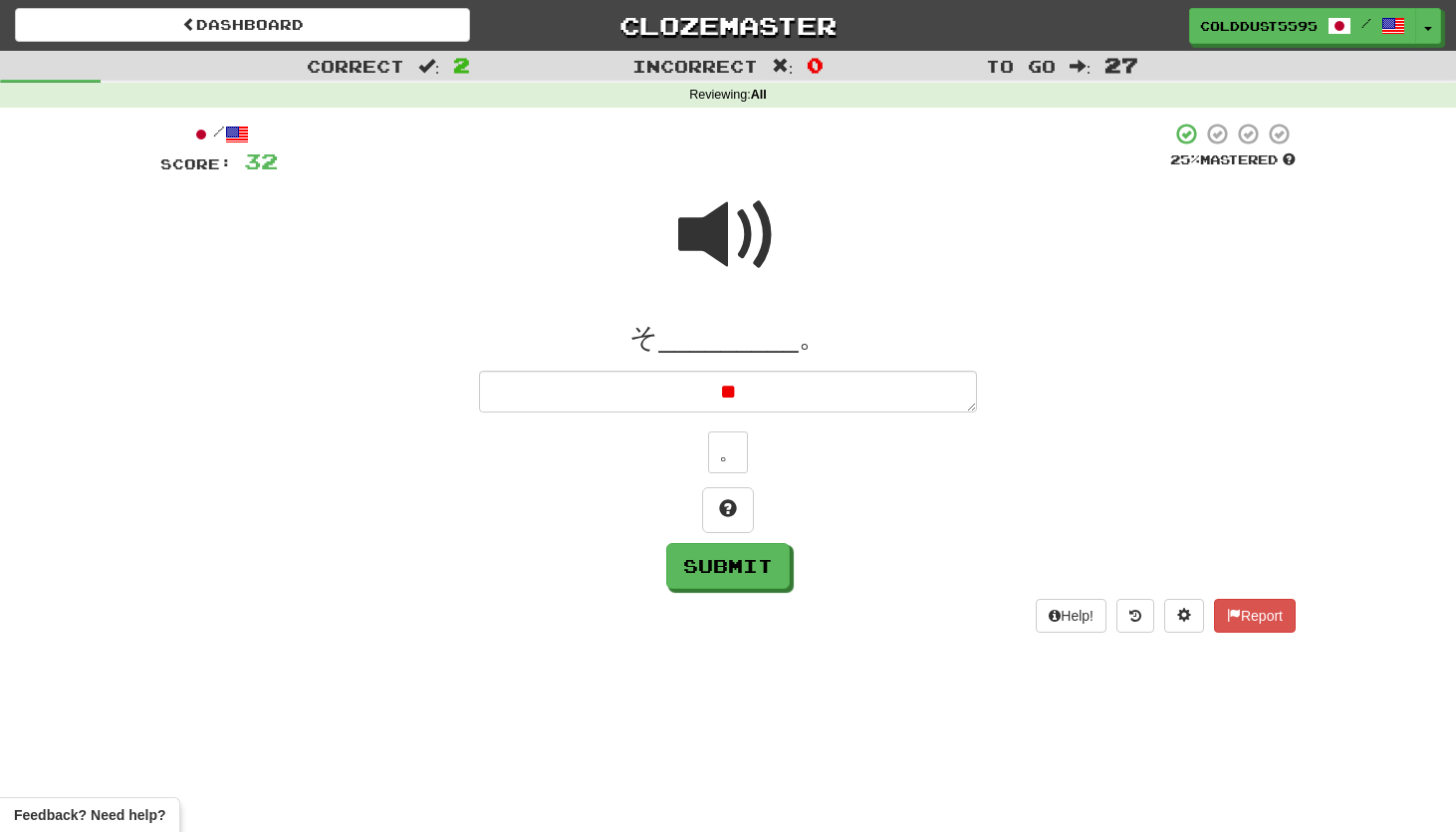 type on "*" 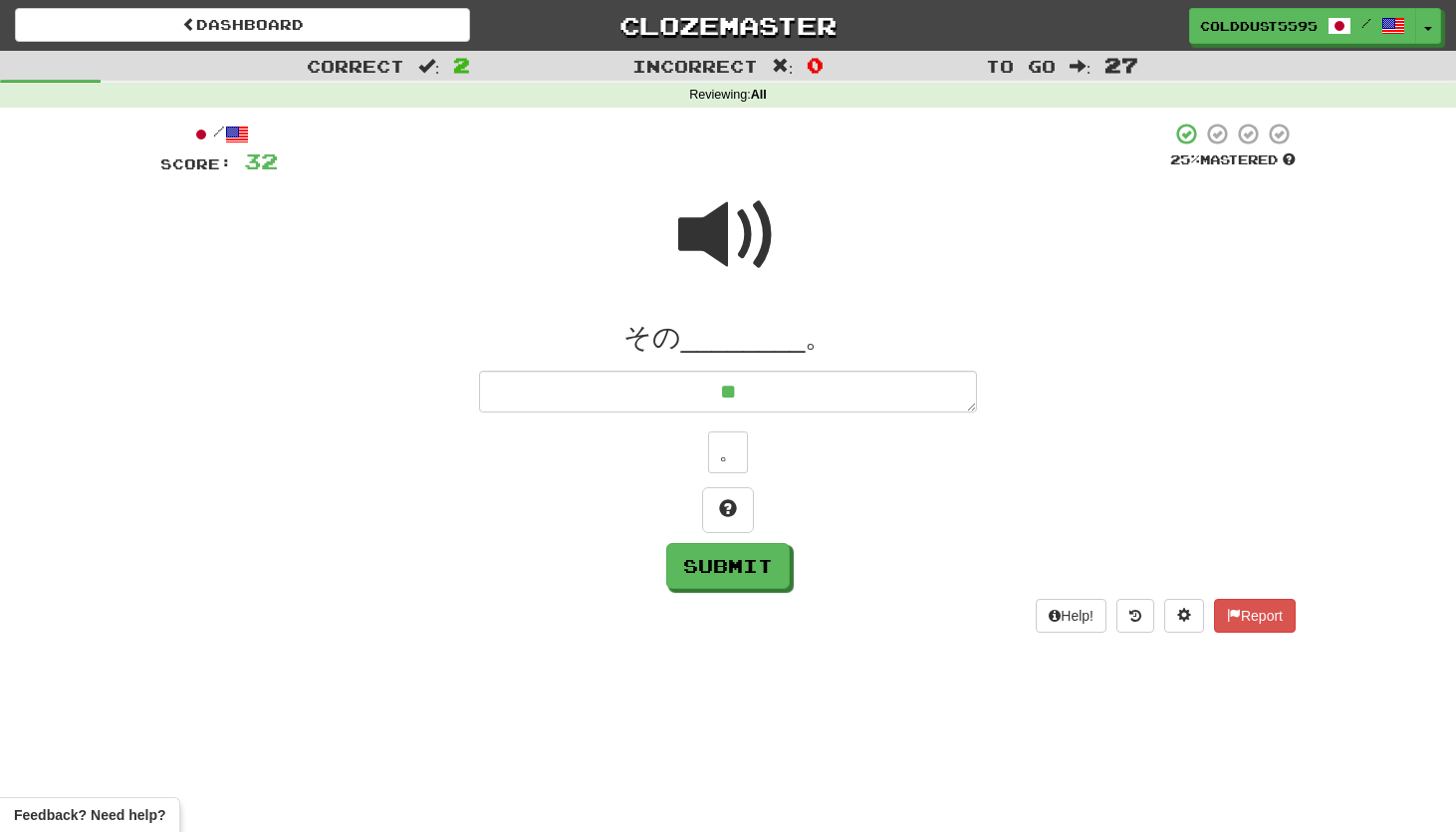 type on "***" 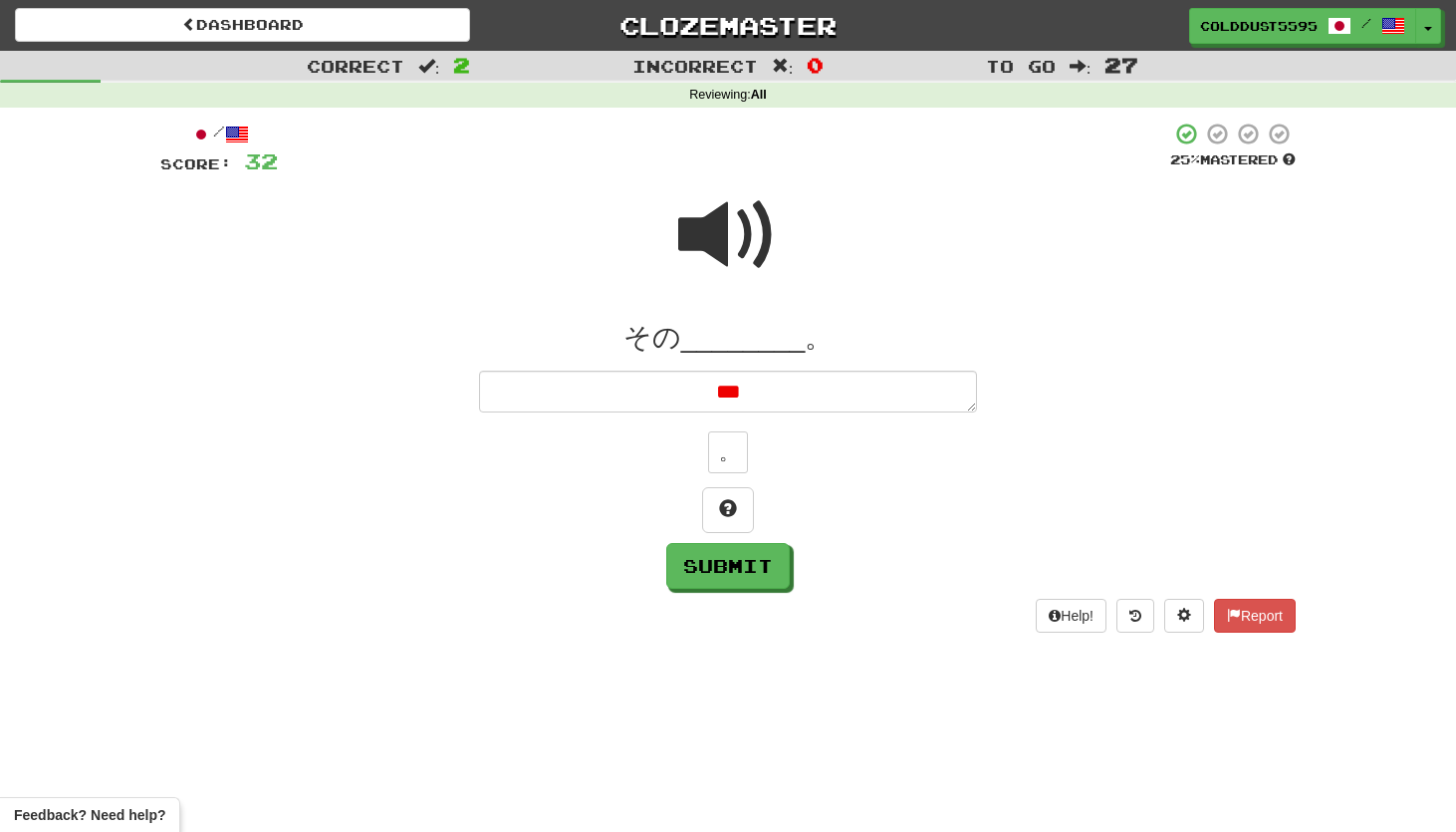 type on "*" 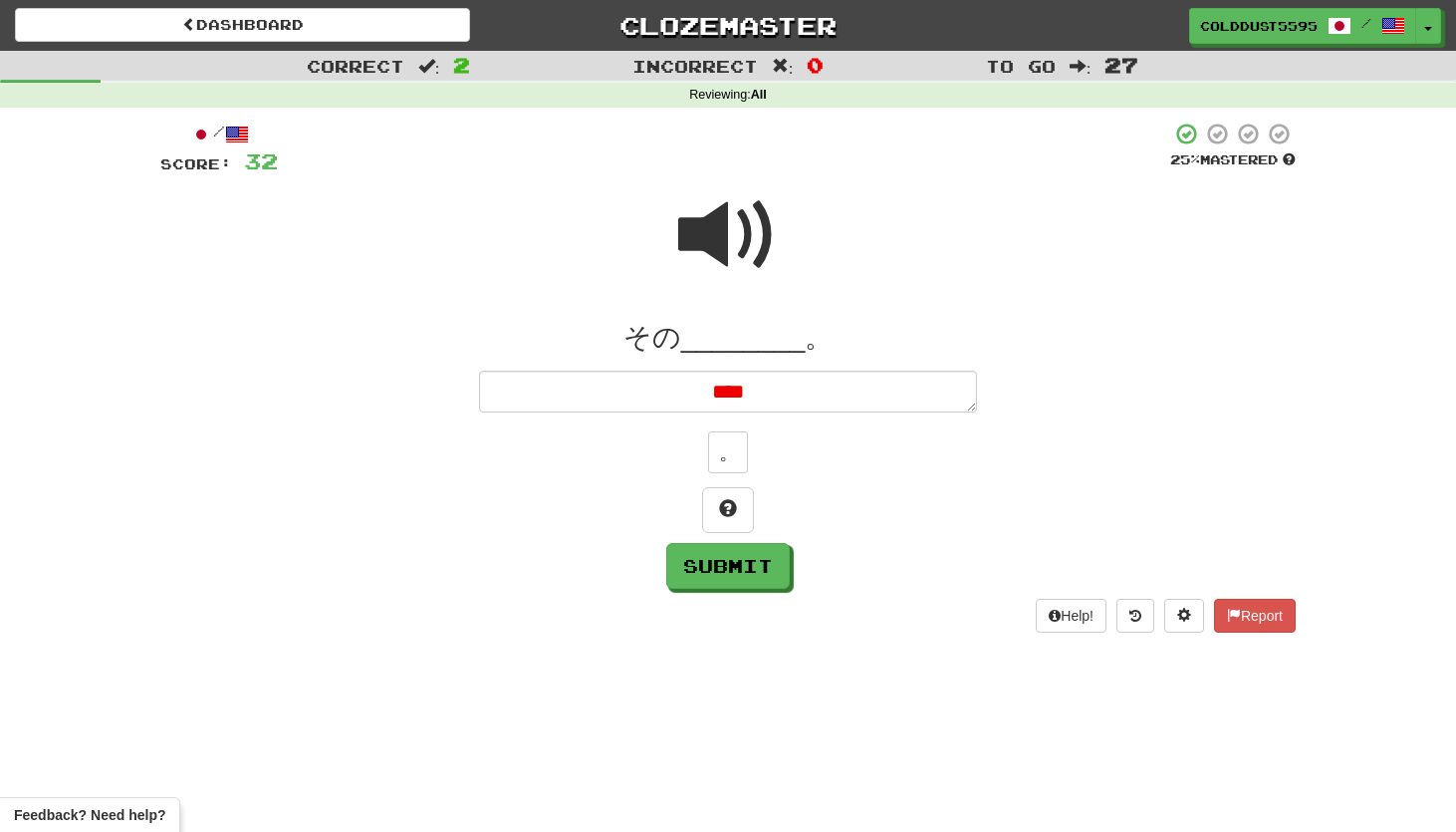 type on "*" 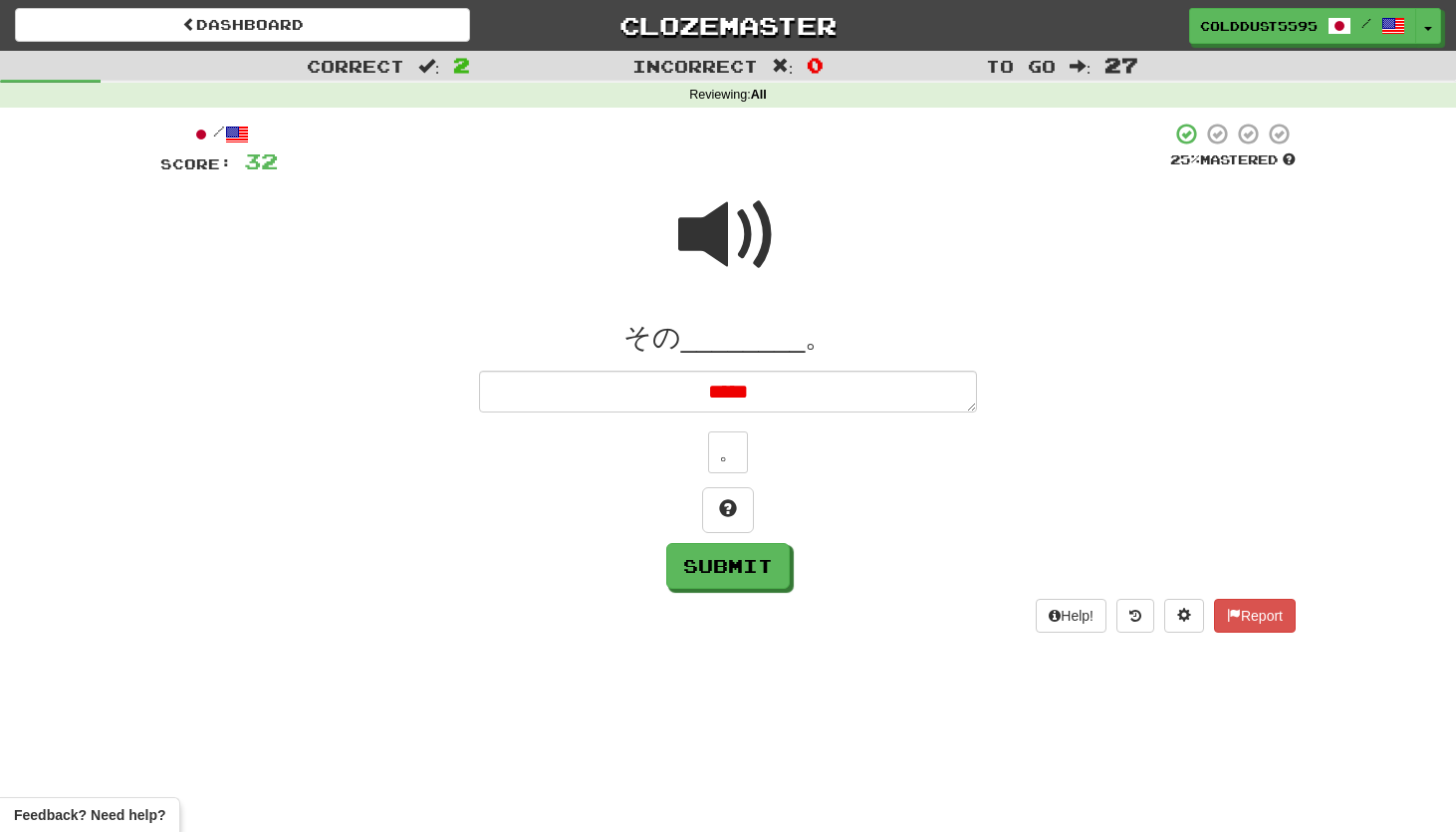 type on "*" 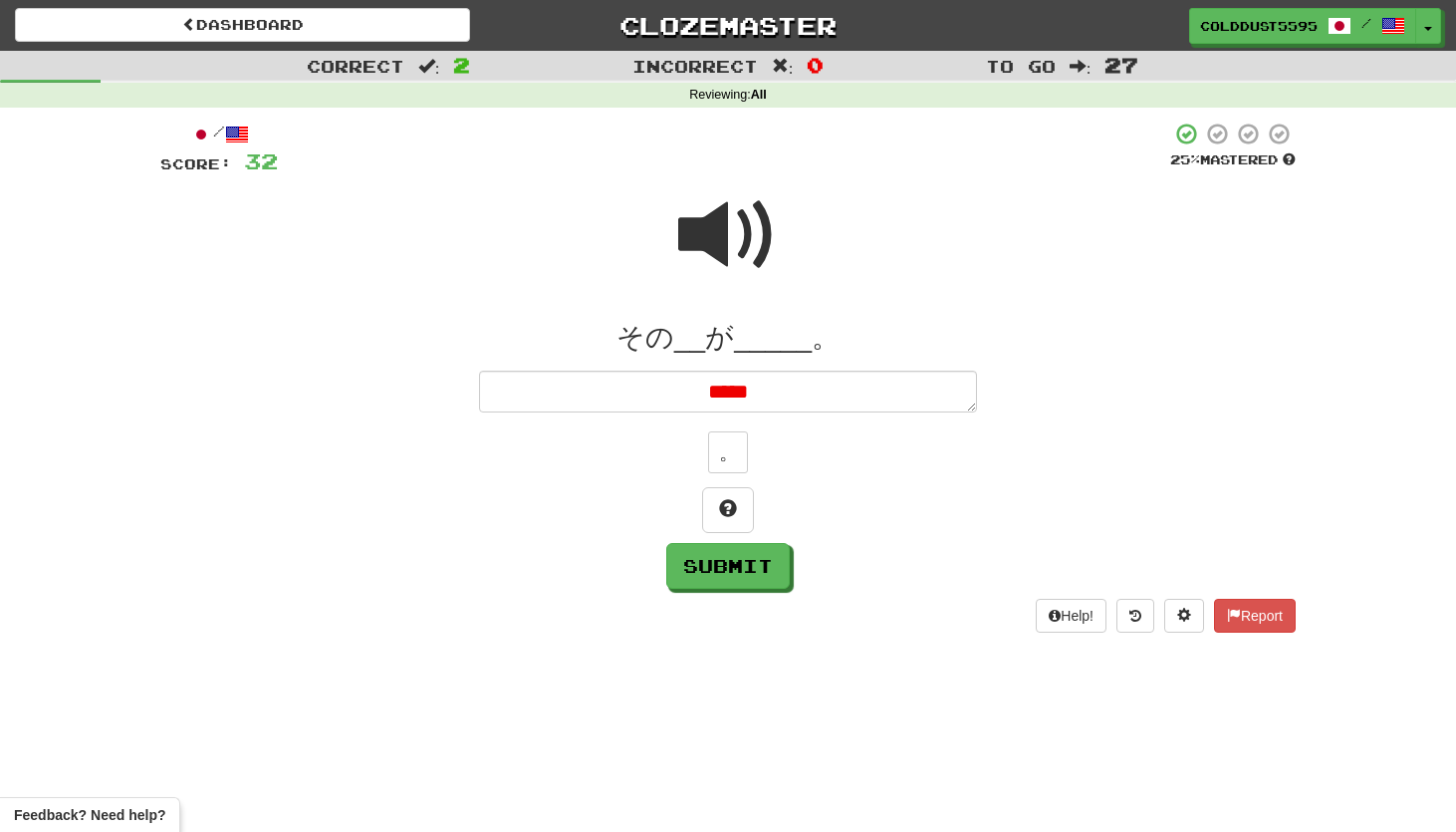 type on "******" 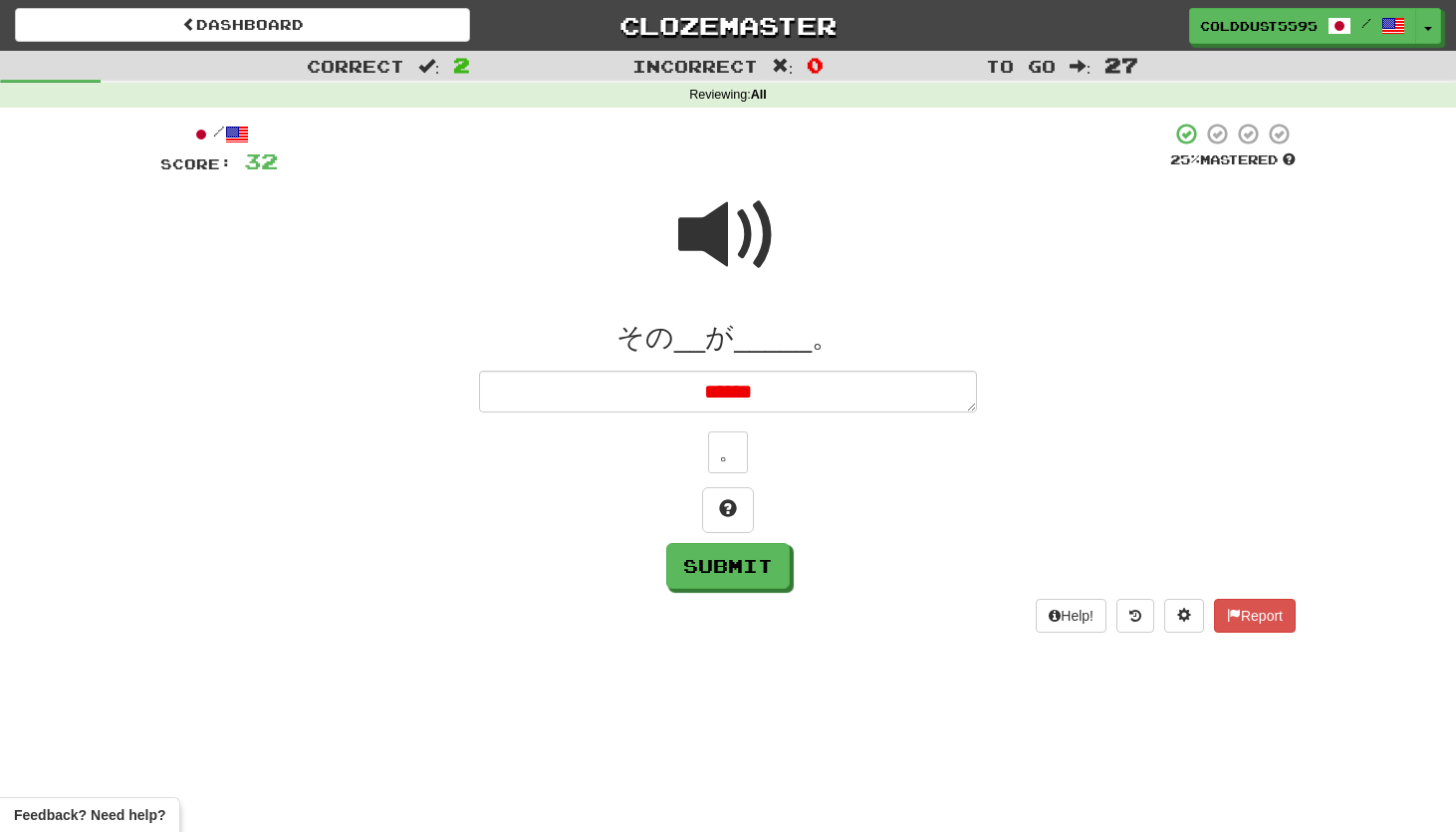 type on "*" 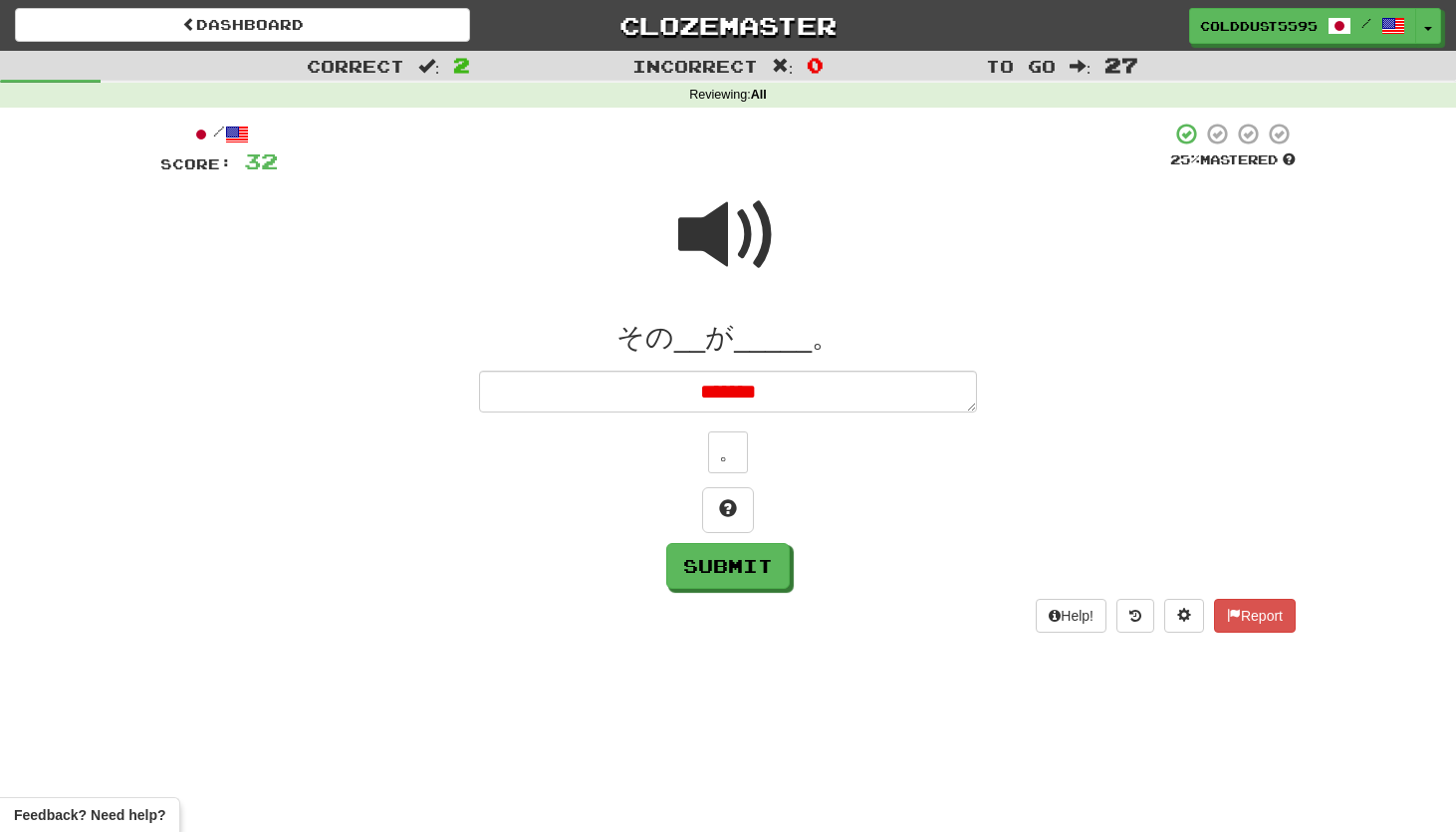 type on "*" 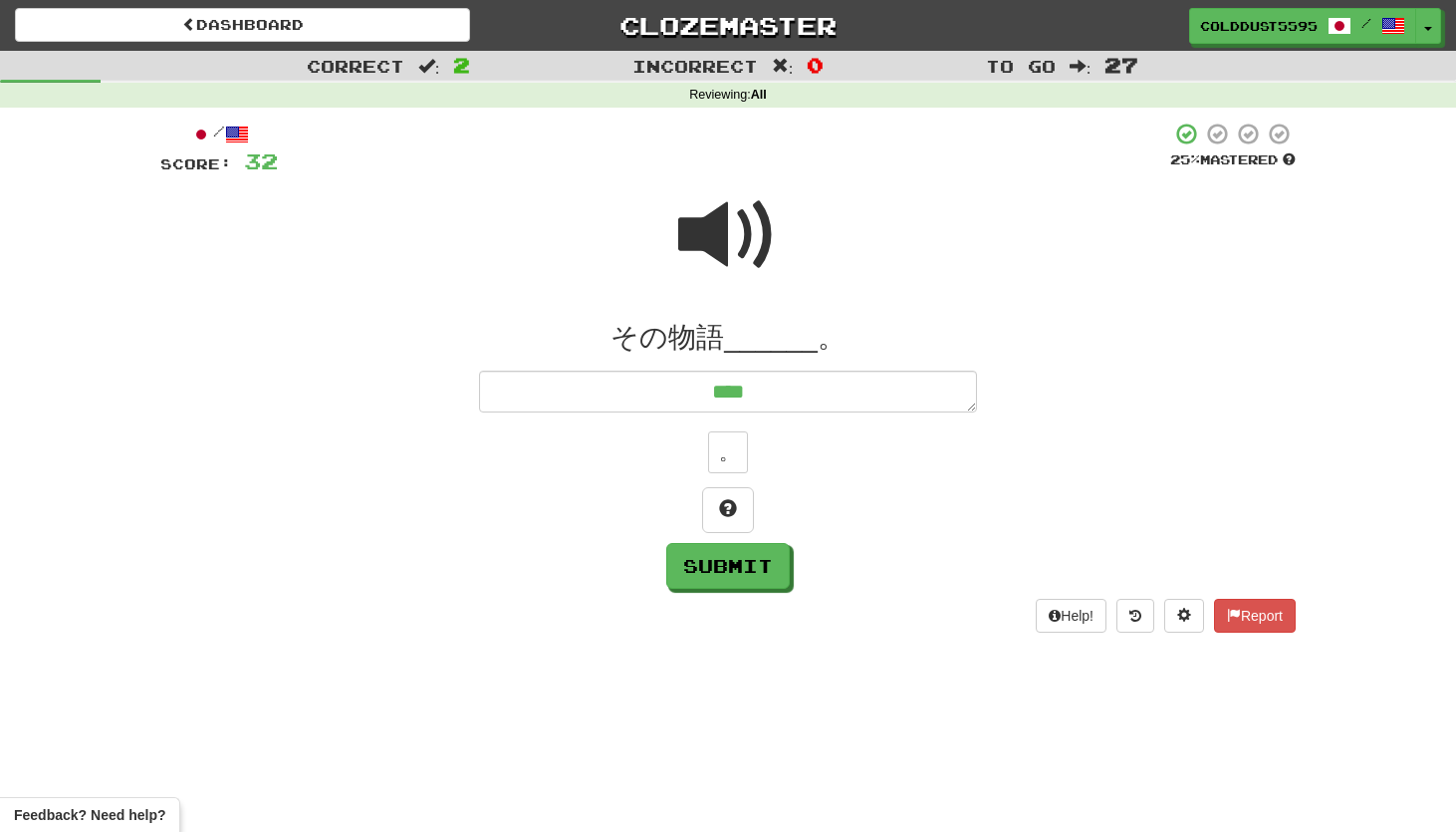 type on "*****" 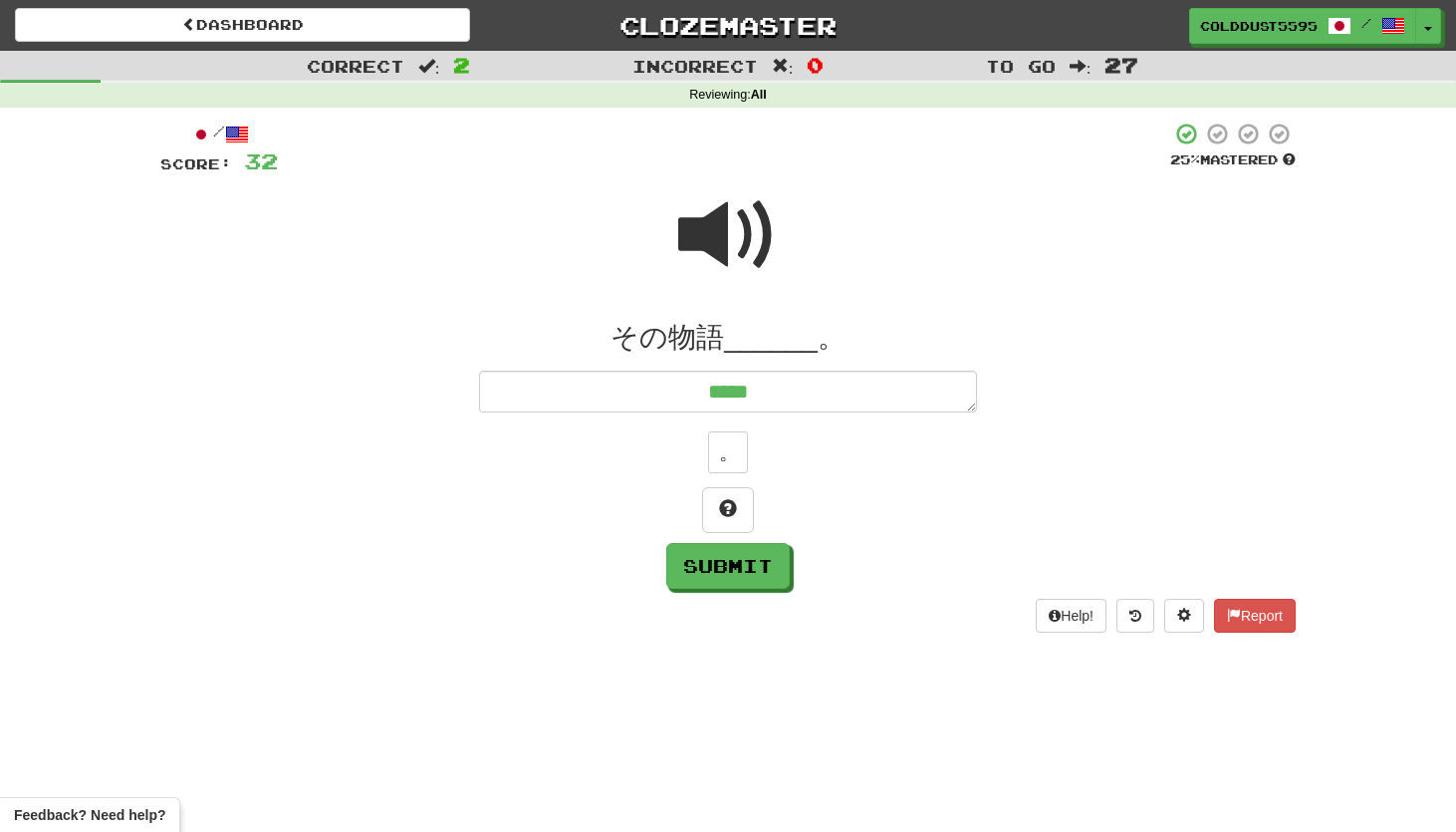 type on "*" 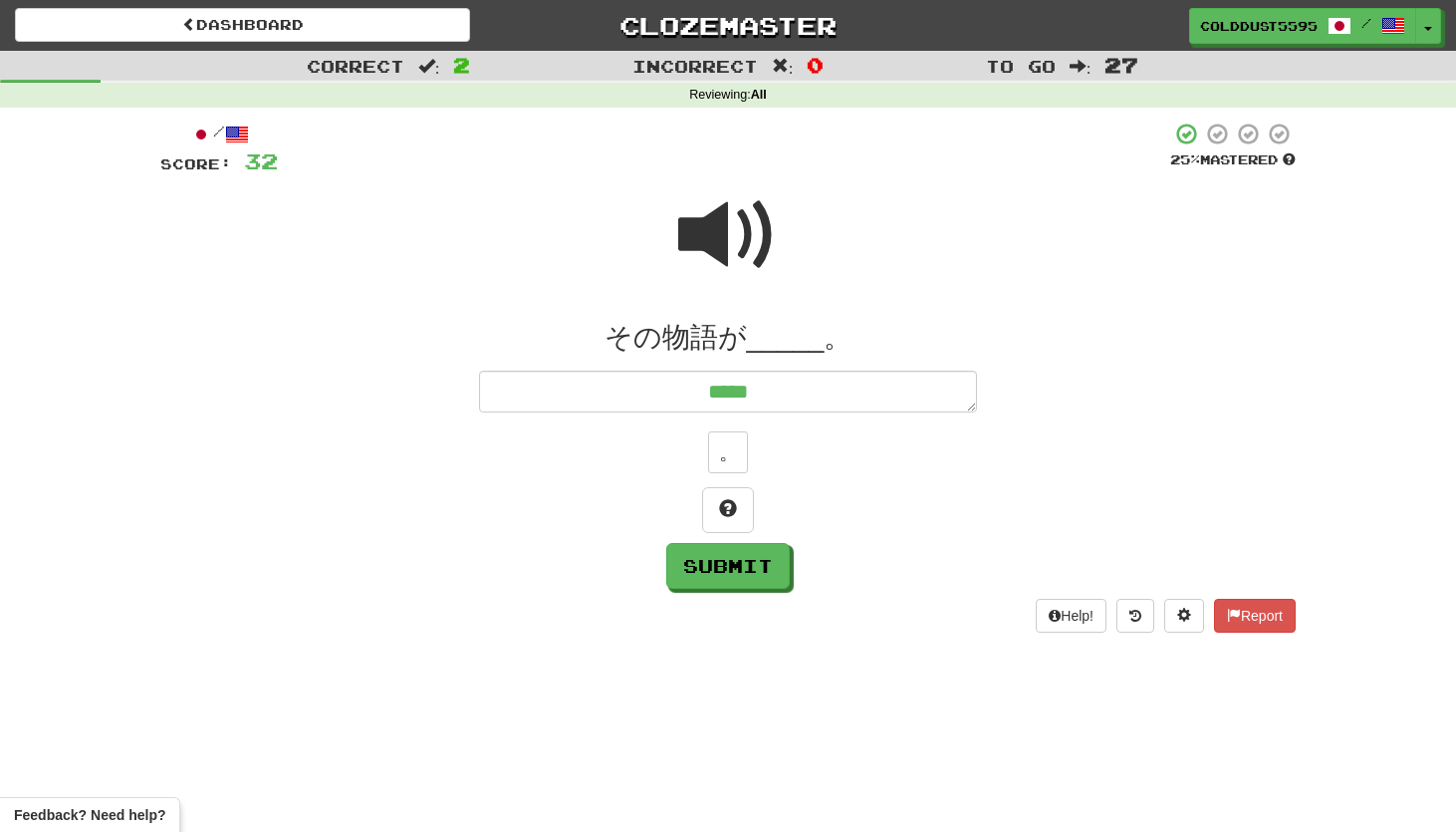 type on "*" 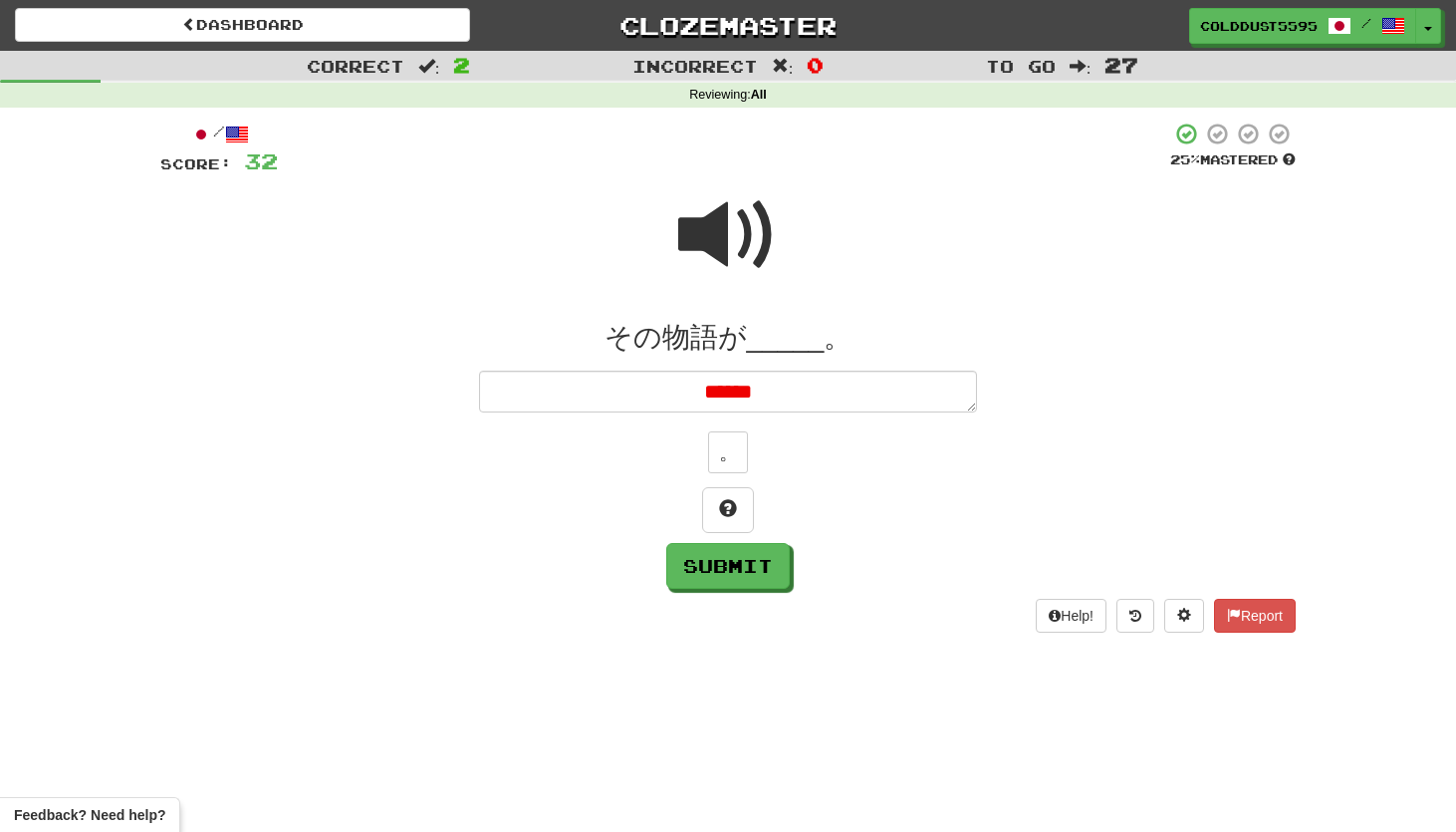 type on "******" 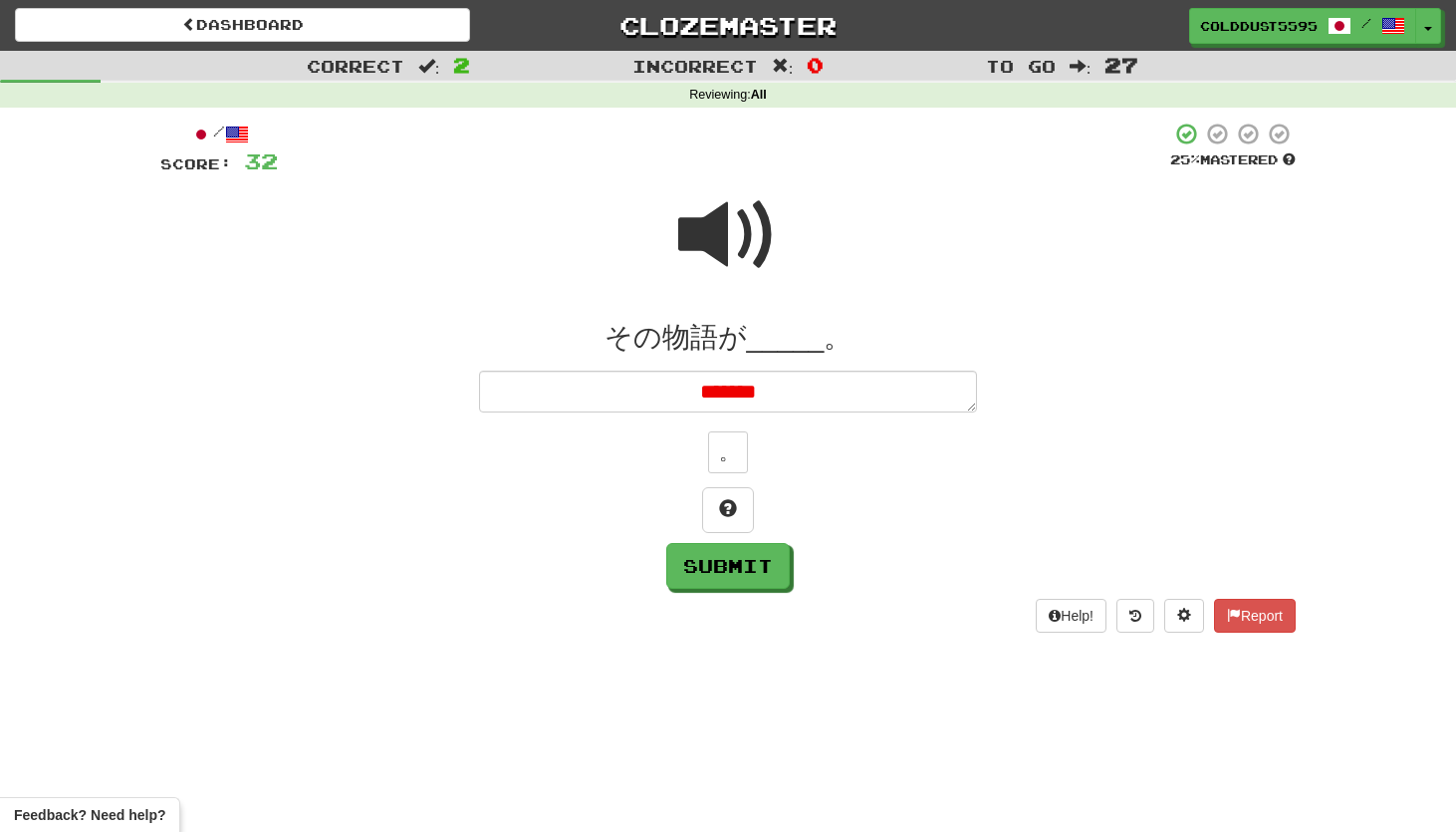 type on "*" 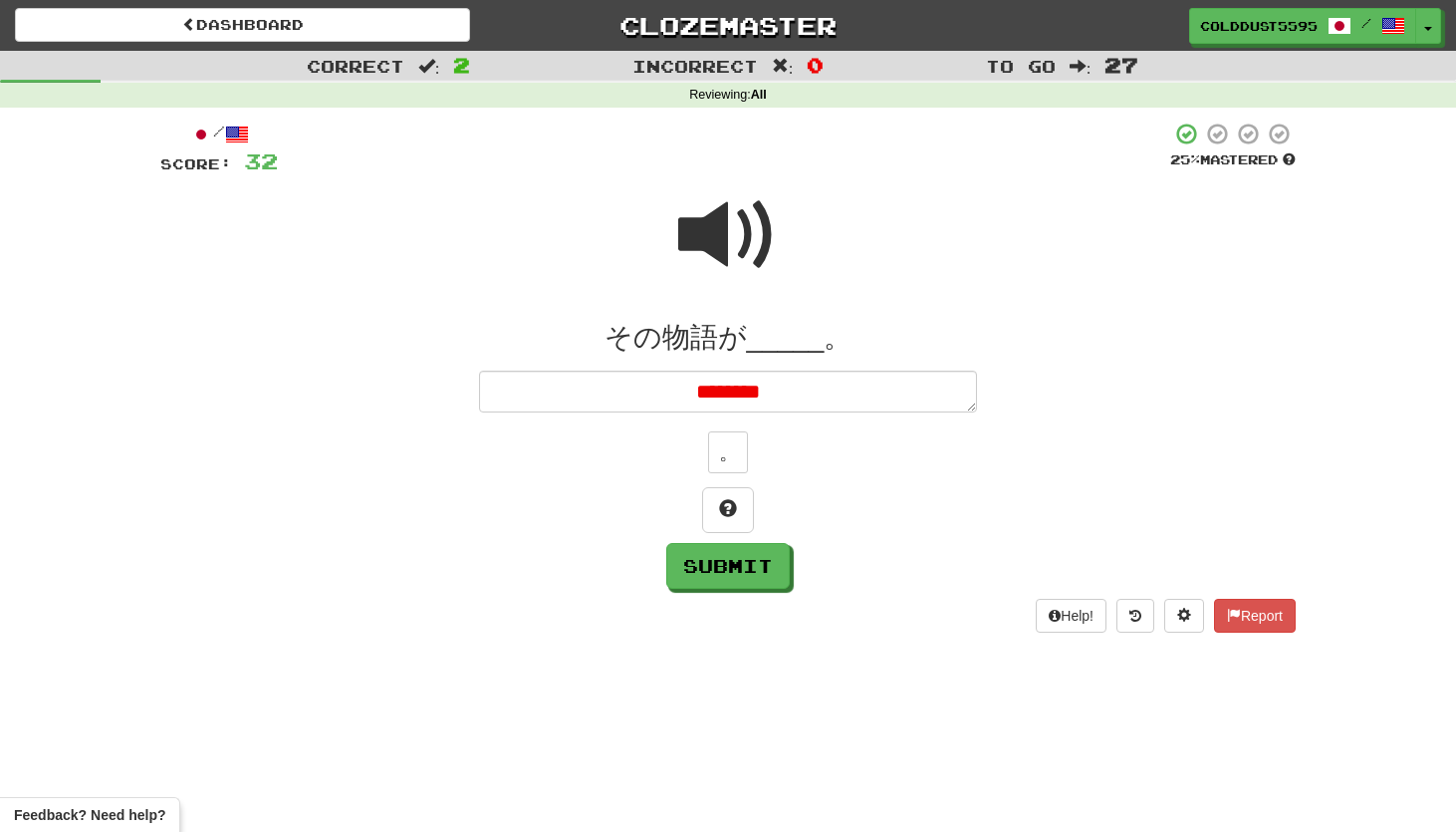 type on "********" 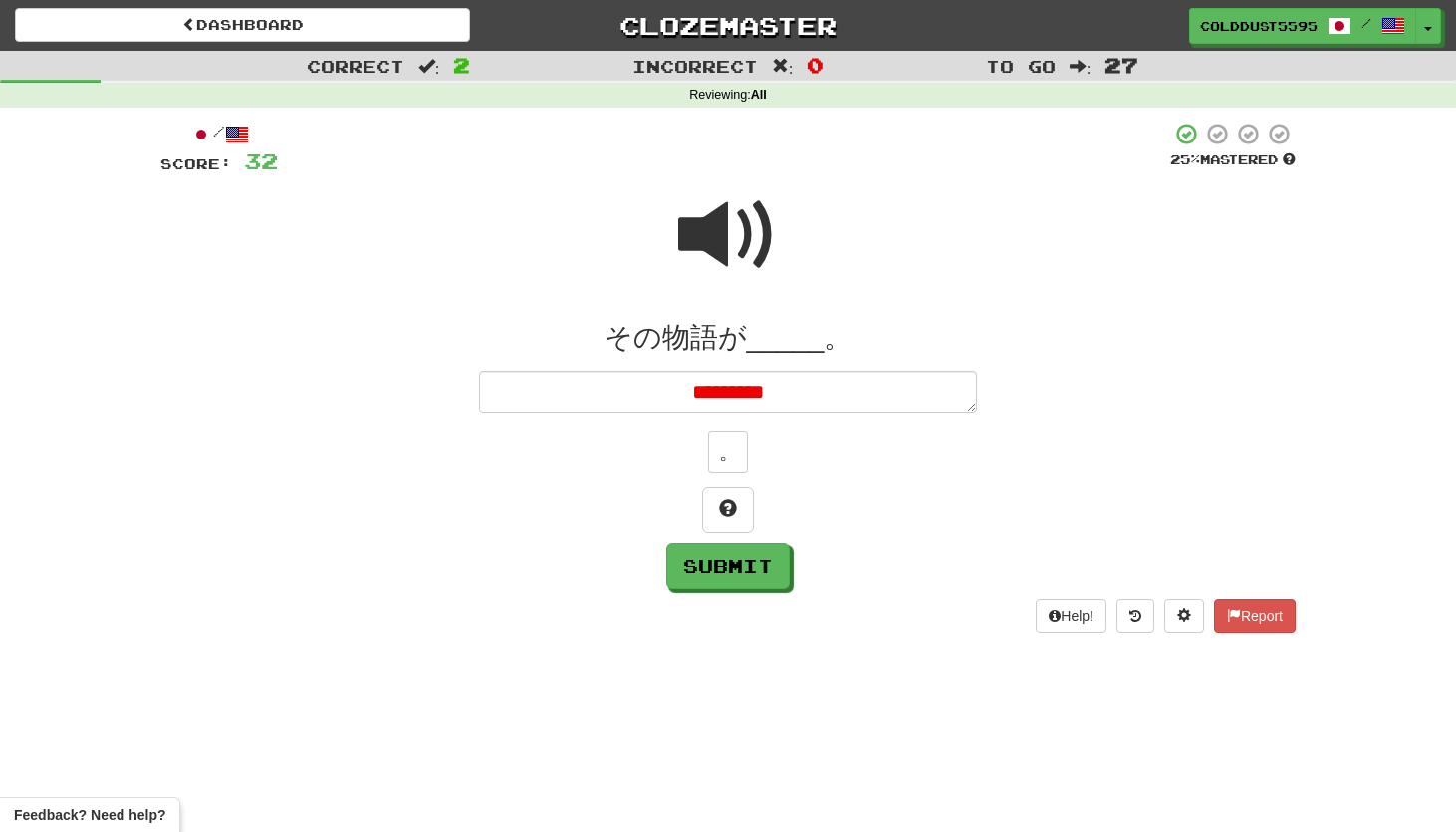 type on "*" 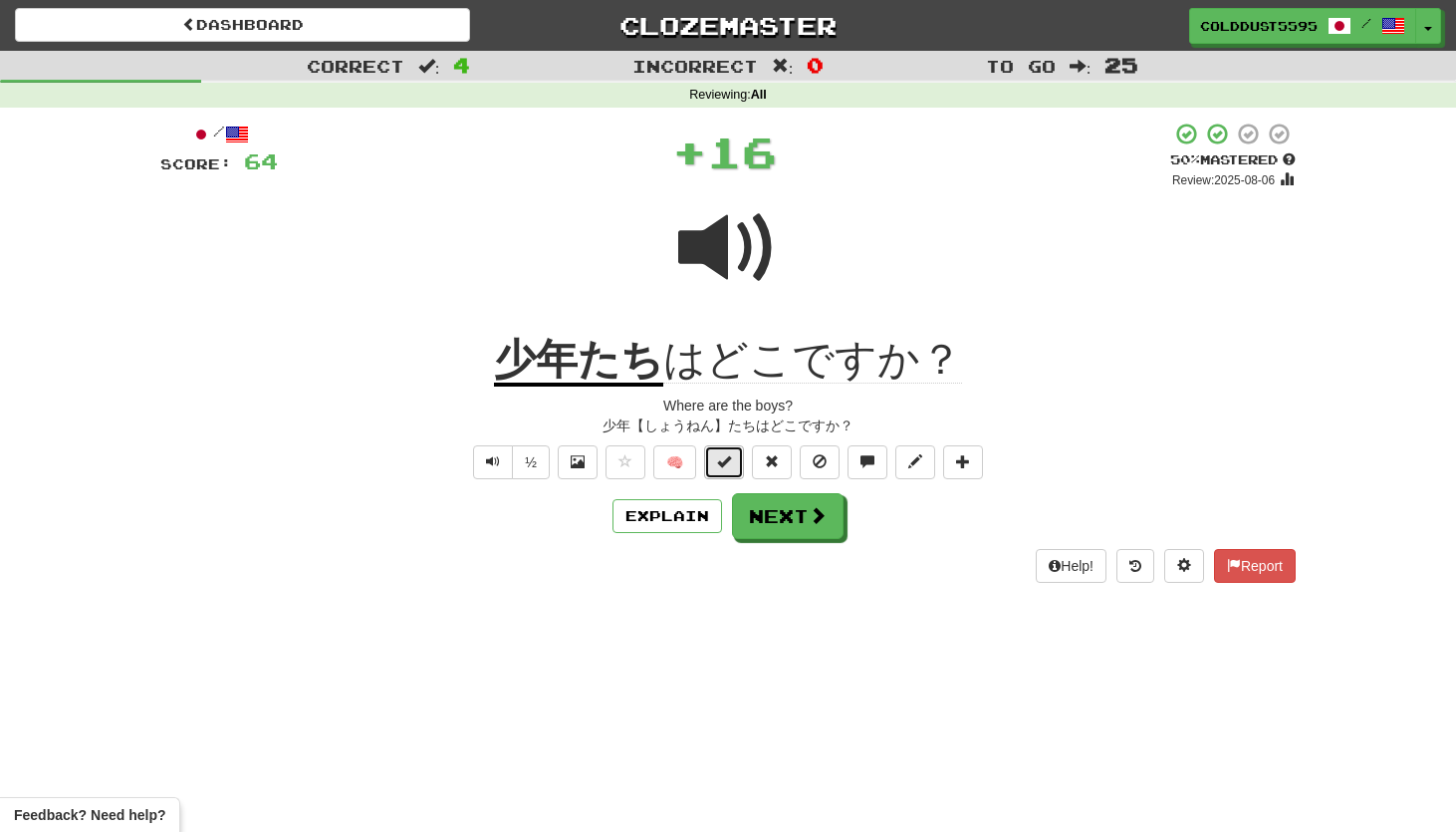 click at bounding box center (724, 462) 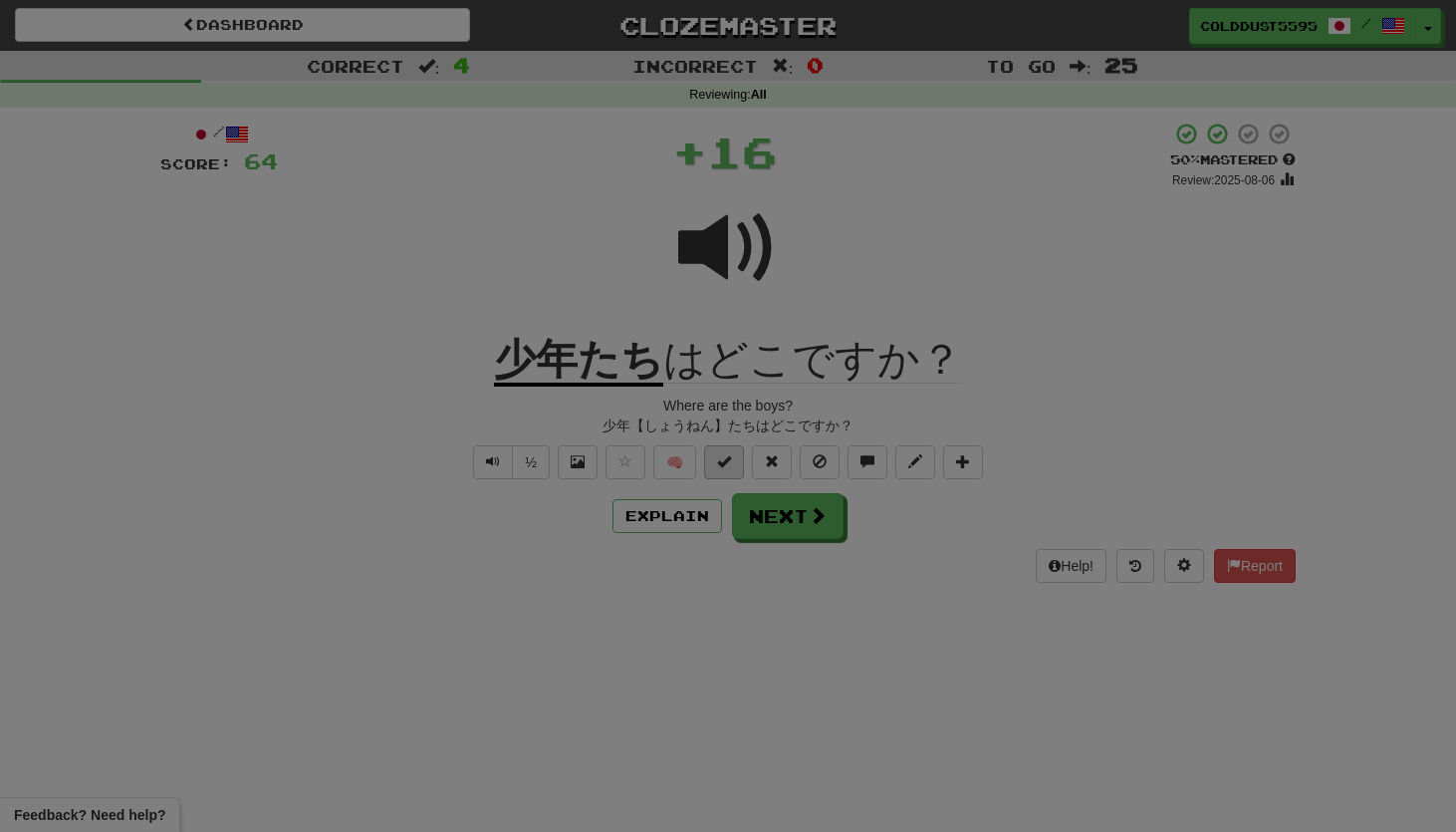 click on "× Master Already know this sentence? Set to 100% Mastered Next review due date will be  2025-09-01 ." at bounding box center (0, 0) 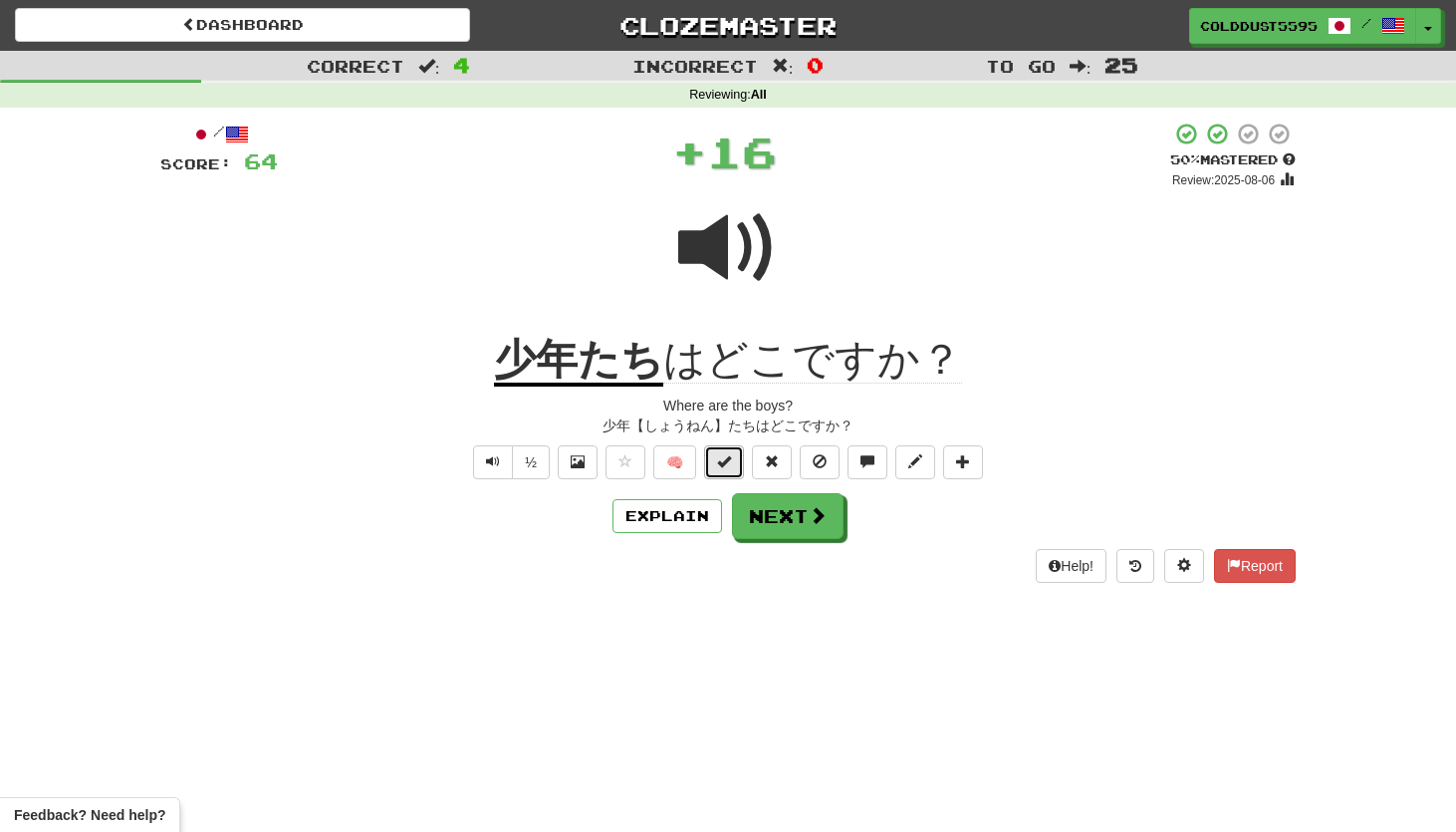 click at bounding box center [724, 462] 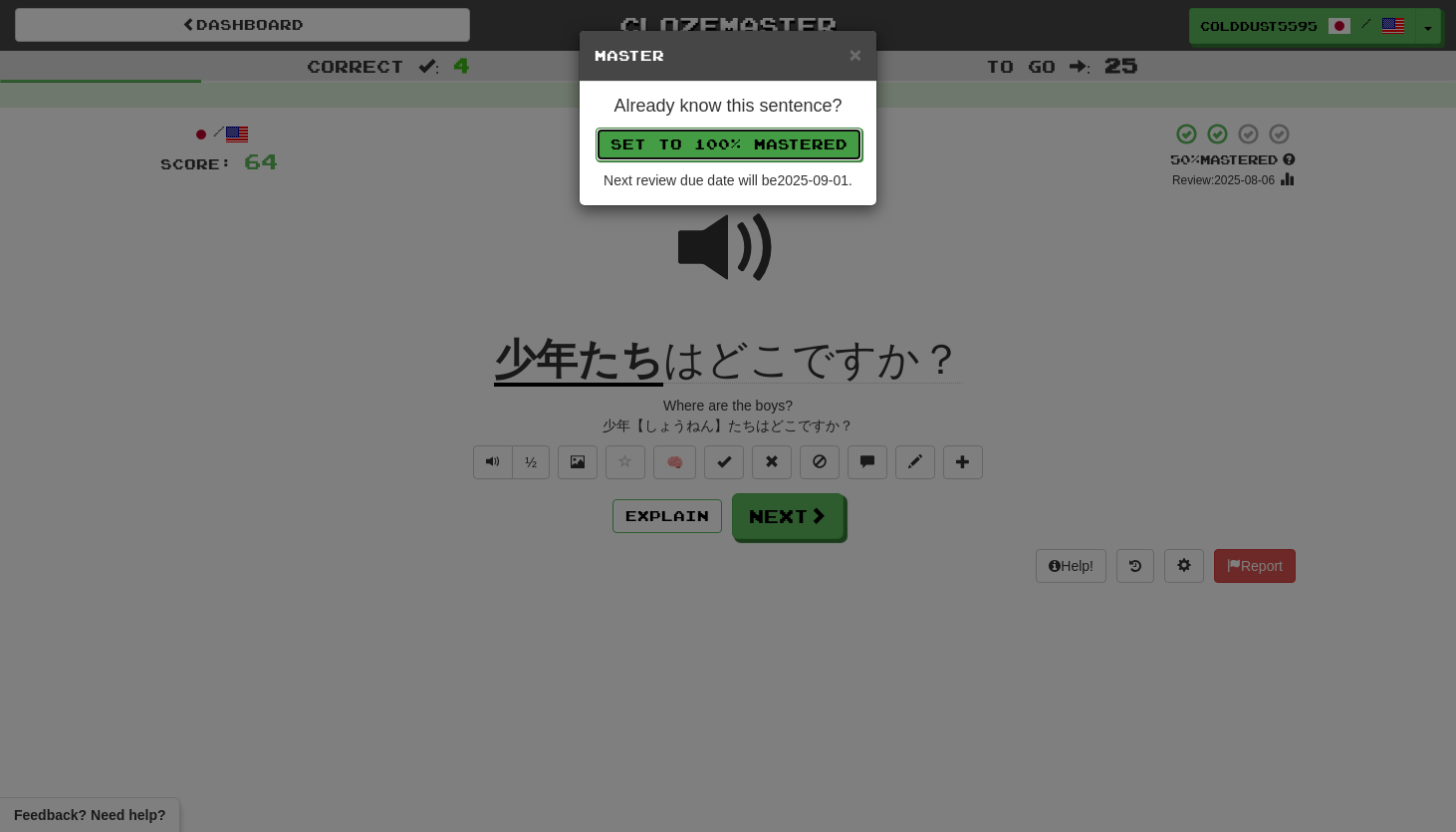 click on "Set to 100% Mastered" at bounding box center (729, 144) 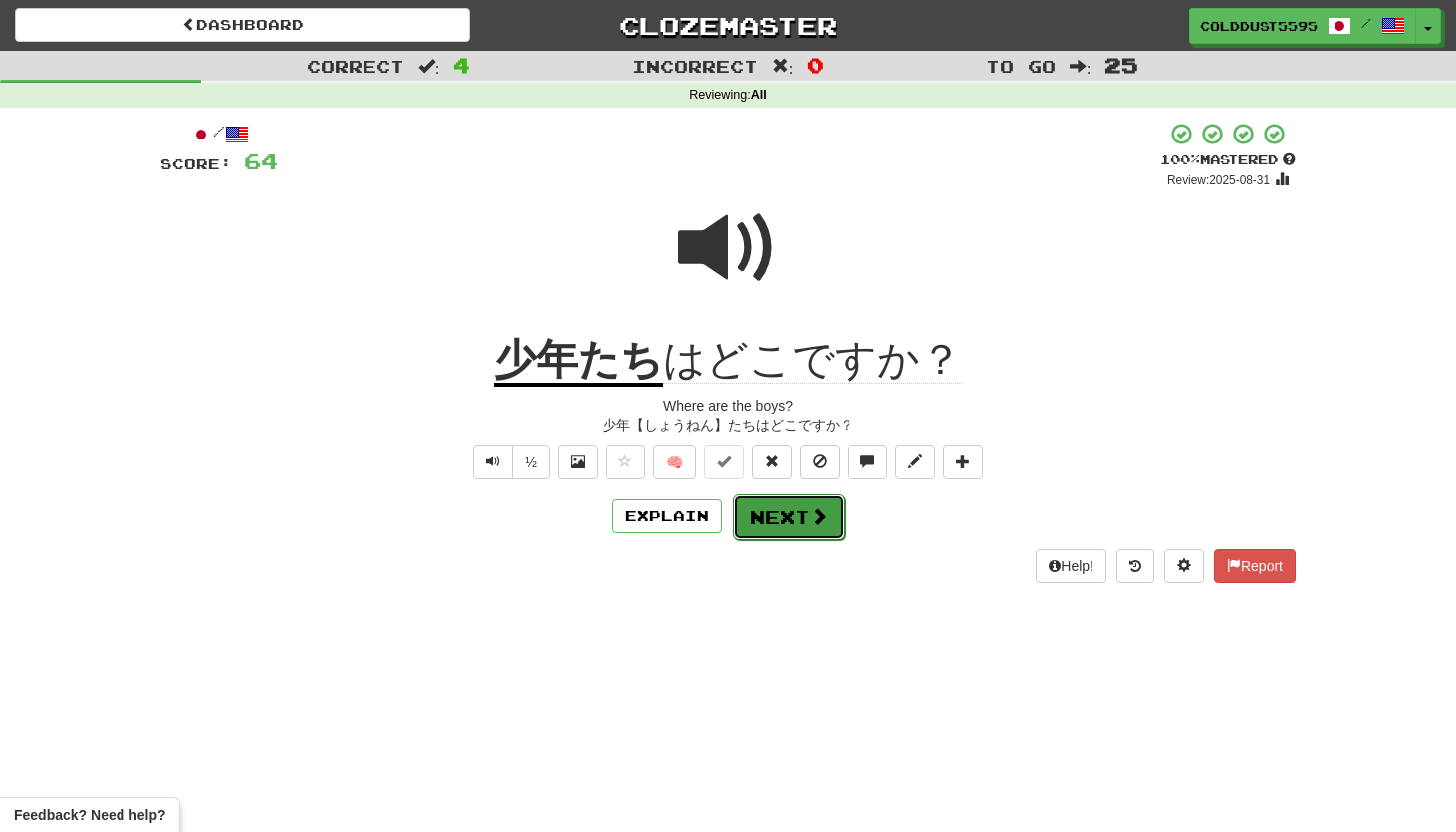 click on "Next" at bounding box center (789, 517) 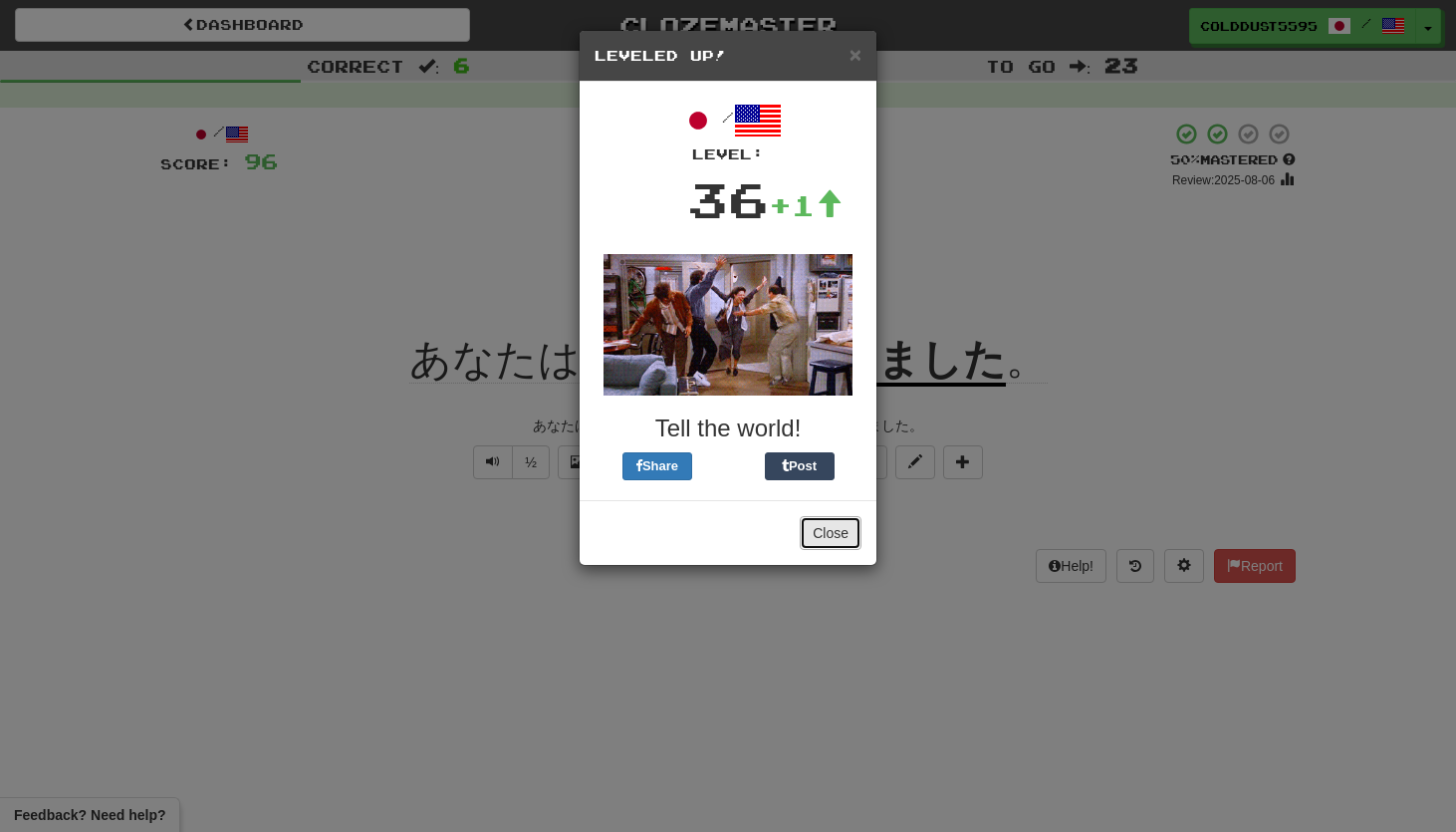 click on "Close" at bounding box center (831, 533) 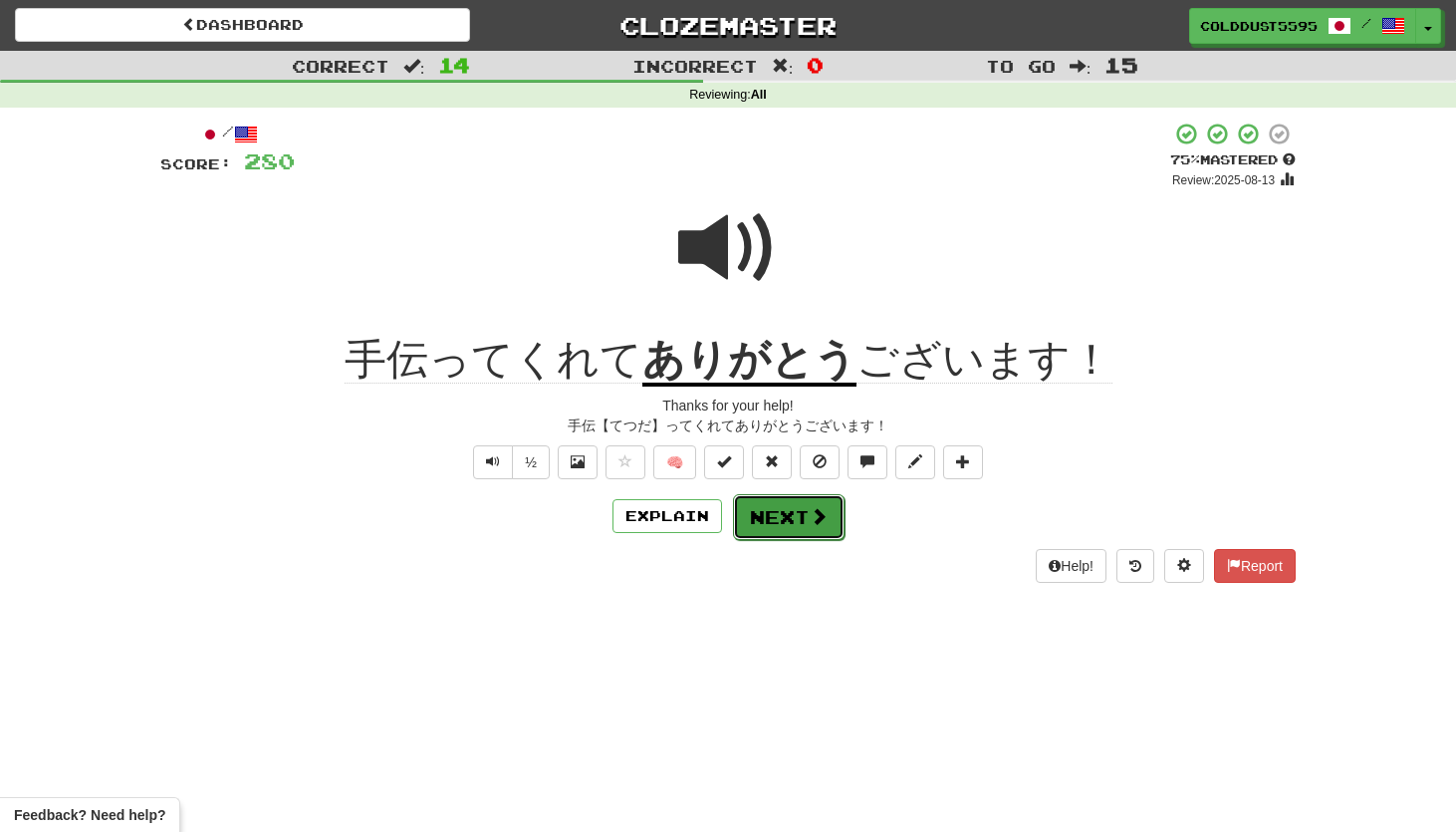 click on "Next" at bounding box center (789, 517) 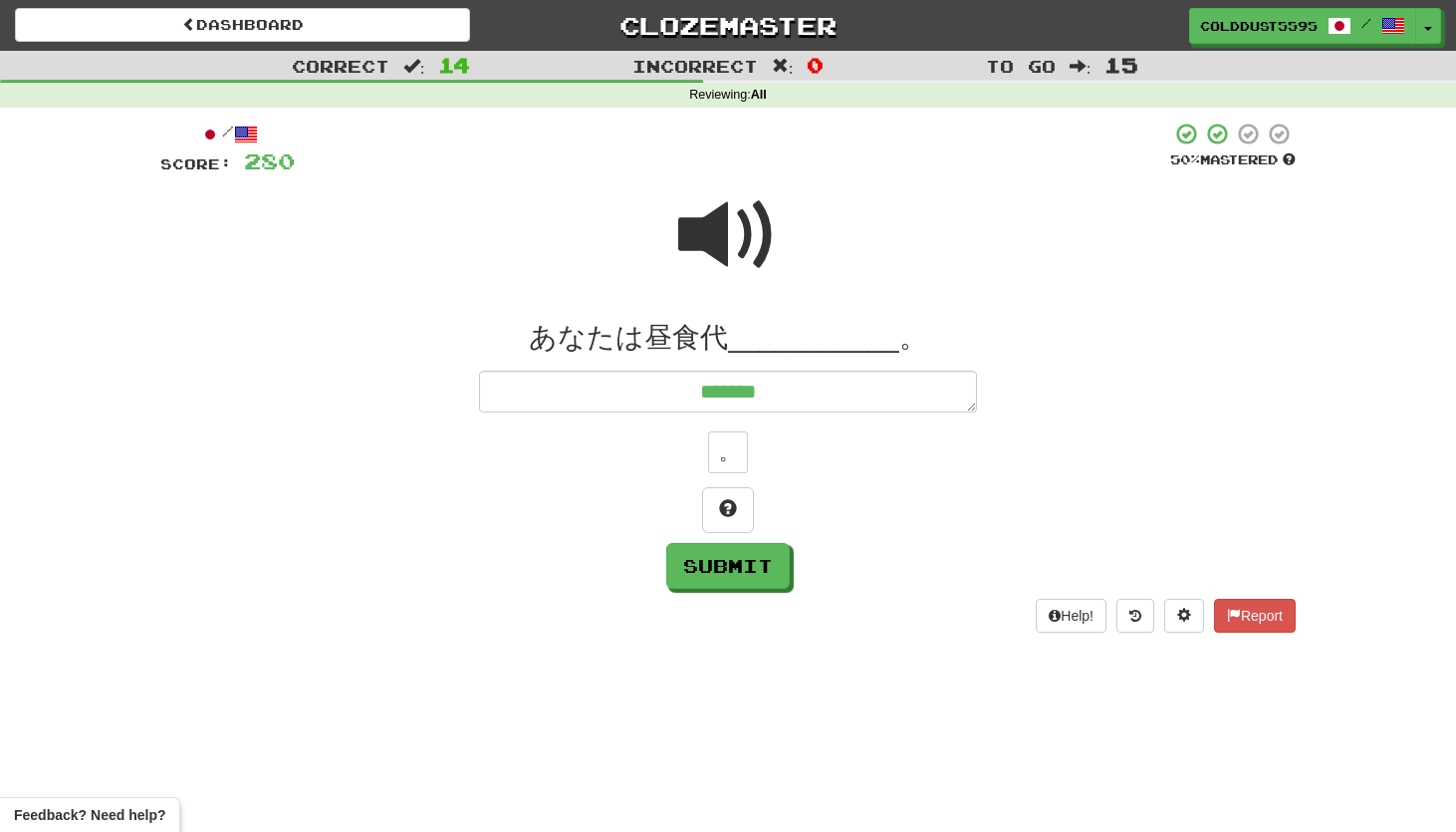 click at bounding box center [728, 235] 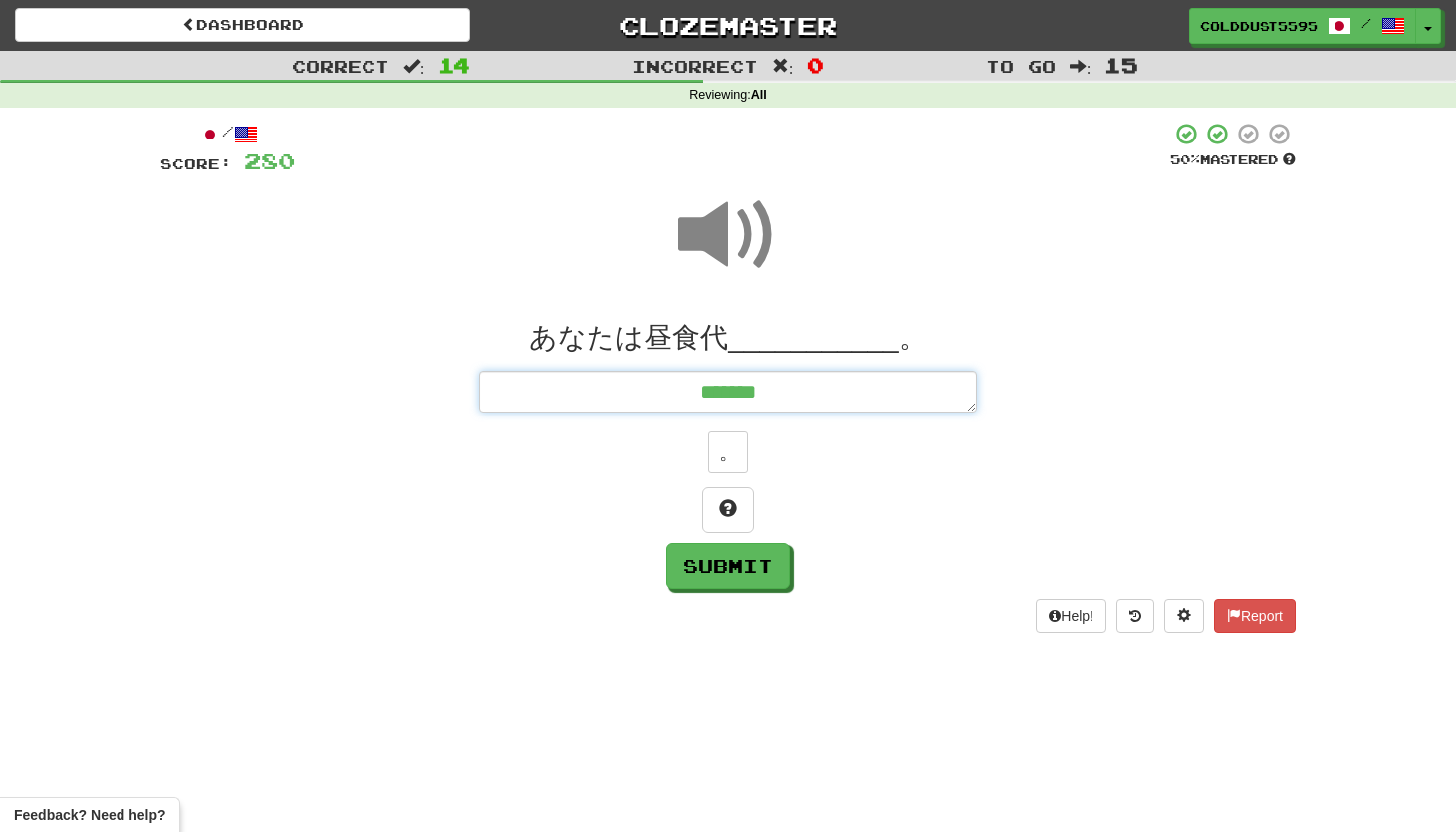 click on "*******" at bounding box center (728, 392) 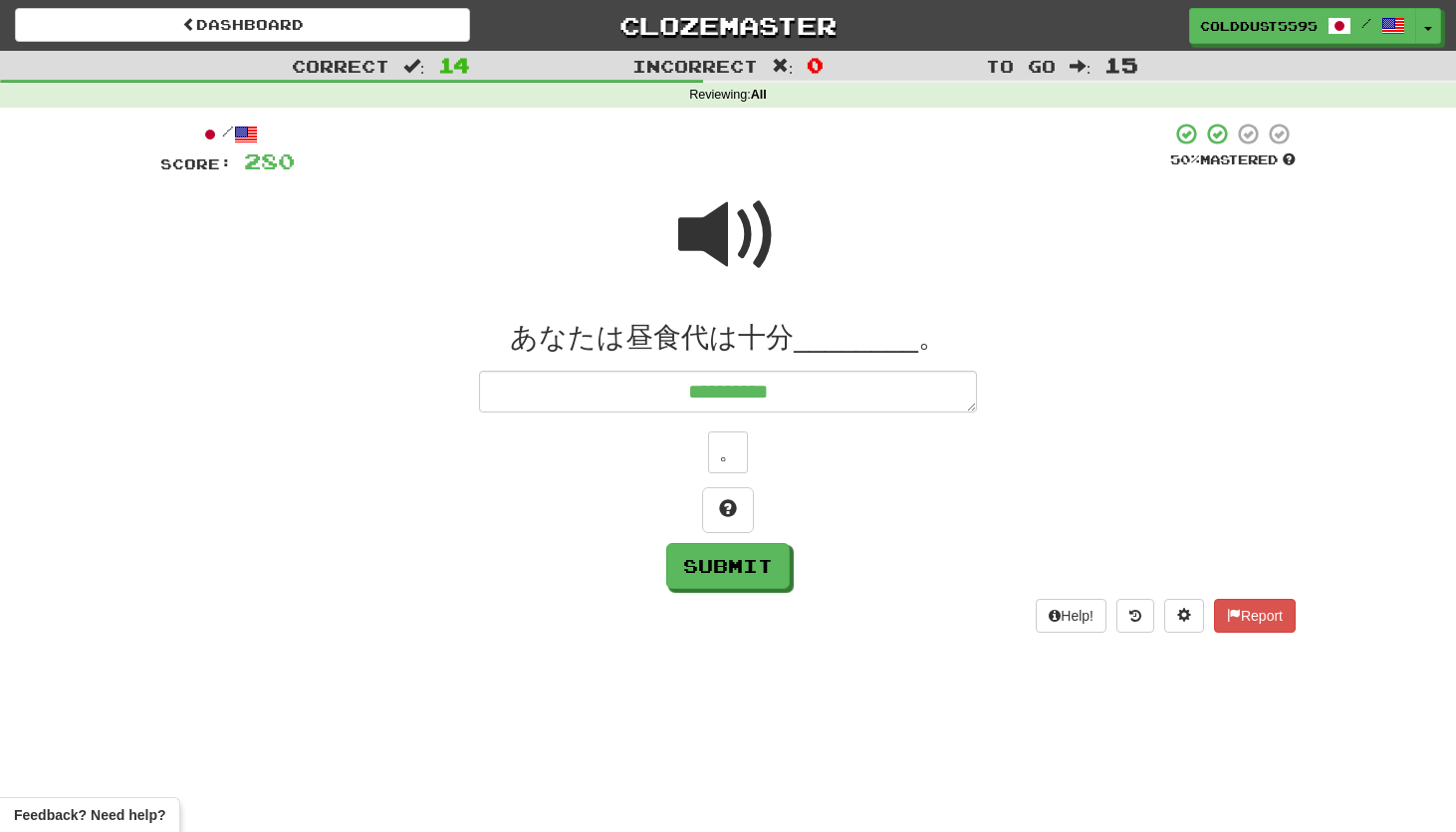 click at bounding box center (728, 235) 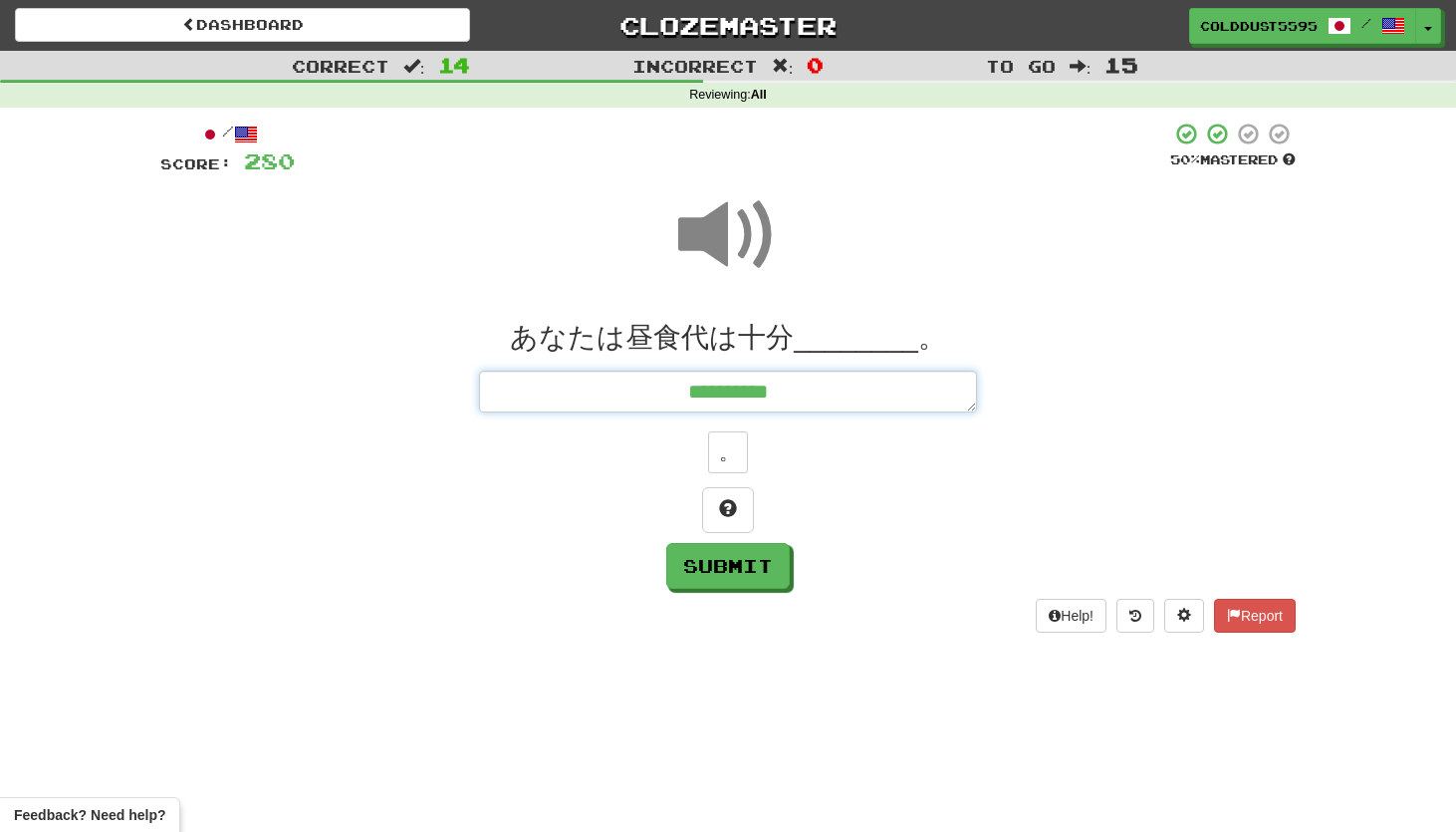 click on "**********" at bounding box center [728, 392] 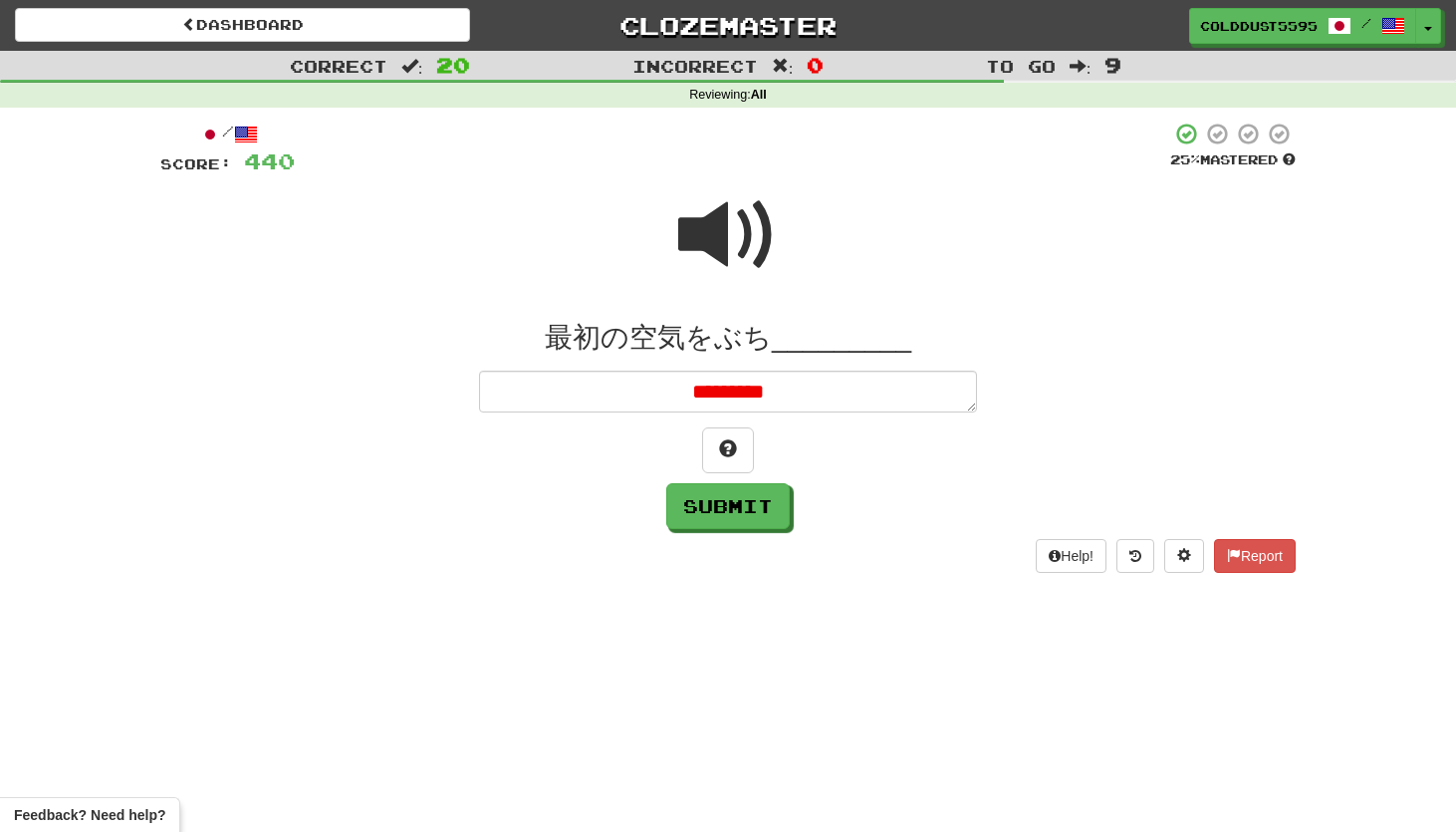 click at bounding box center [728, 235] 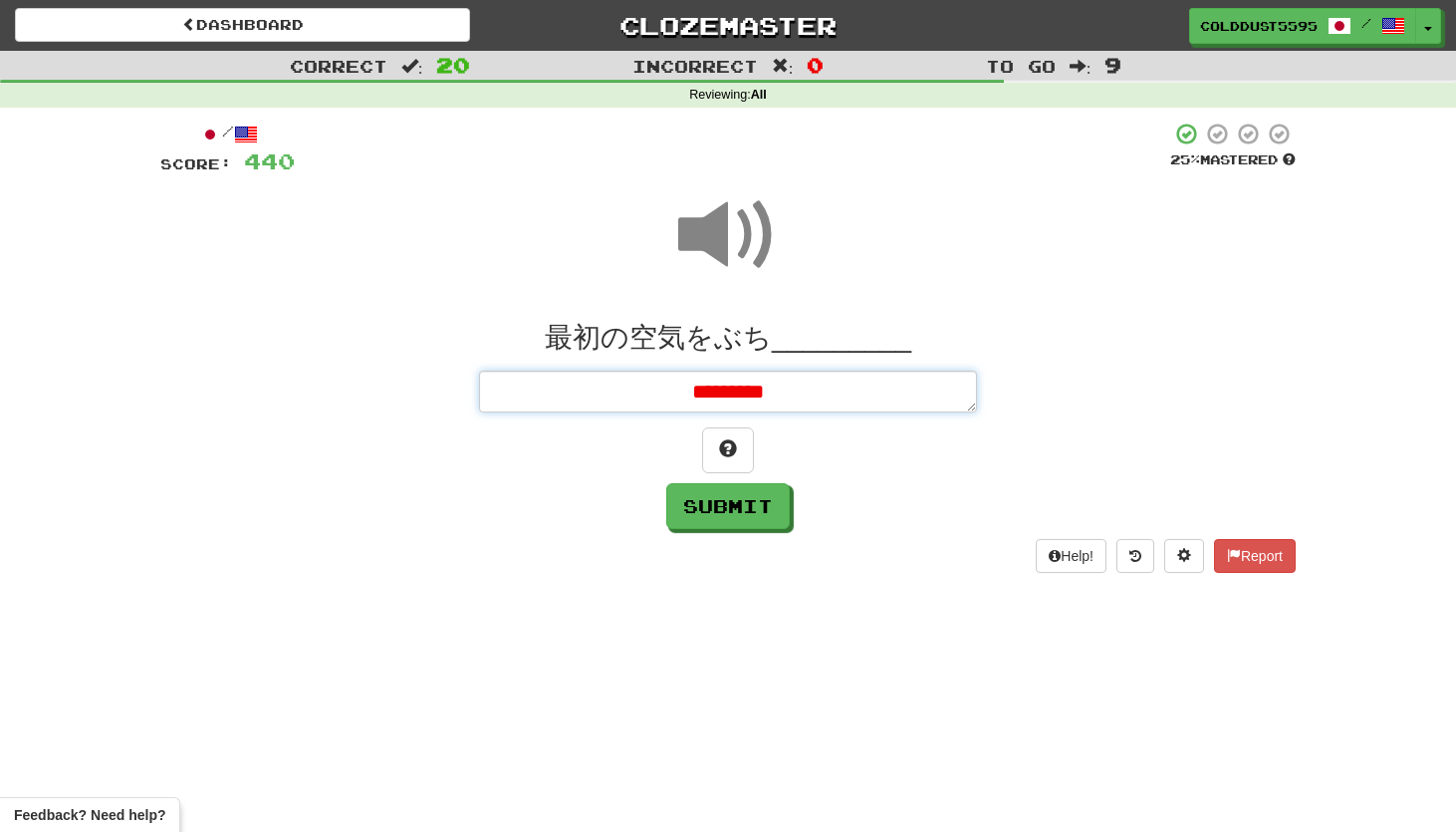 click on "*********" at bounding box center (728, 392) 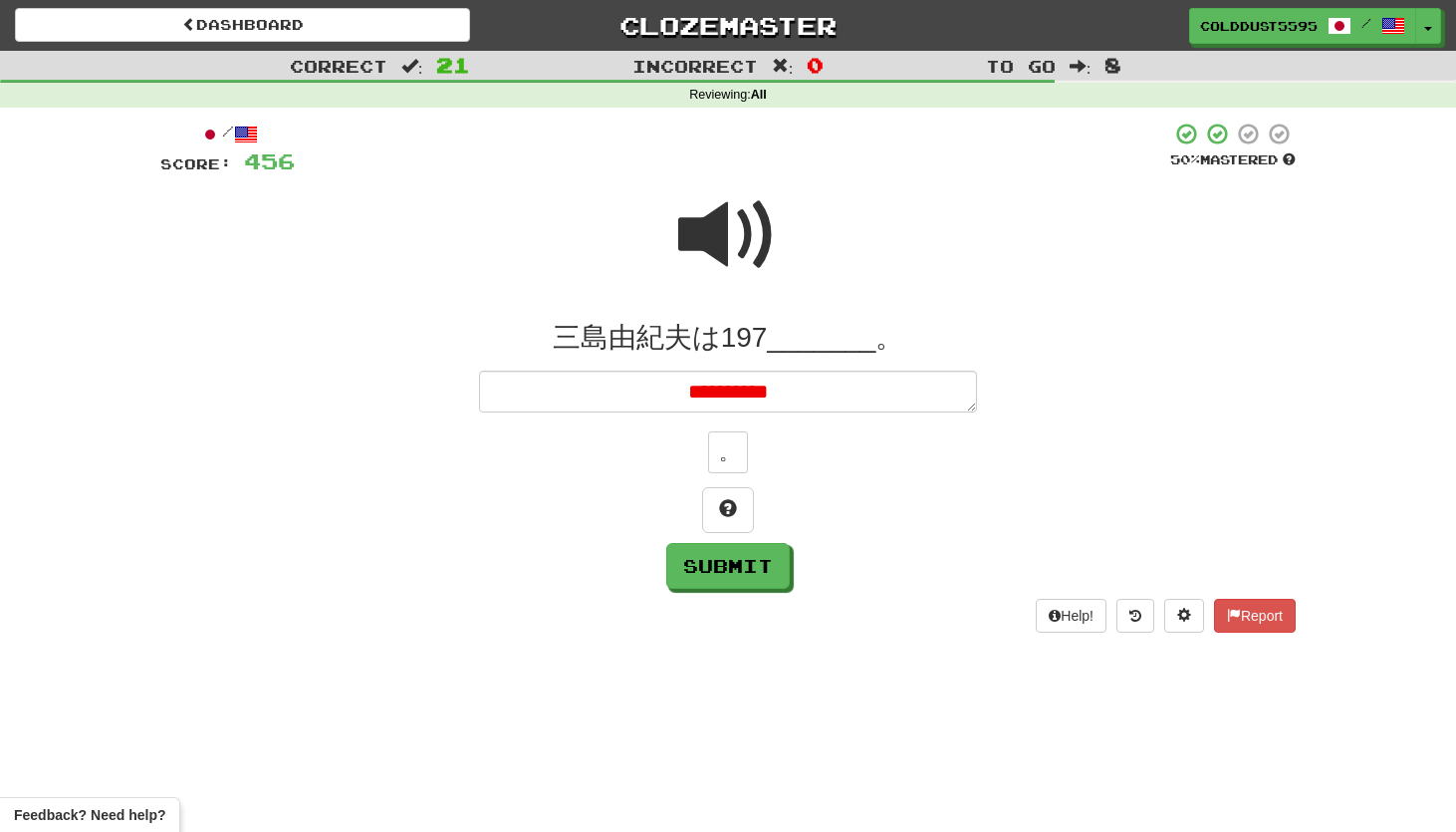 click on "**********" at bounding box center (728, 454) 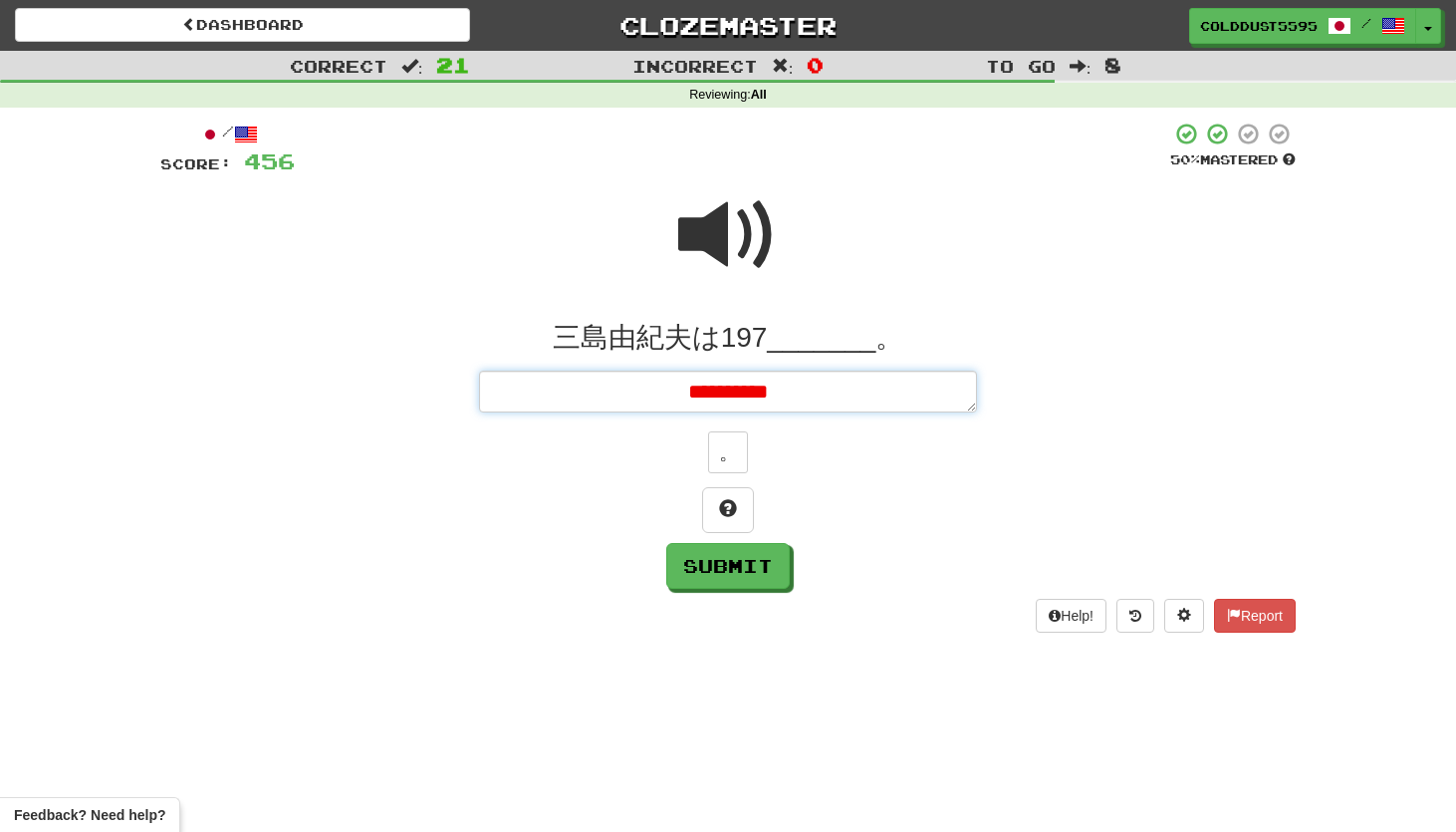 click on "**********" at bounding box center [728, 392] 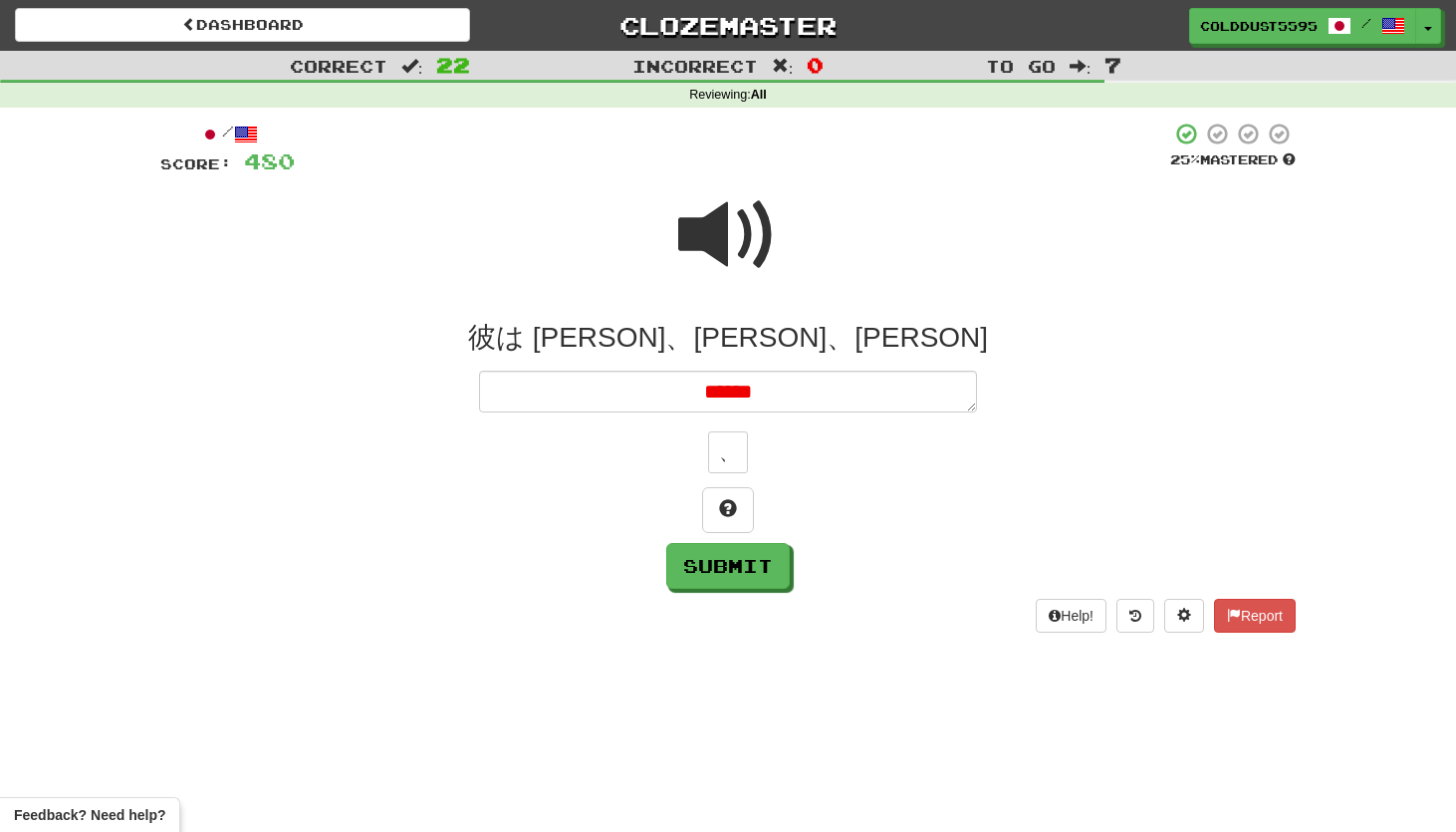 click at bounding box center (728, 235) 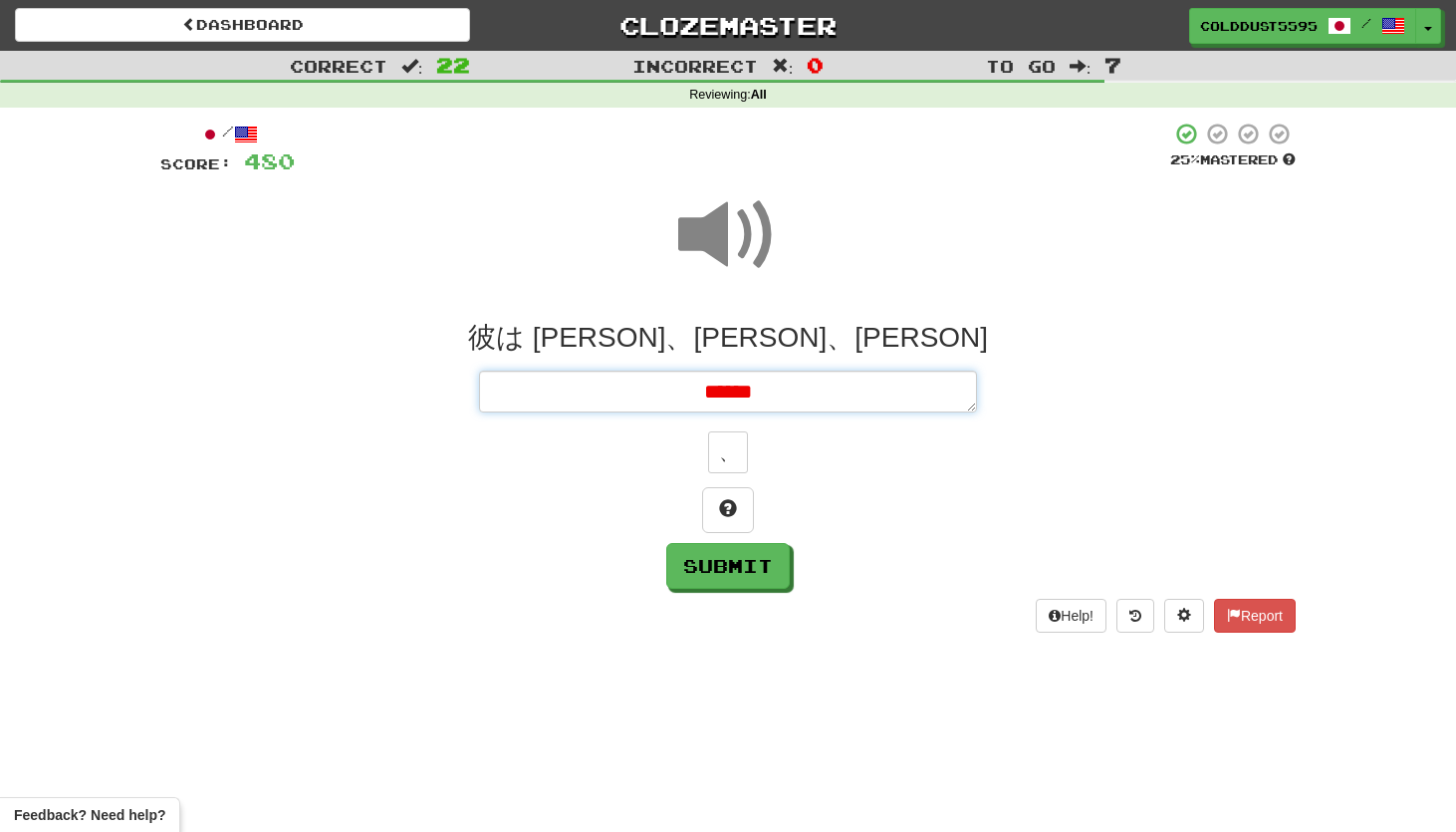 click on "******" at bounding box center [728, 392] 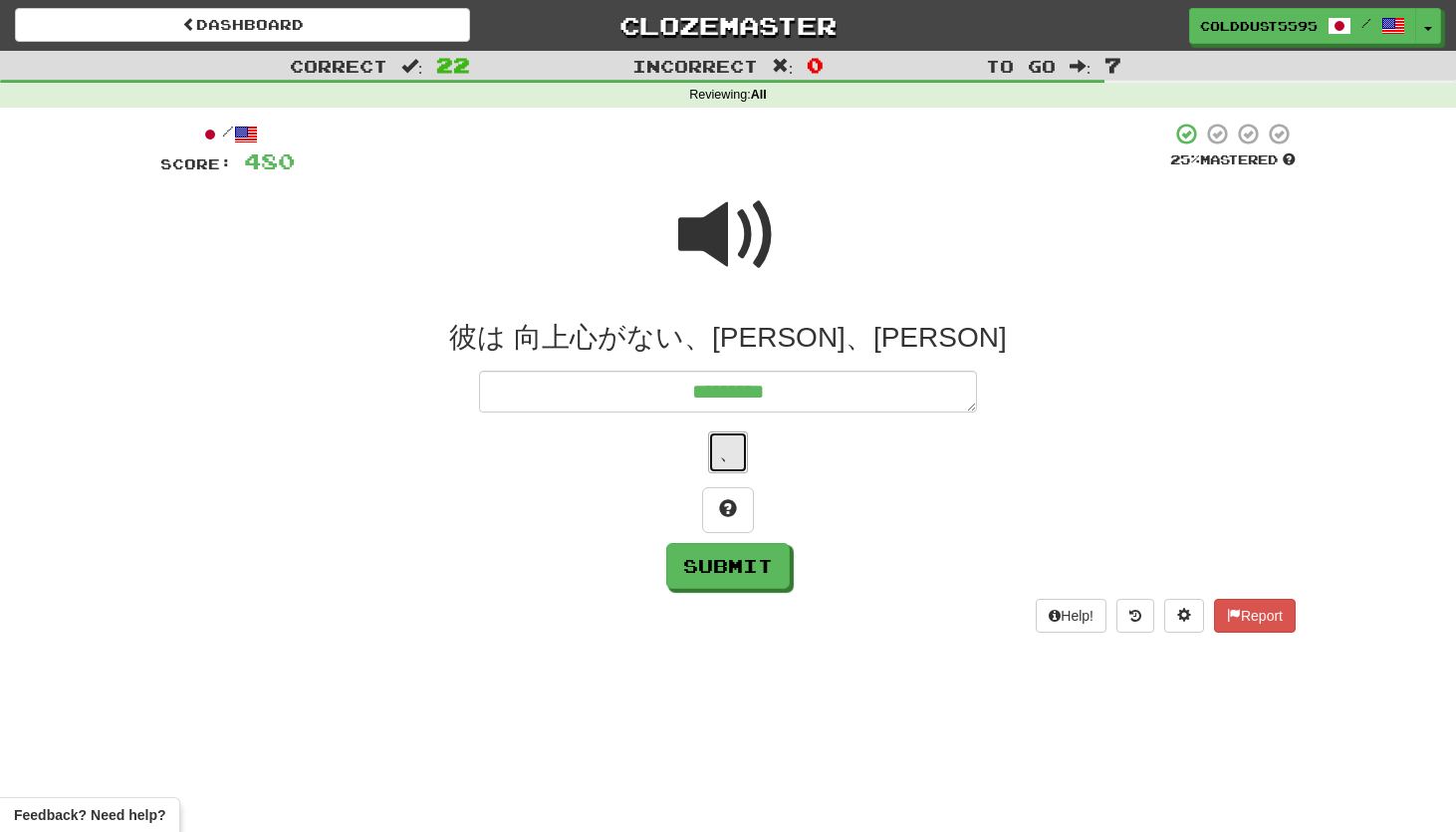 click on "、" at bounding box center (728, 452) 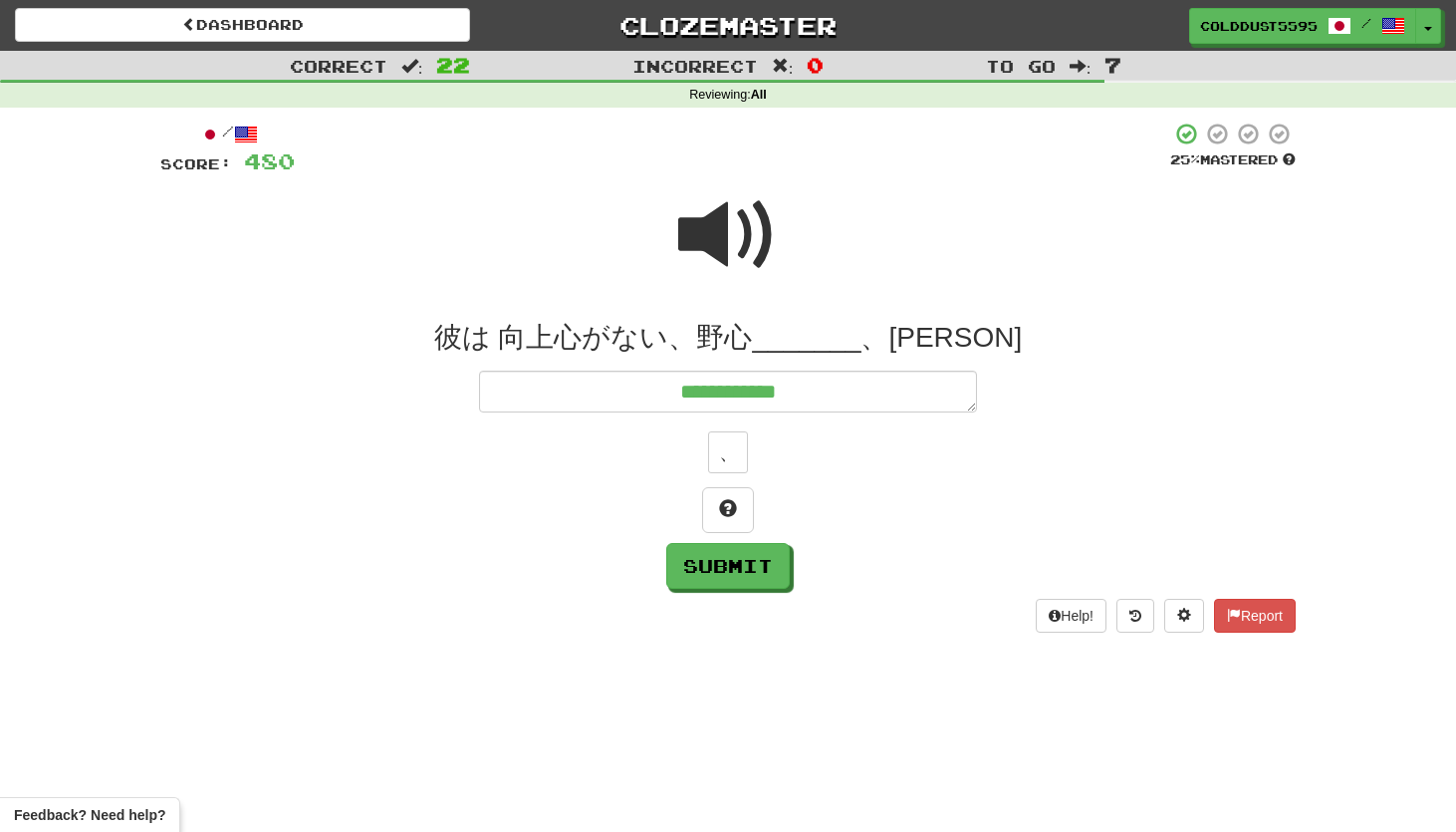 click at bounding box center [728, 235] 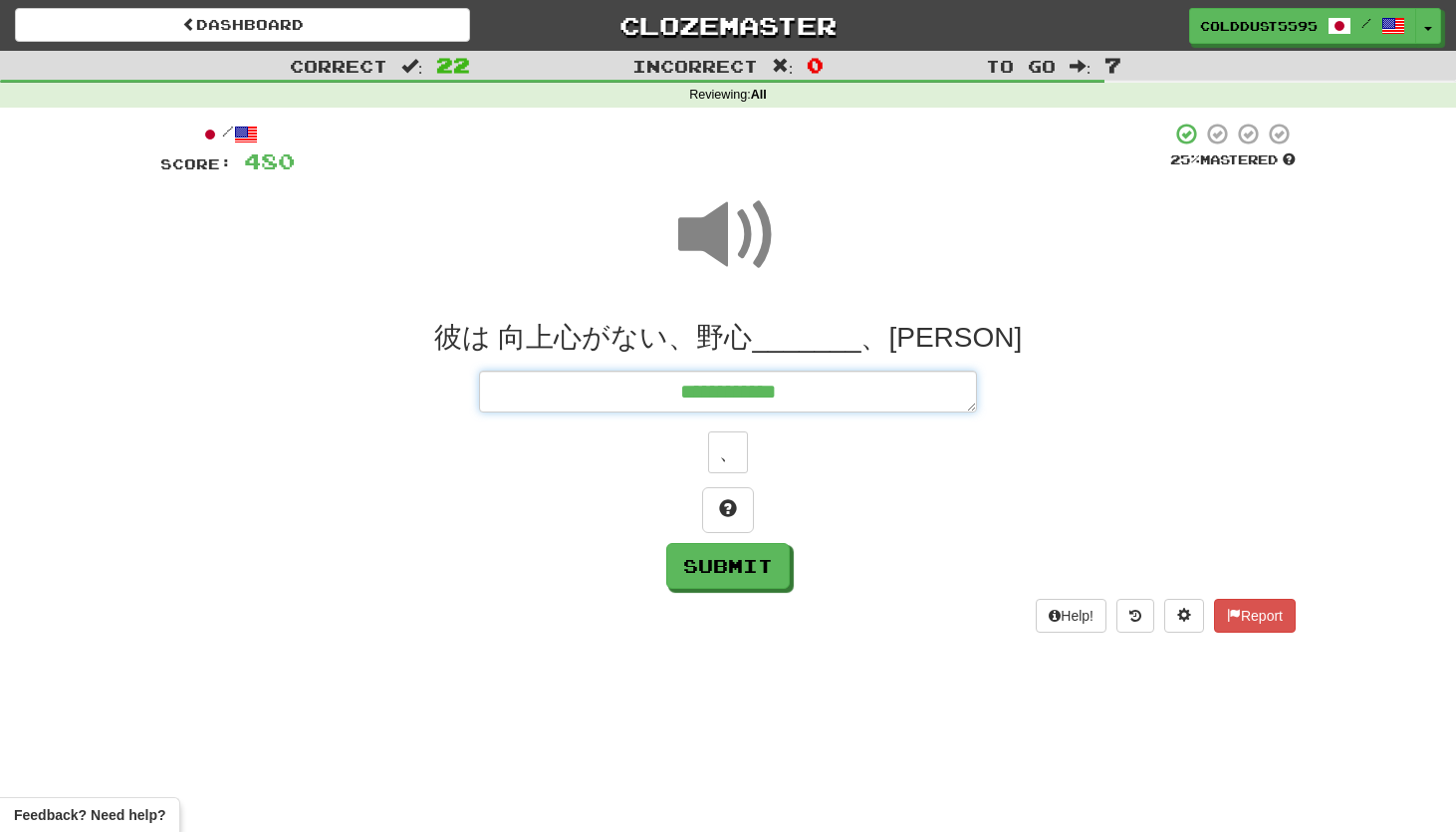 click on "**********" at bounding box center [728, 392] 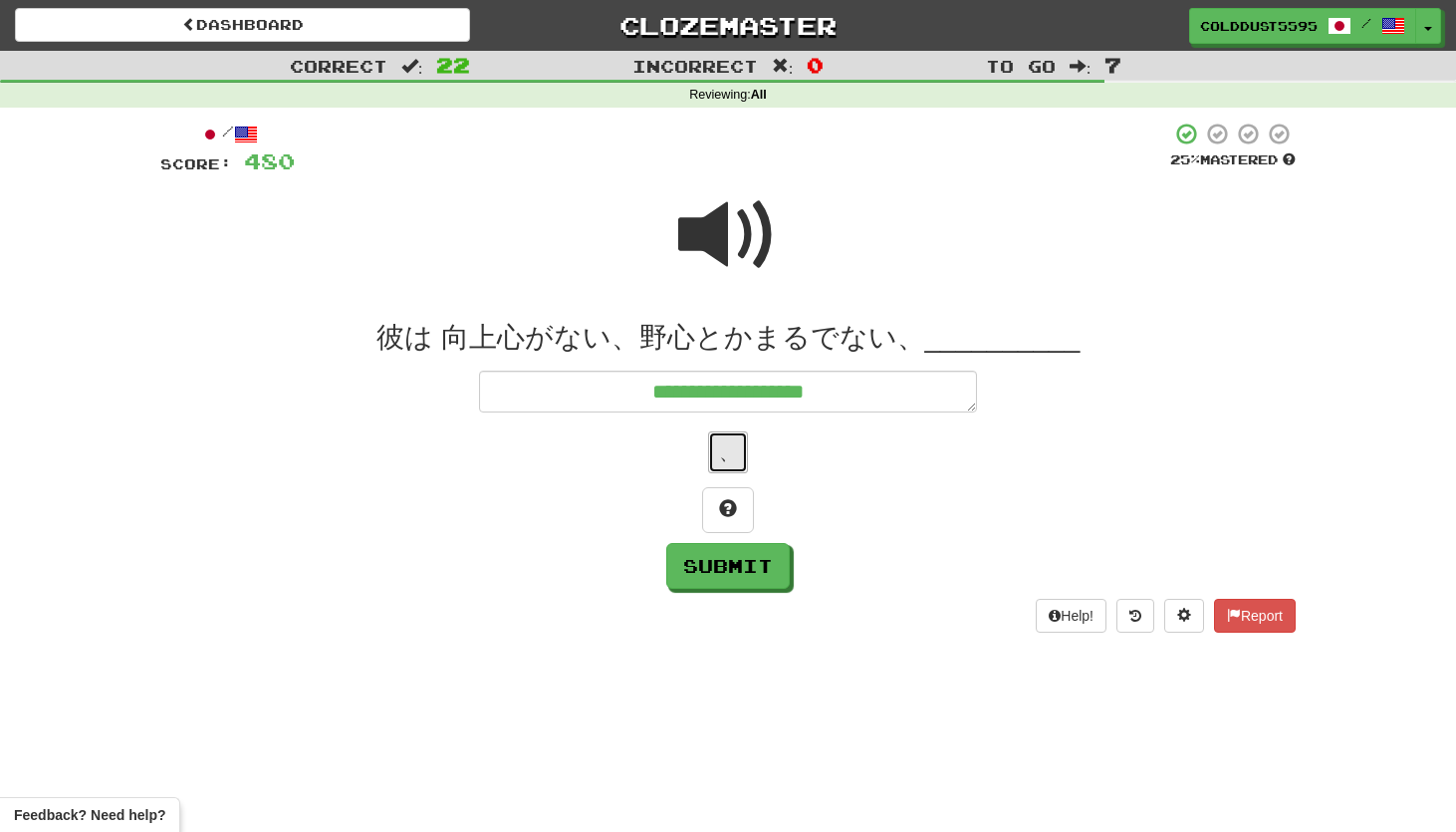 click on "、" at bounding box center (728, 452) 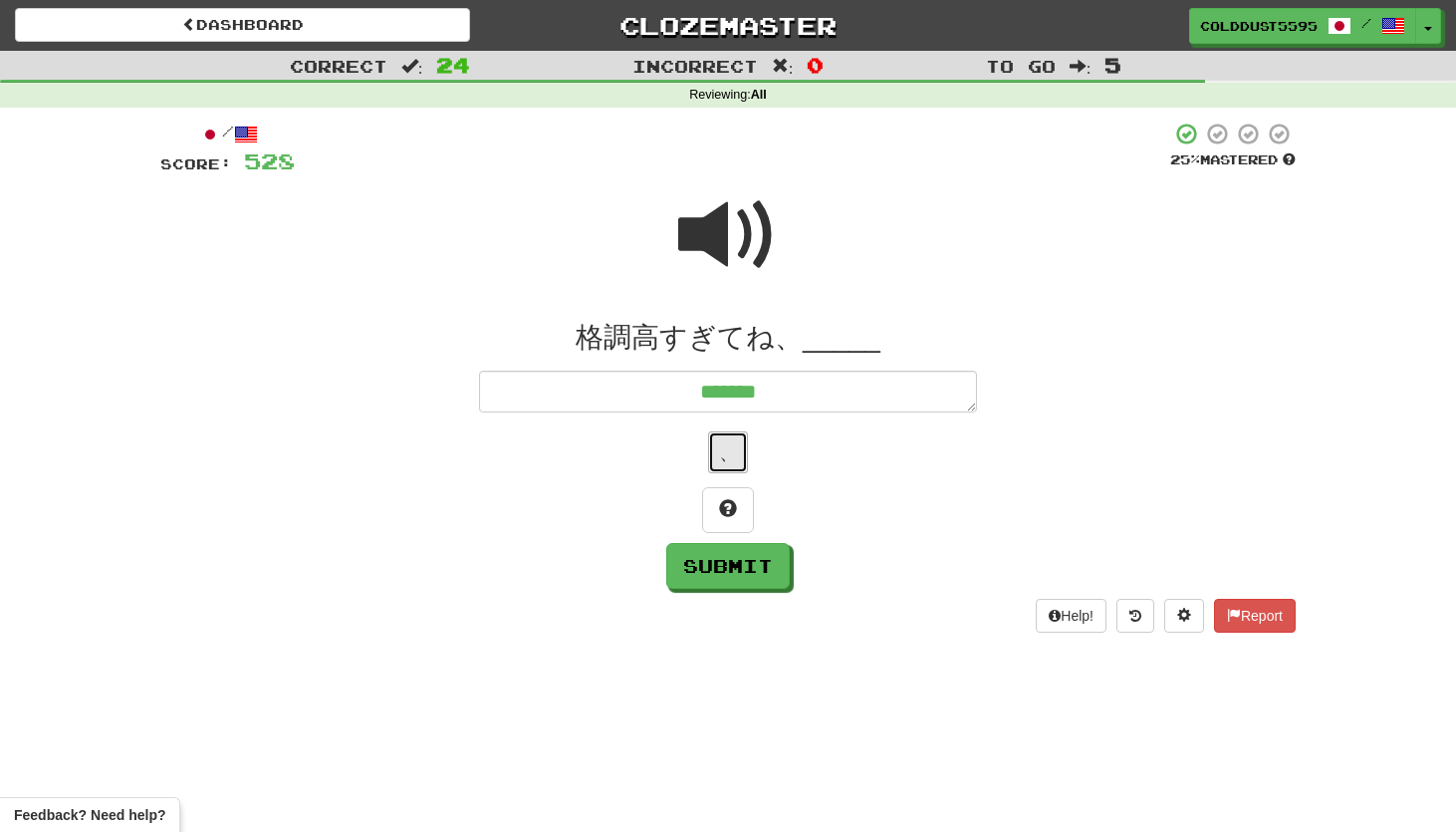 click on "、" at bounding box center (728, 452) 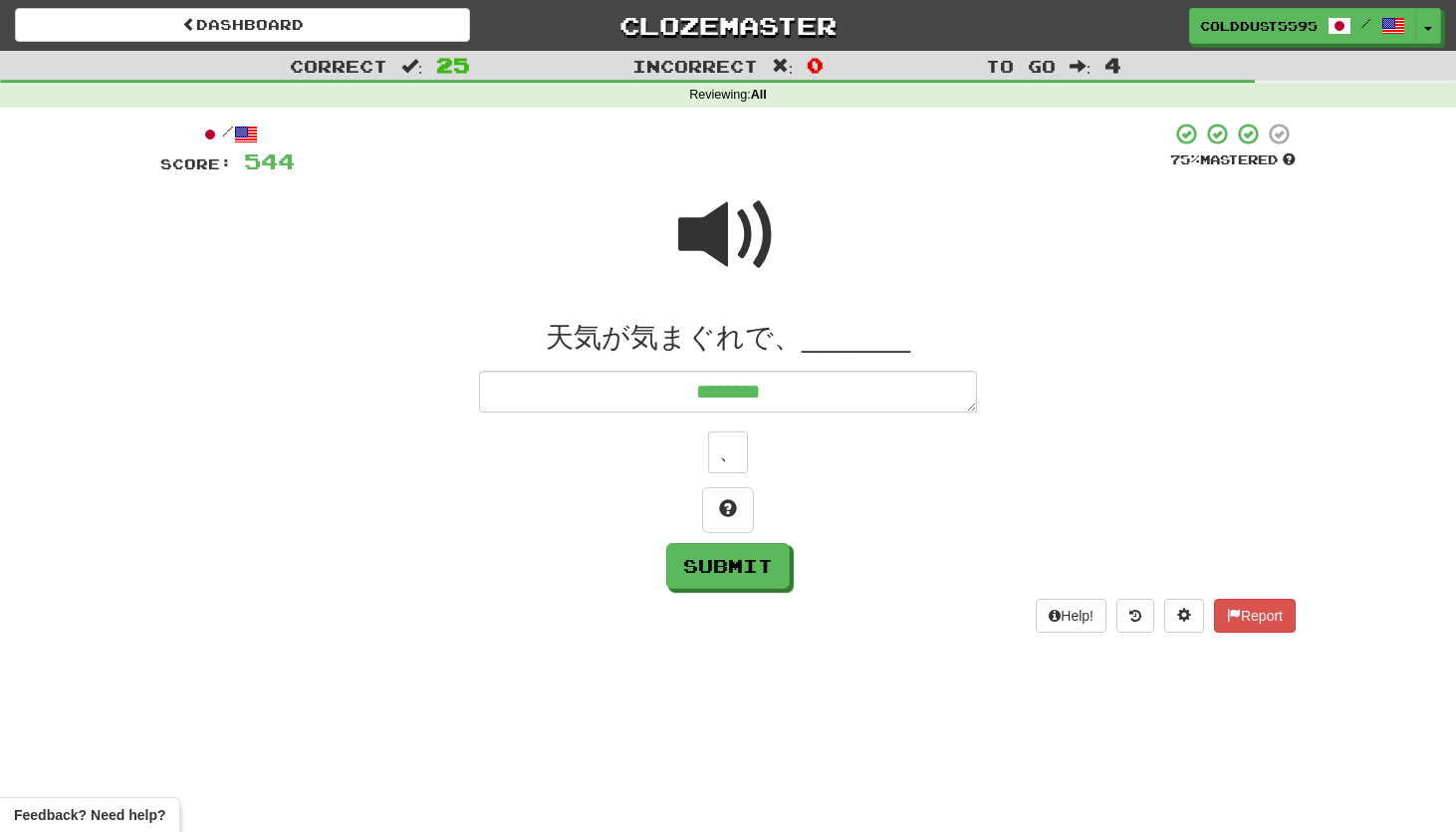 click on "、" at bounding box center (728, 452) 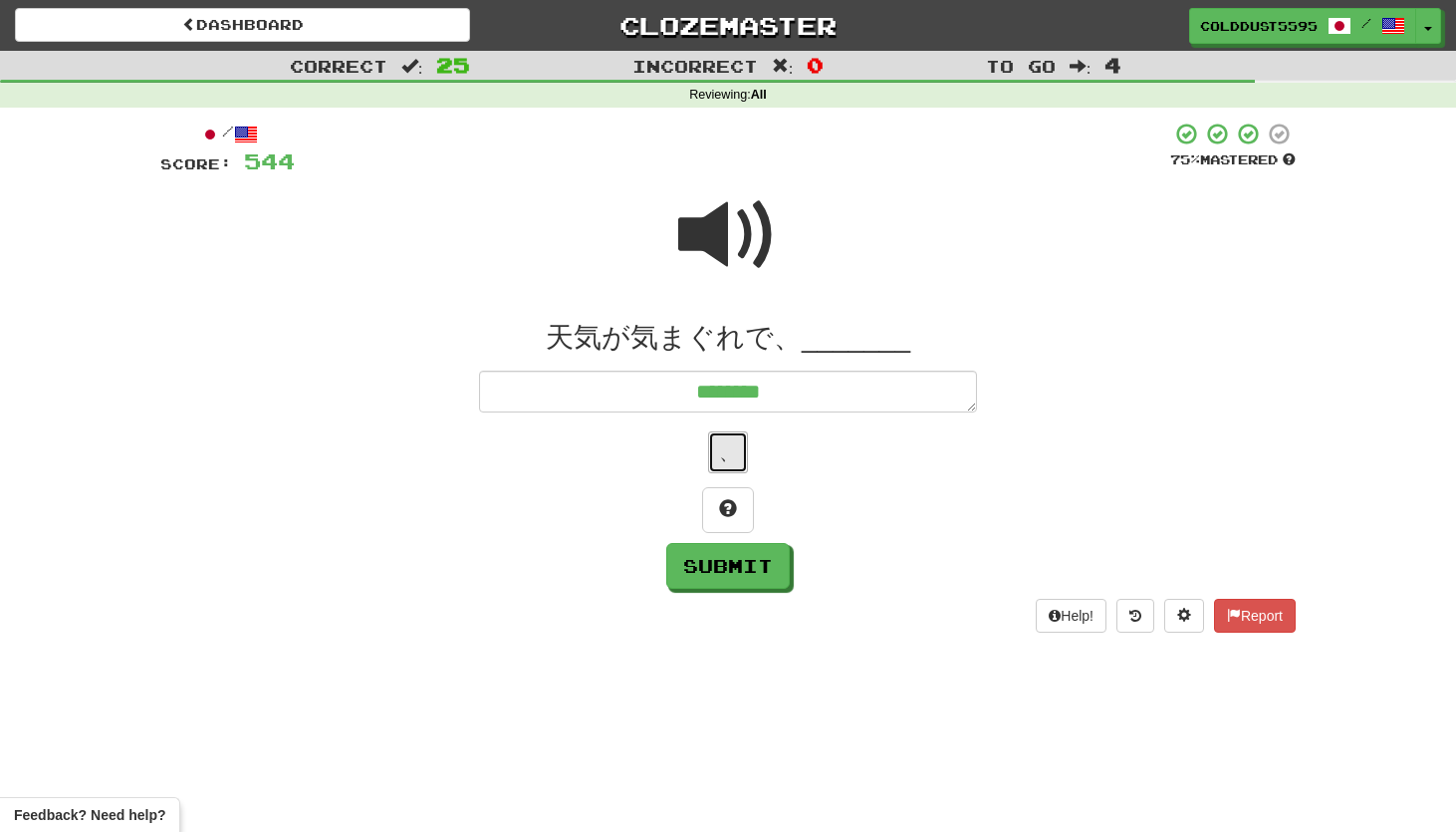 click on "、" at bounding box center (728, 452) 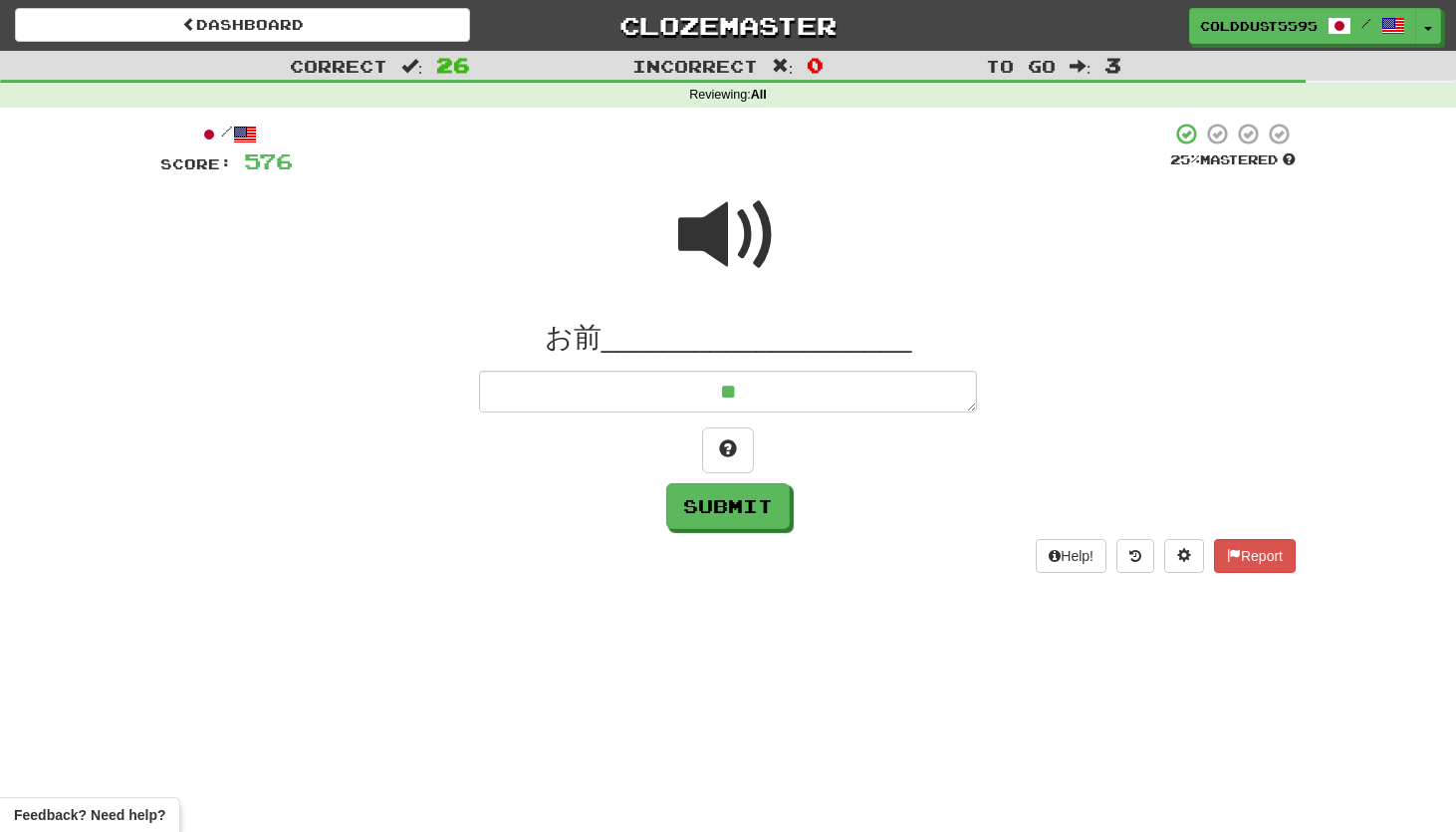 click at bounding box center [728, 235] 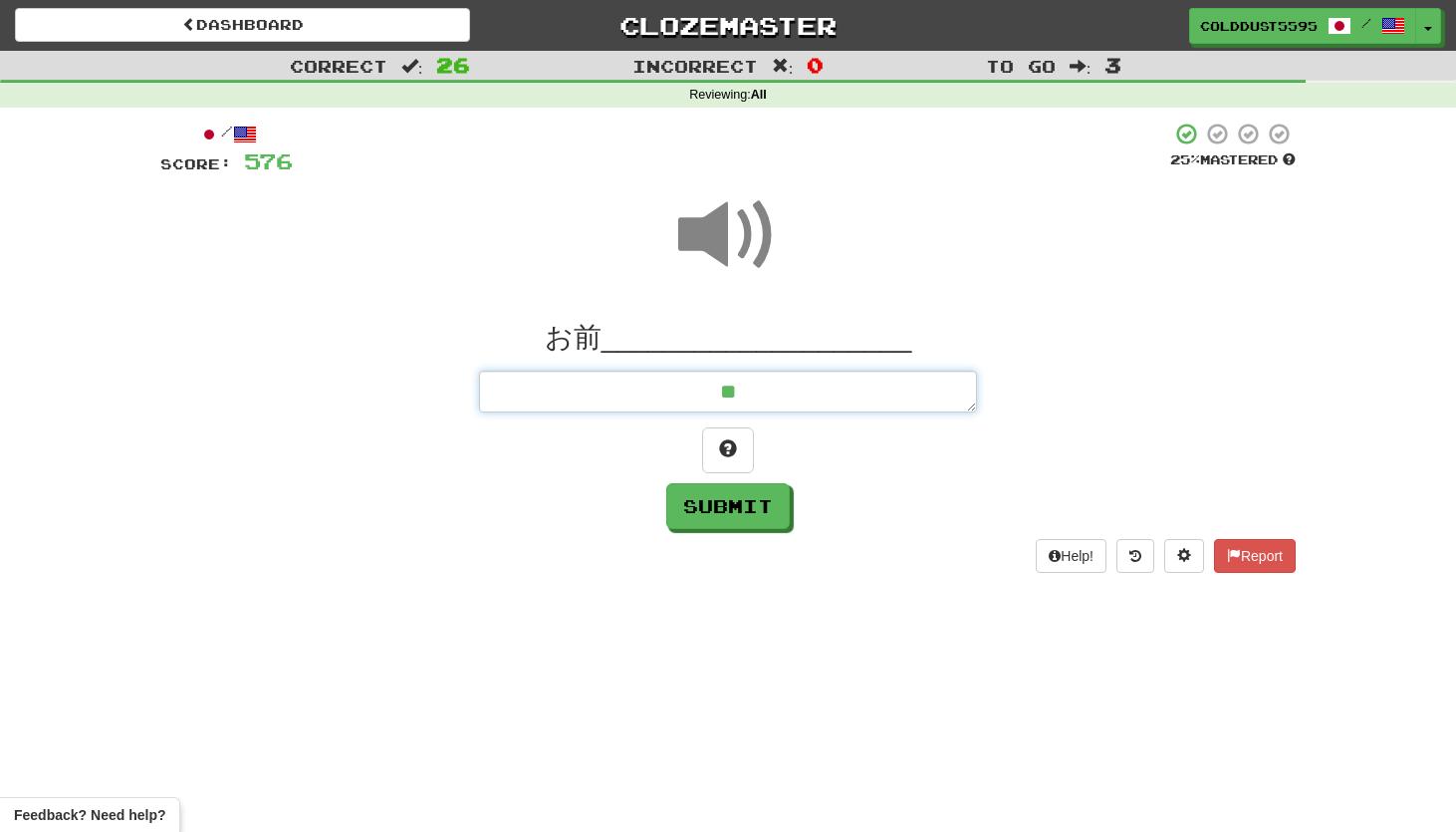 click on "**" at bounding box center [728, 392] 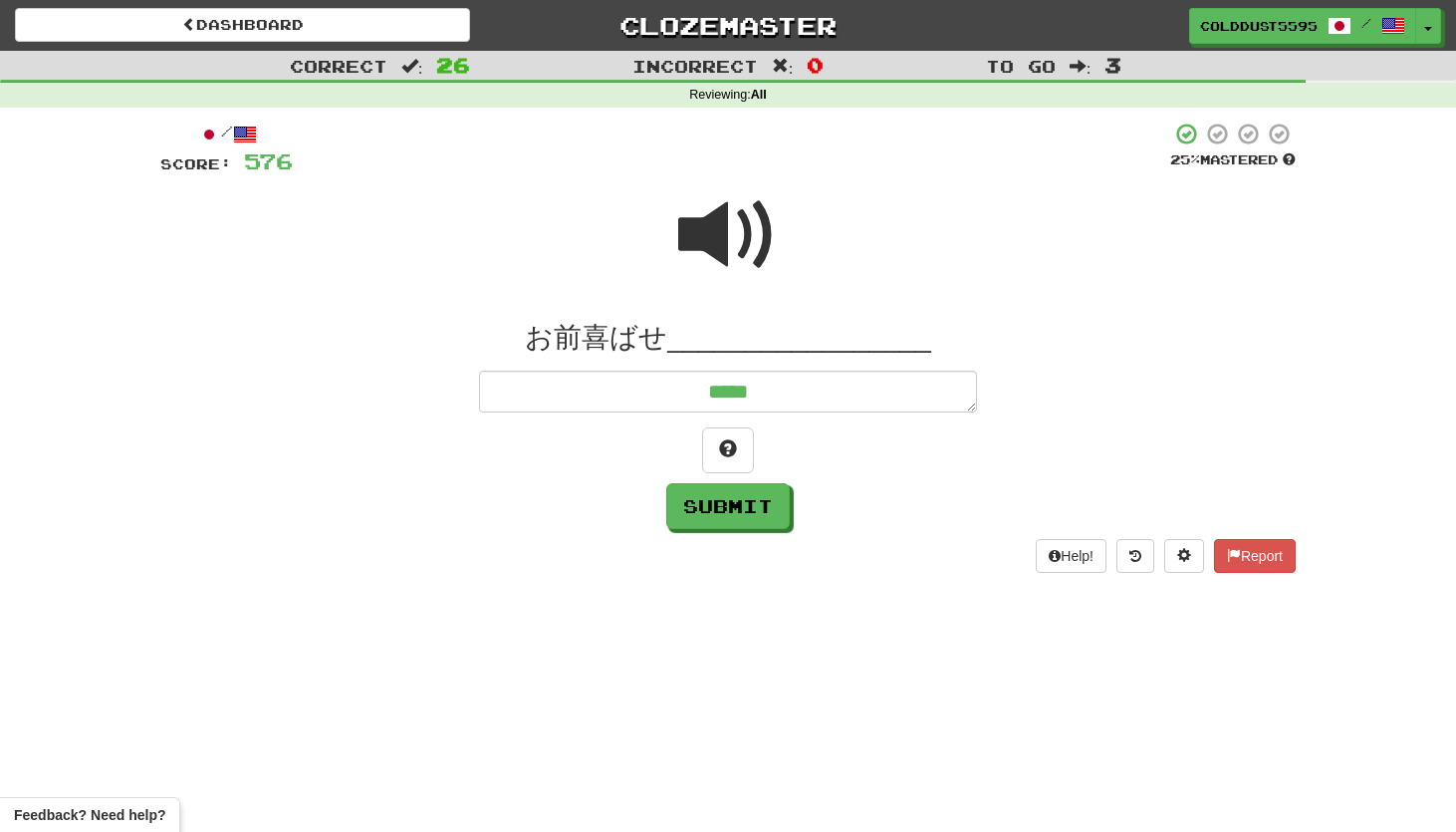 click at bounding box center [728, 235] 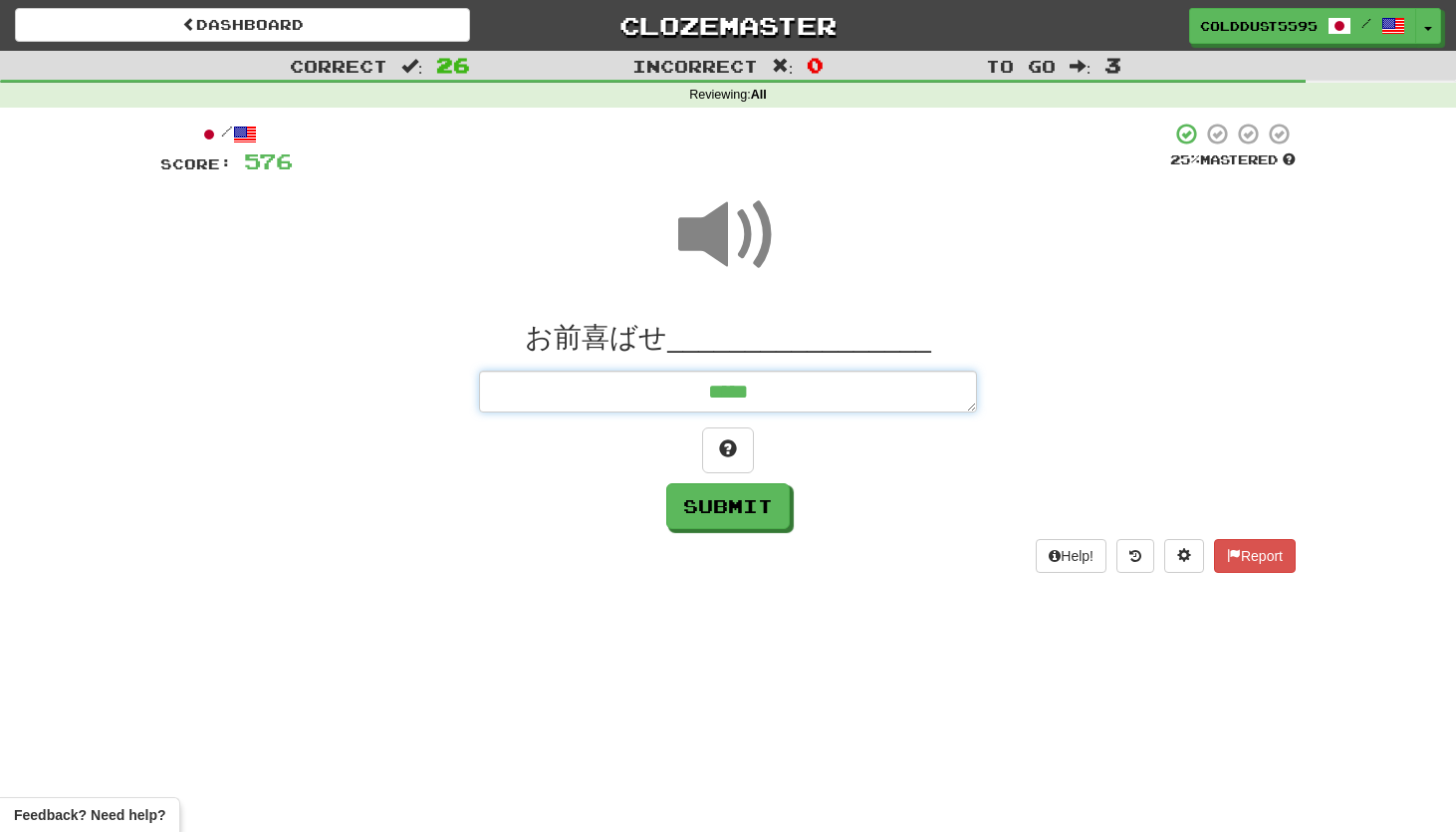 click on "*****" at bounding box center (728, 392) 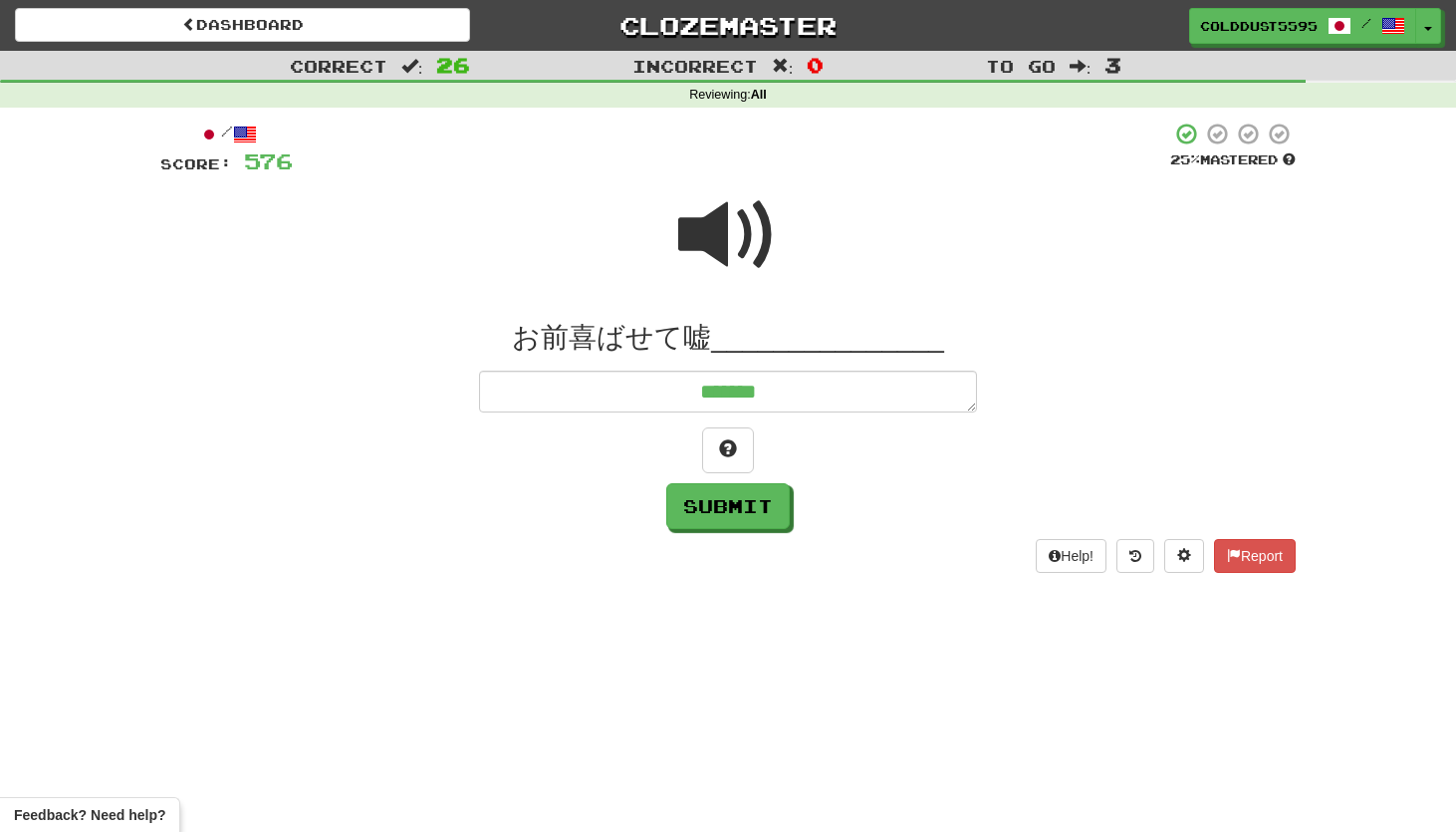 click at bounding box center [728, 235] 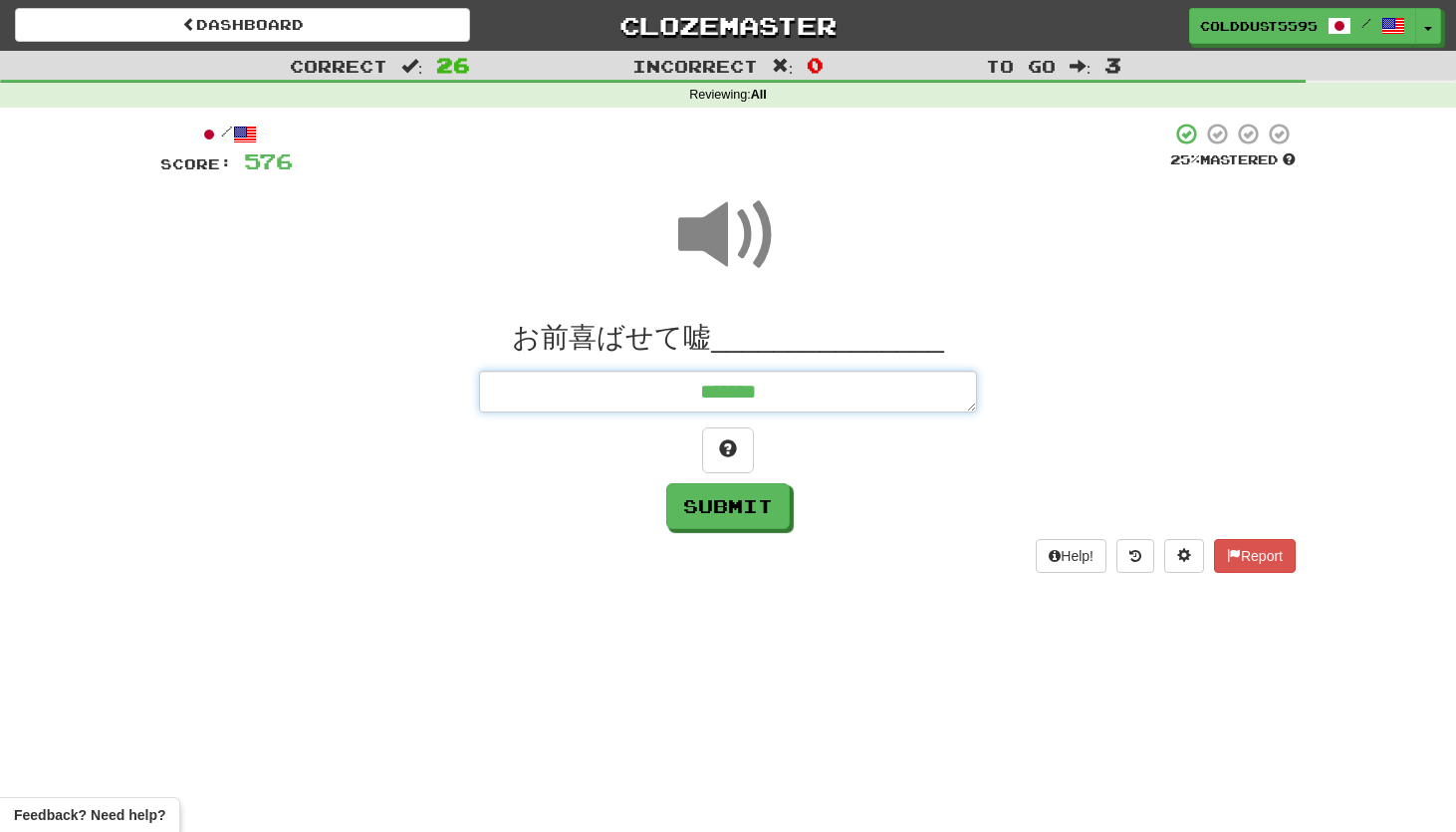 click on "*******" at bounding box center (728, 392) 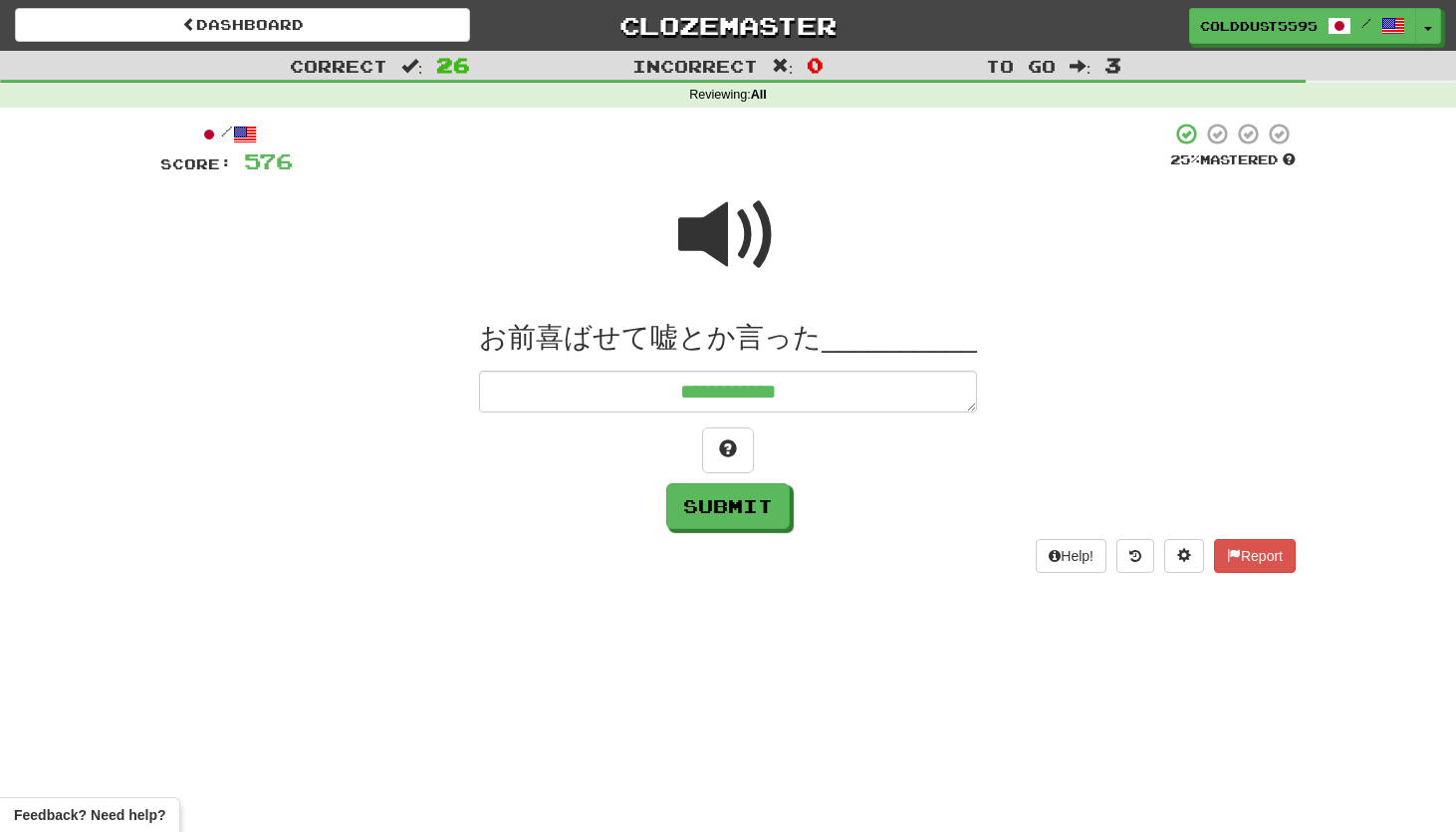 click at bounding box center (728, 235) 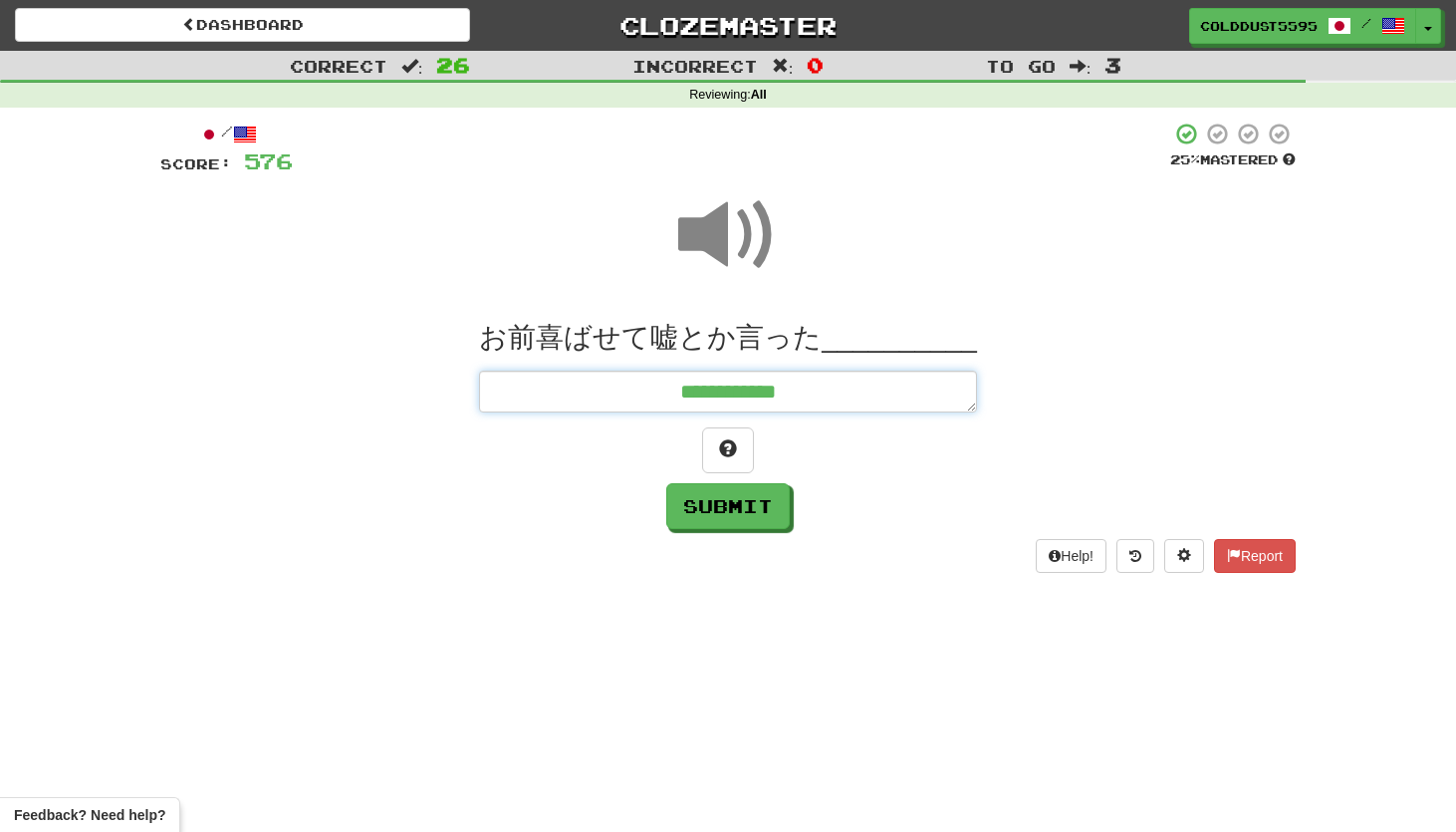 click on "**********" at bounding box center [728, 392] 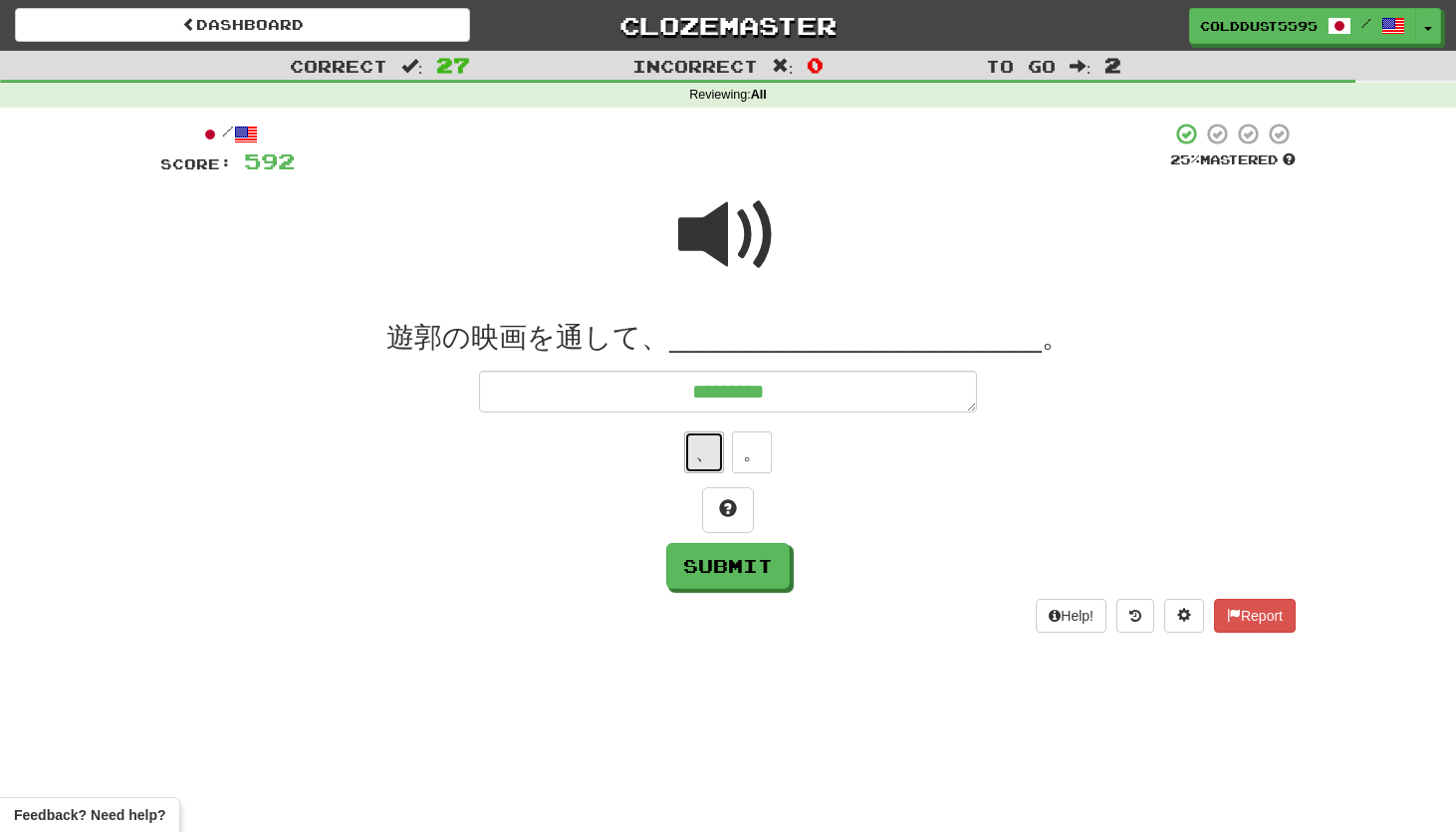 click on "、" at bounding box center [704, 452] 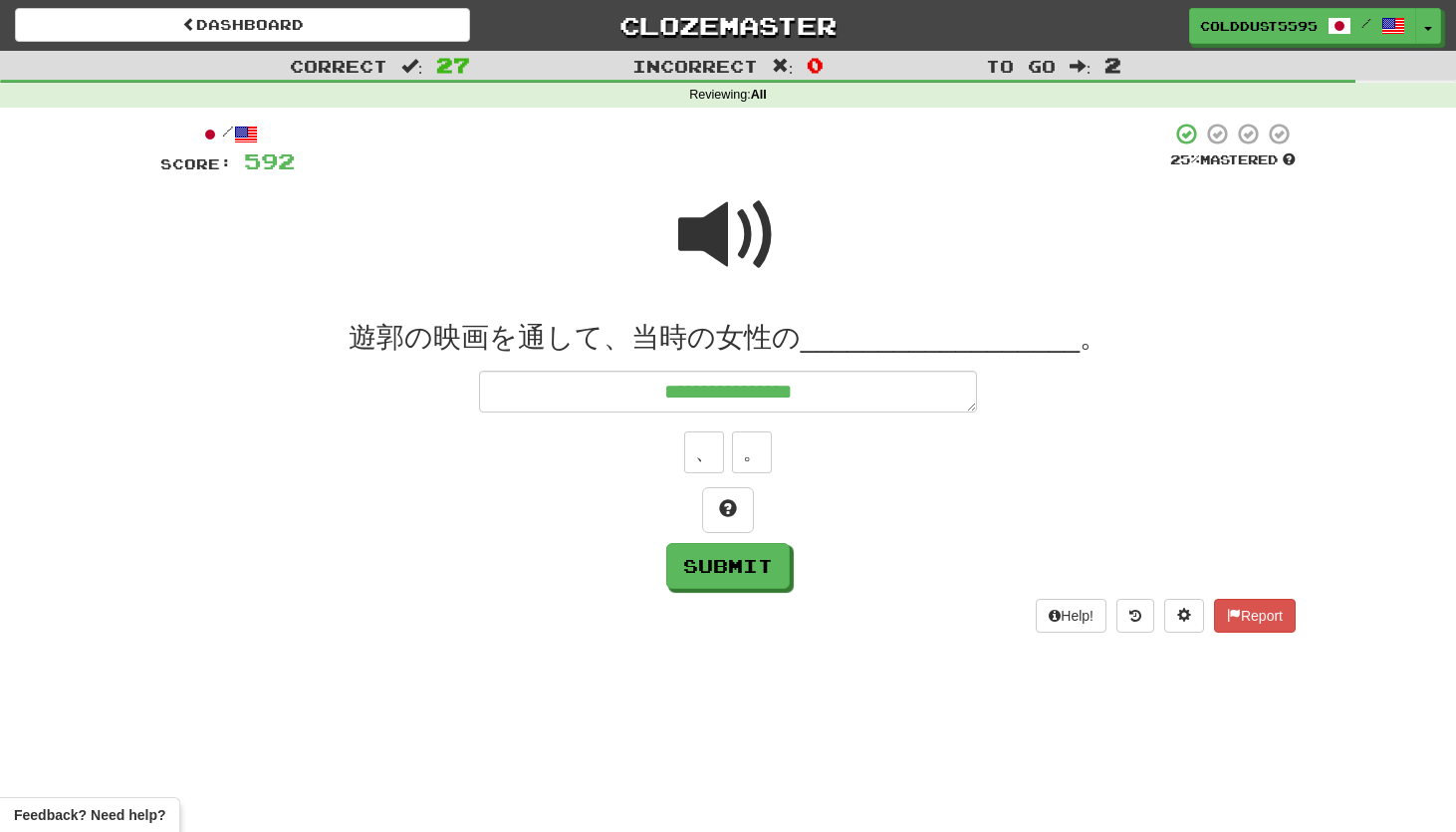 click at bounding box center (728, 235) 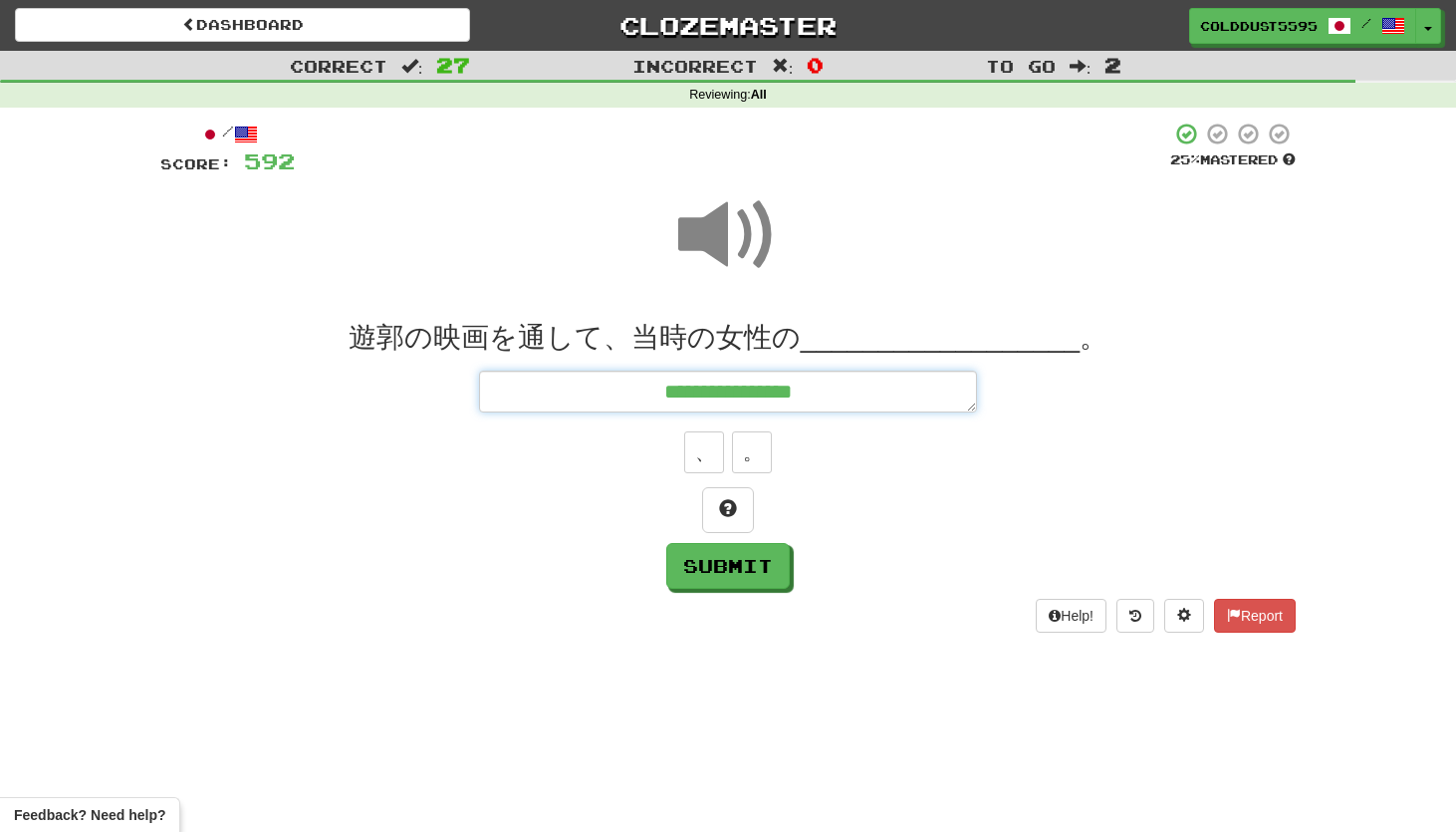 click on "**********" at bounding box center (728, 392) 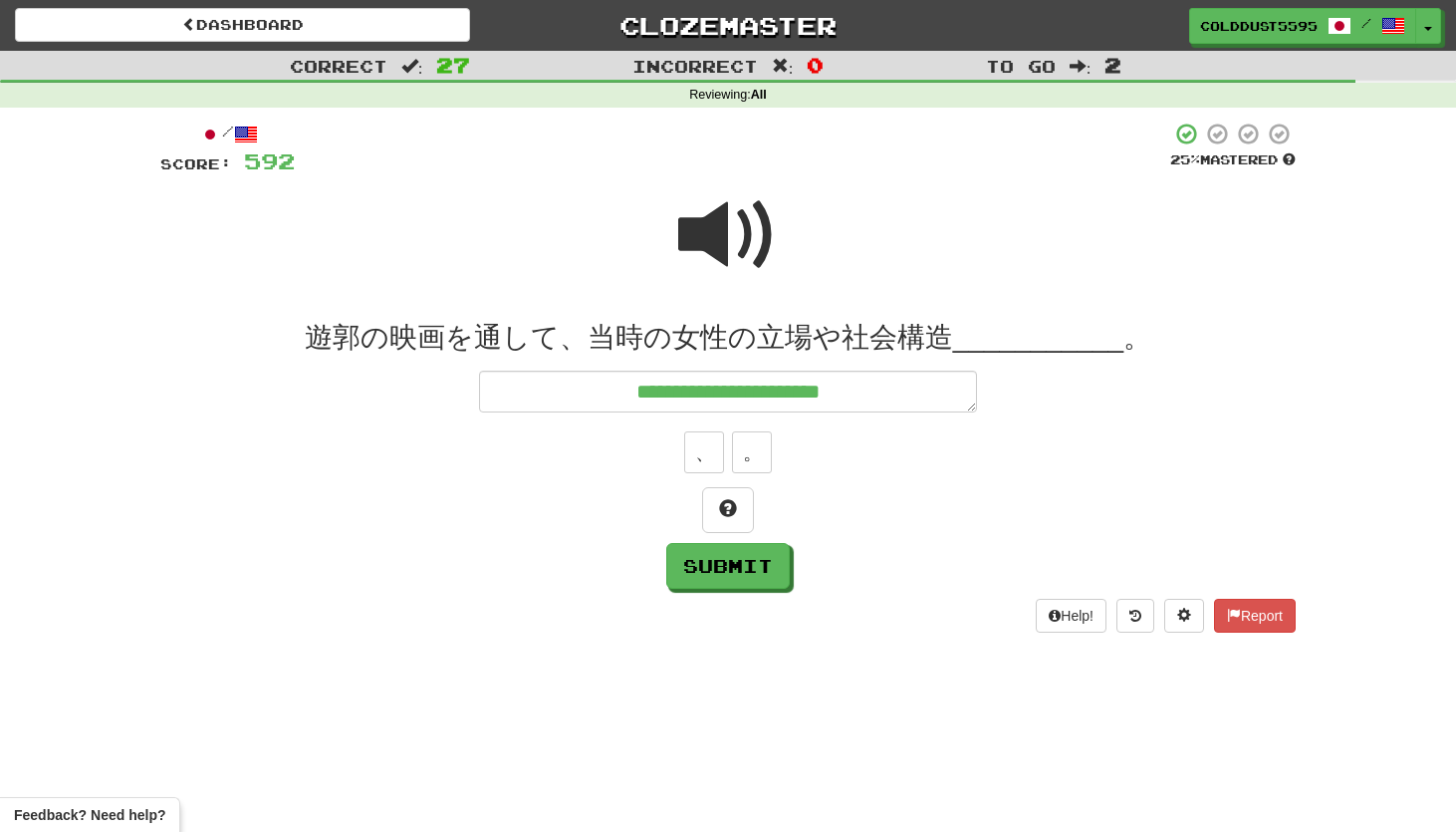 click at bounding box center [728, 235] 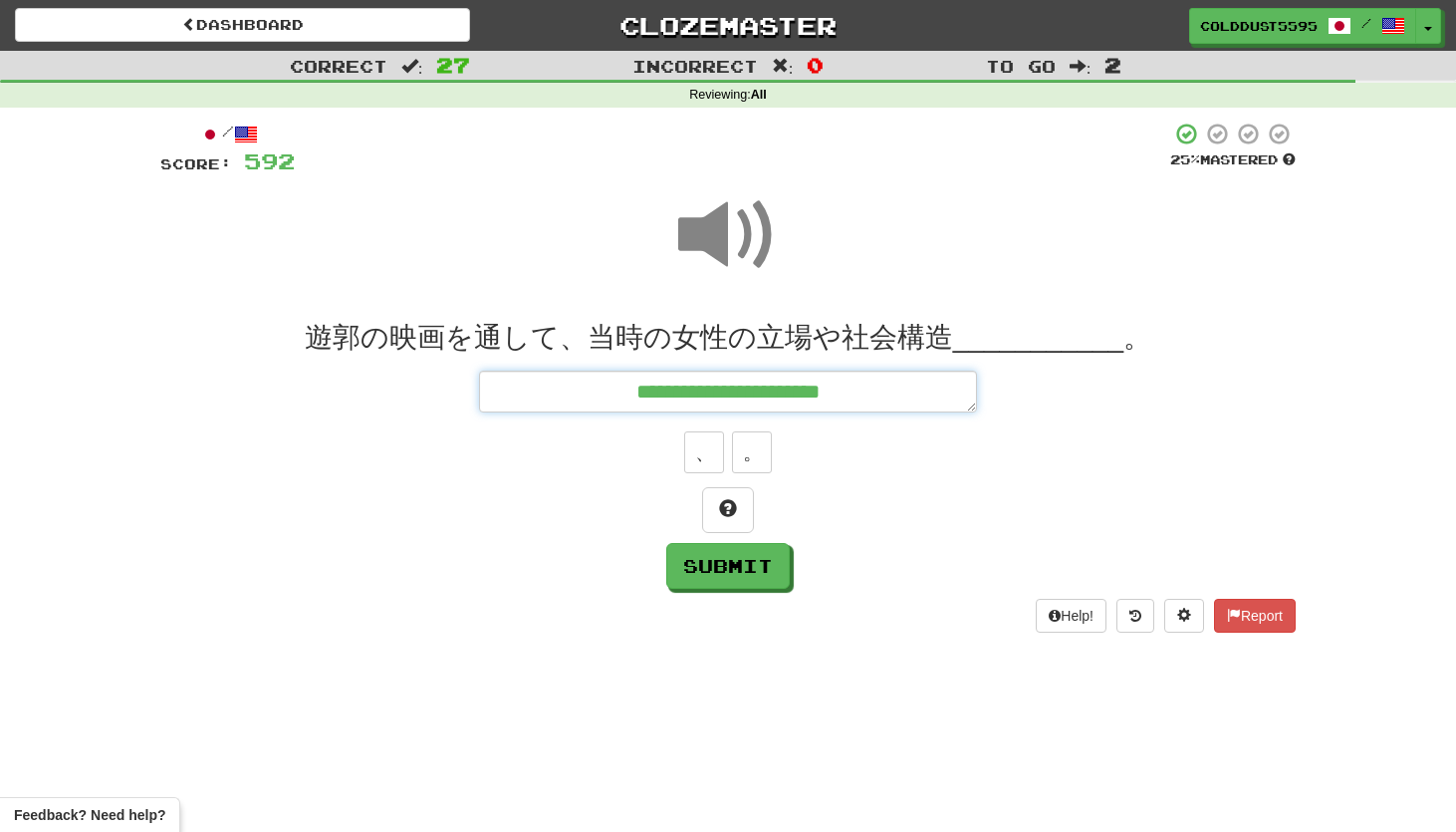 click on "**********" at bounding box center (728, 392) 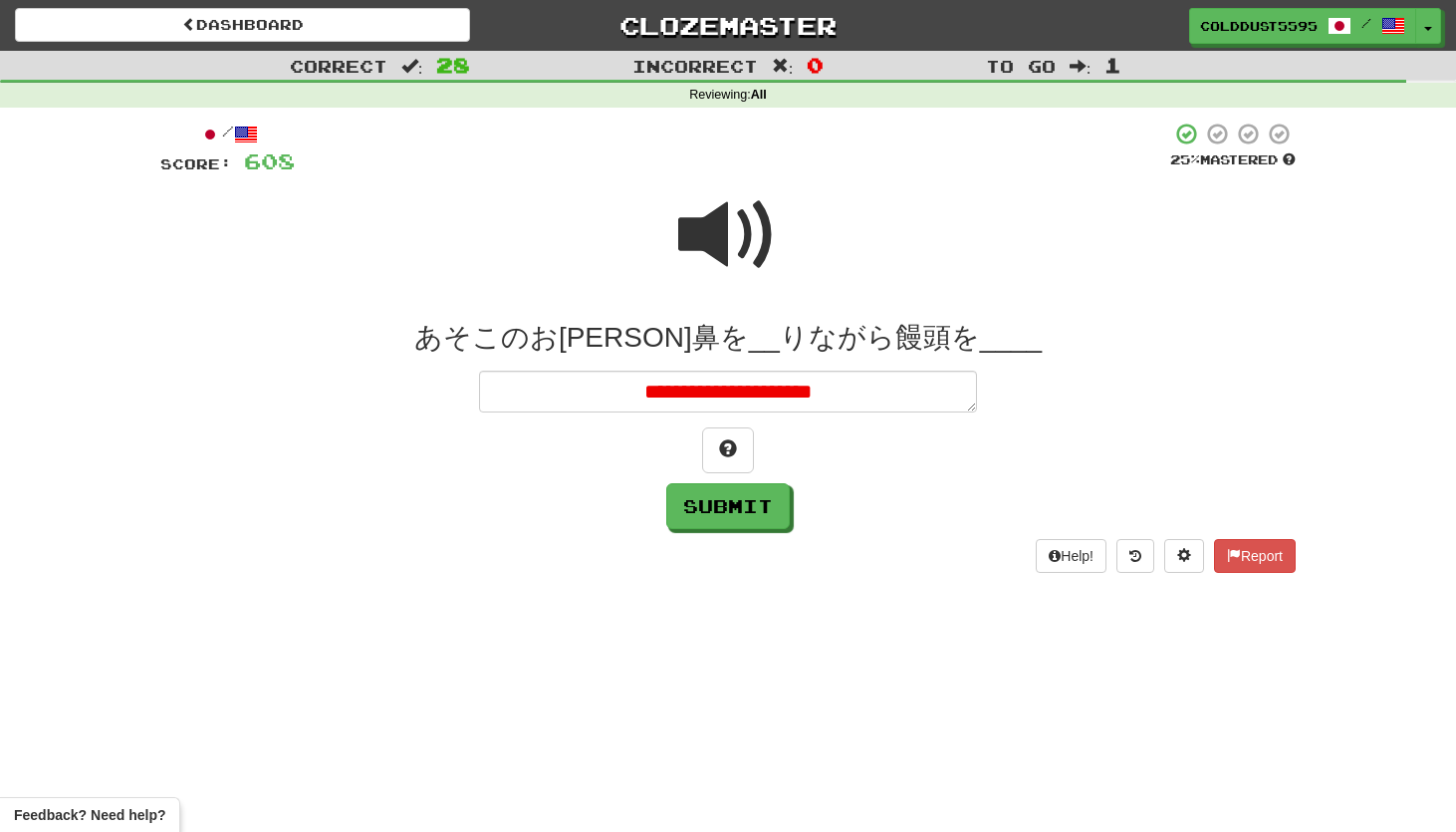 click at bounding box center [728, 235] 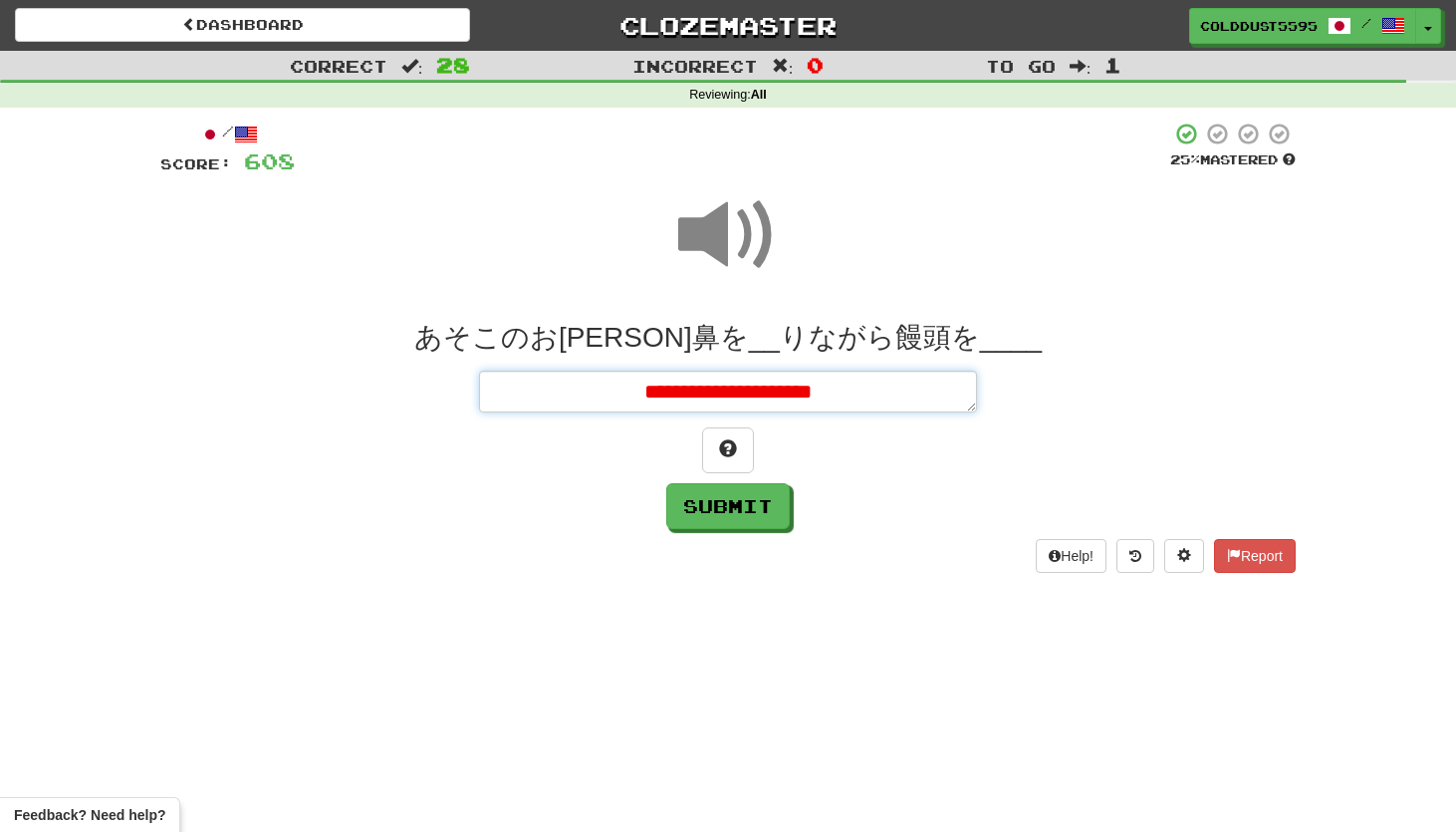 click on "**********" at bounding box center (728, 392) 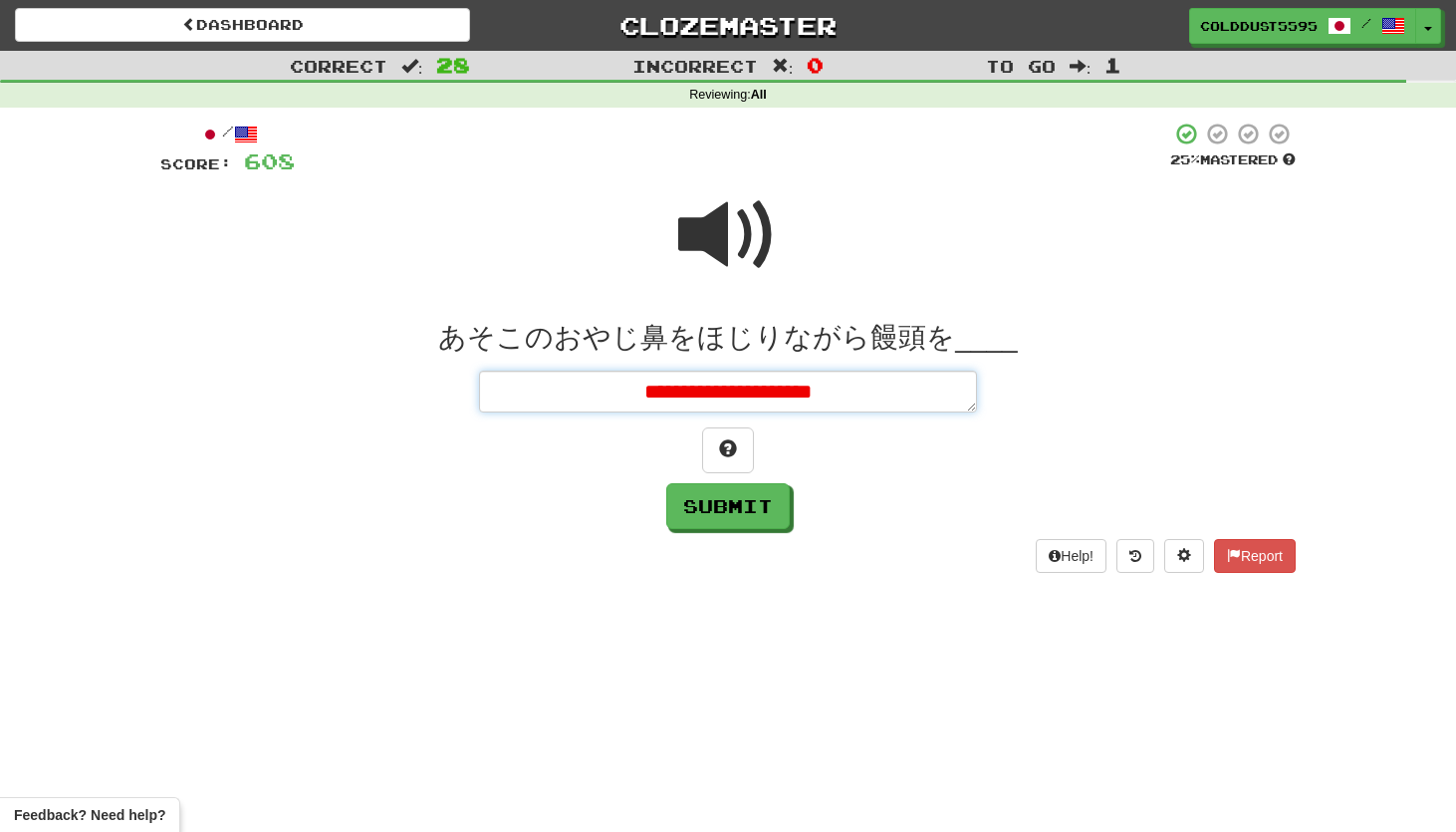 click on "**********" at bounding box center (728, 392) 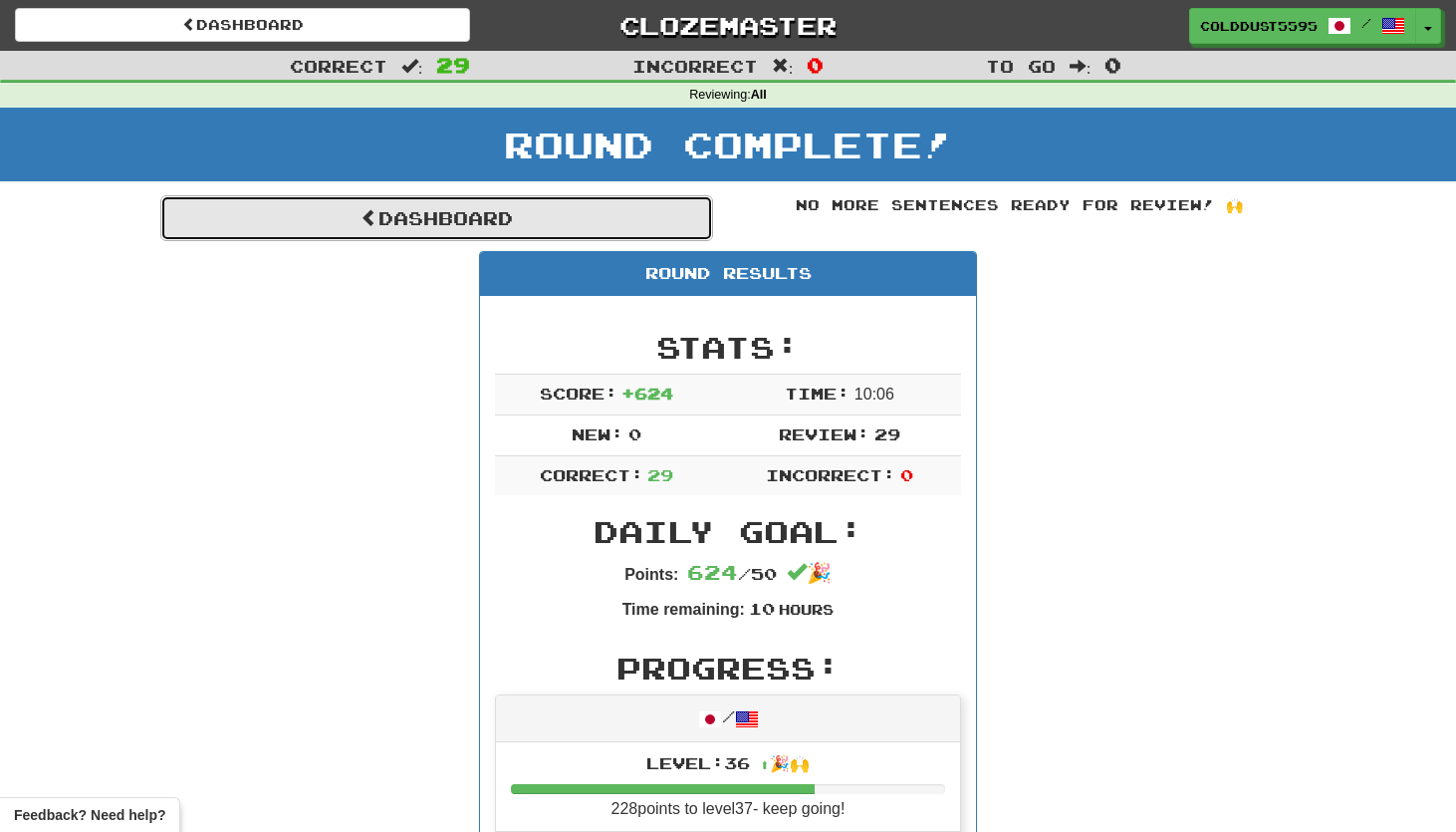 click on "Dashboard" at bounding box center [436, 218] 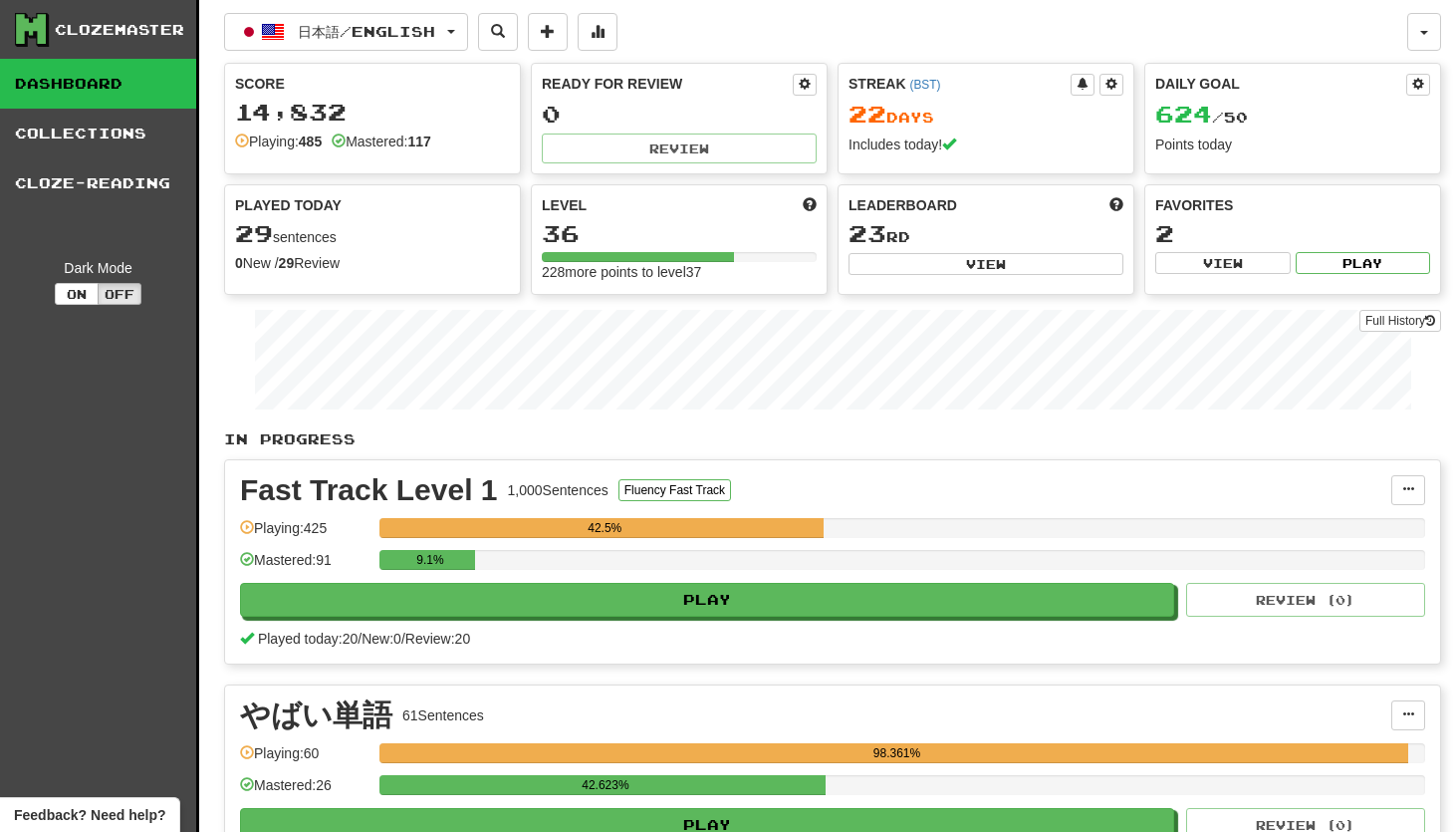 scroll, scrollTop: 0, scrollLeft: 0, axis: both 